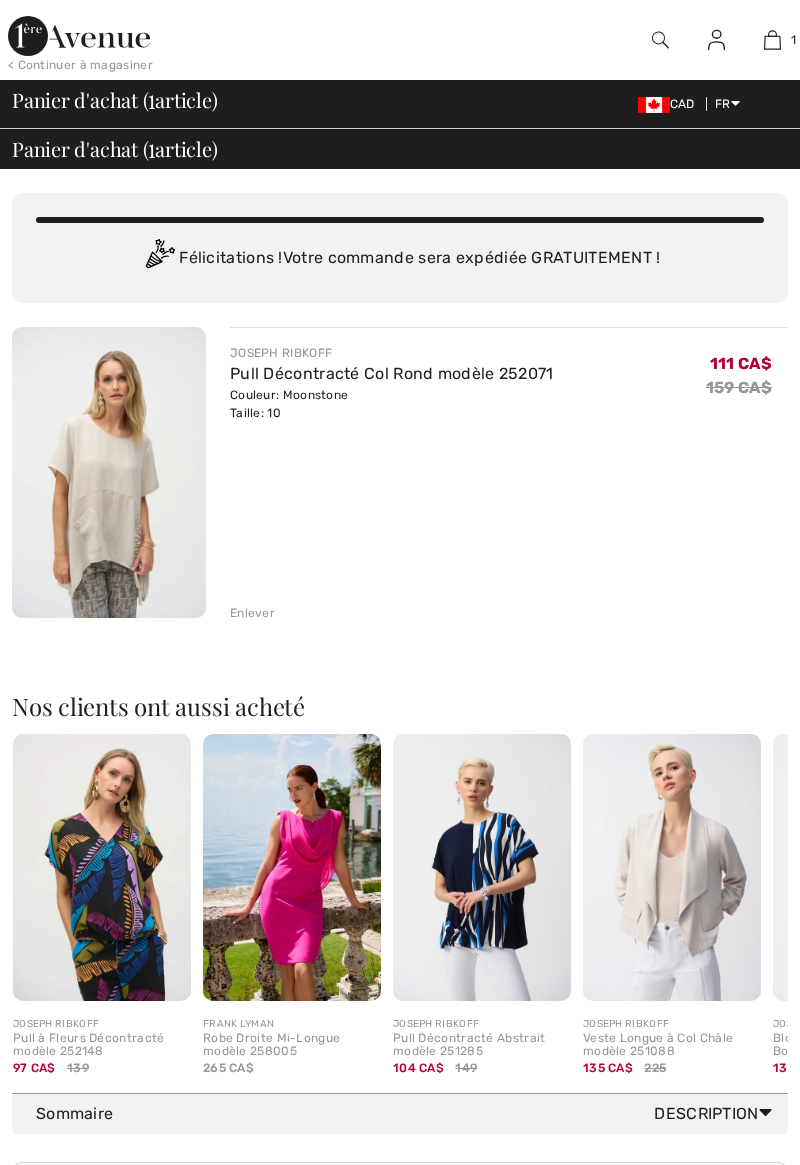scroll, scrollTop: 0, scrollLeft: 0, axis: both 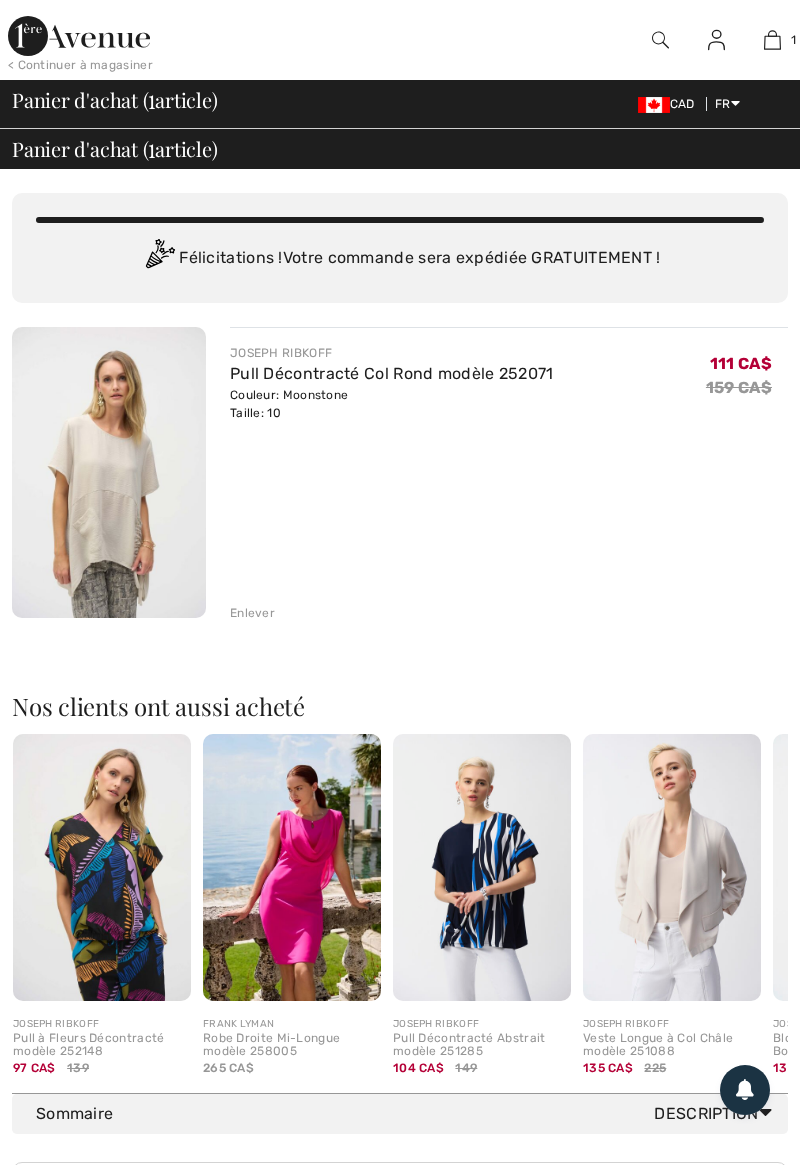 checkbox on "true" 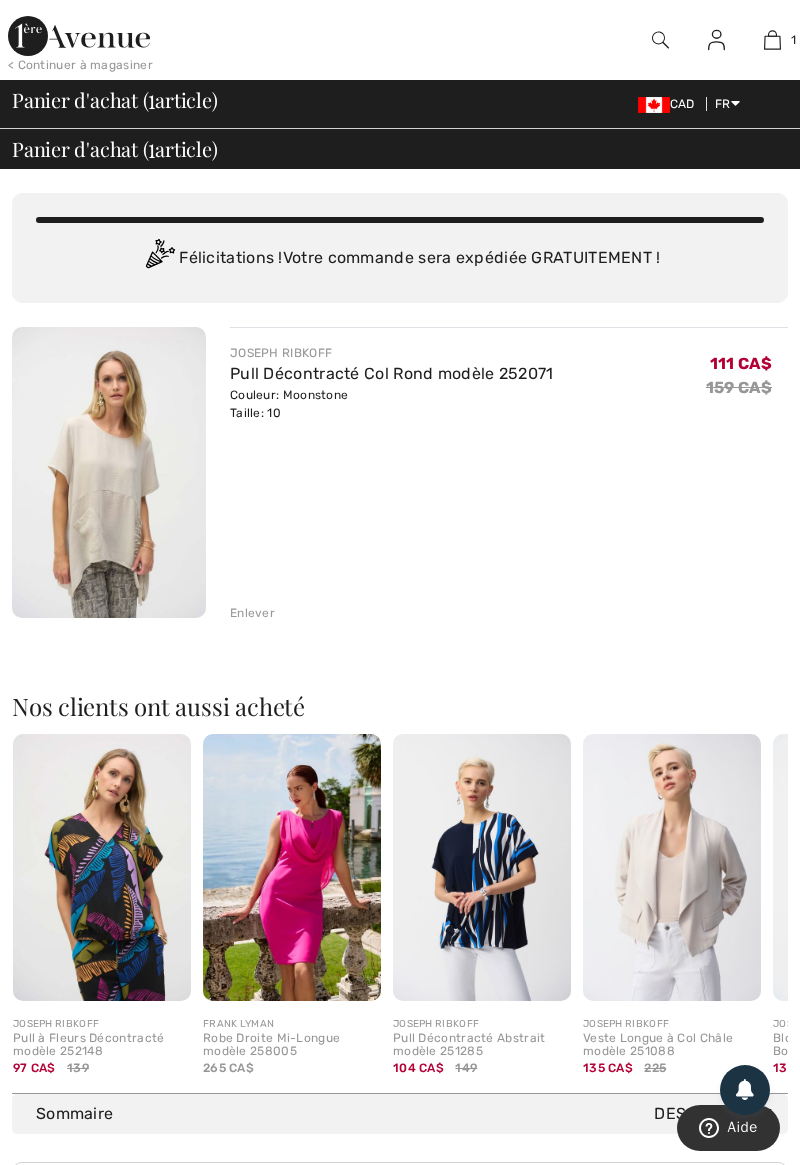 click at bounding box center (109, 472) 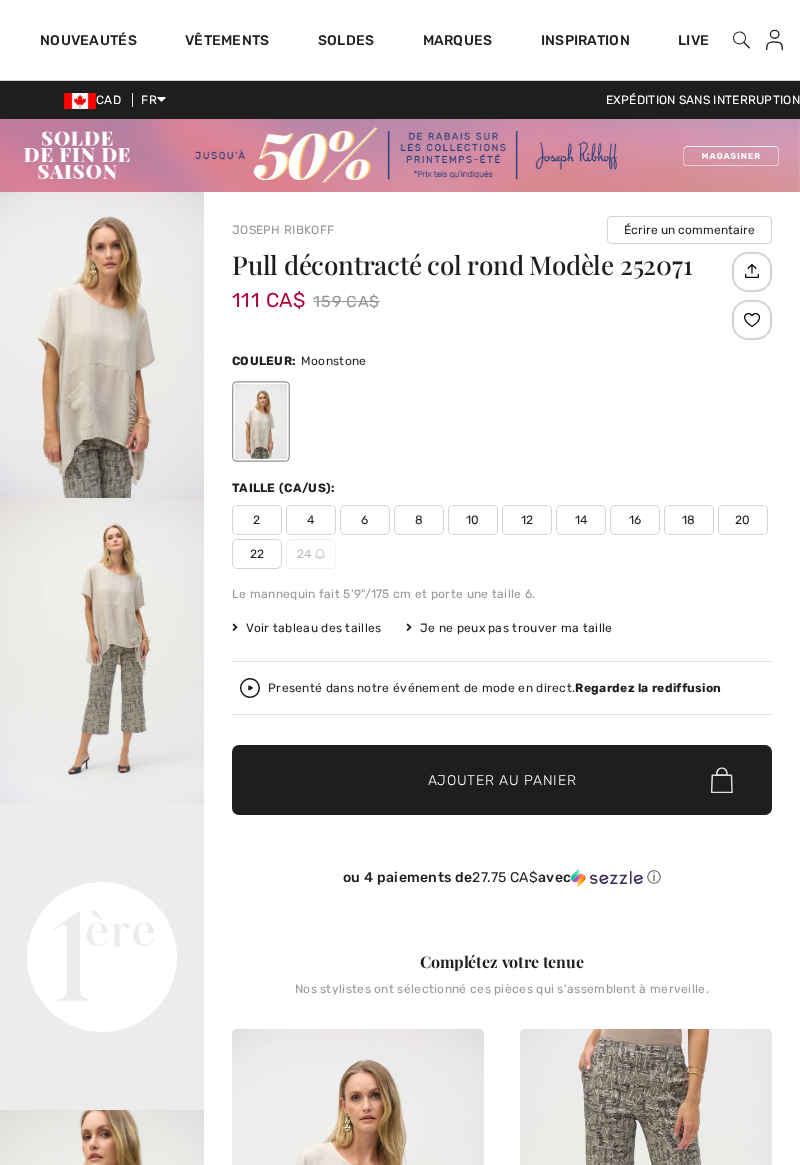 scroll, scrollTop: 0, scrollLeft: 0, axis: both 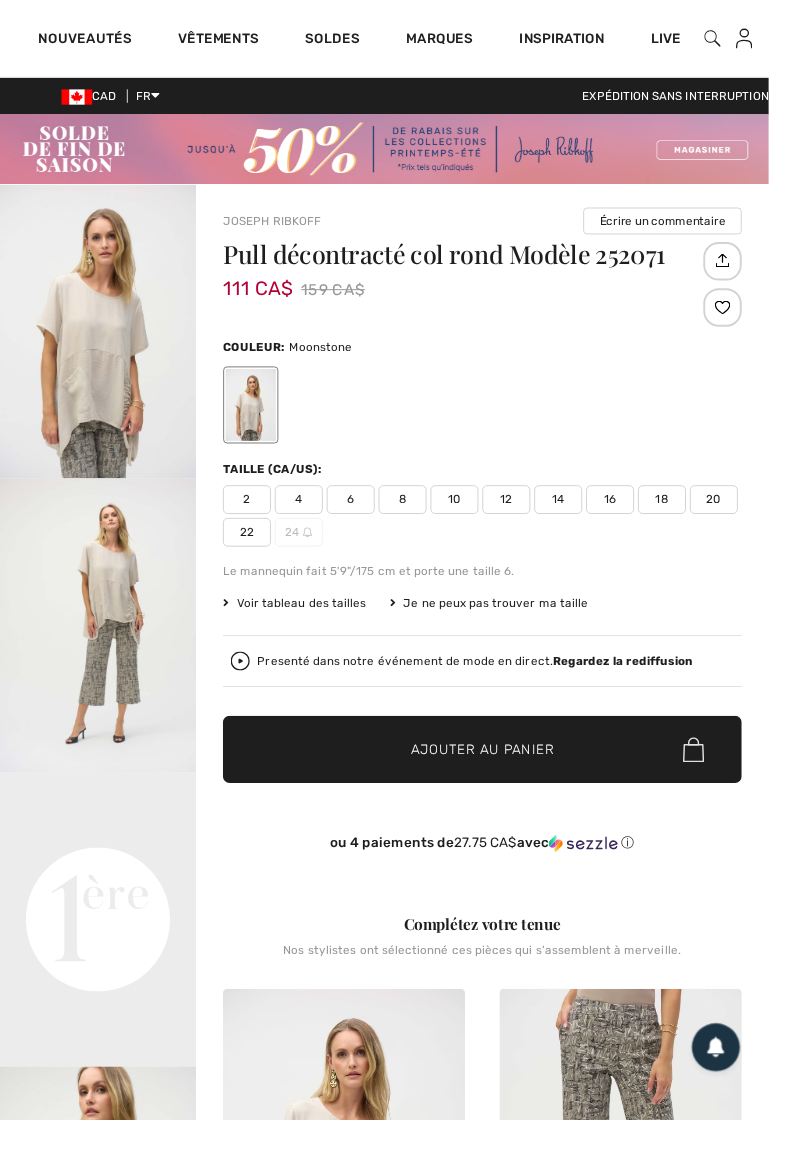 checkbox on "true" 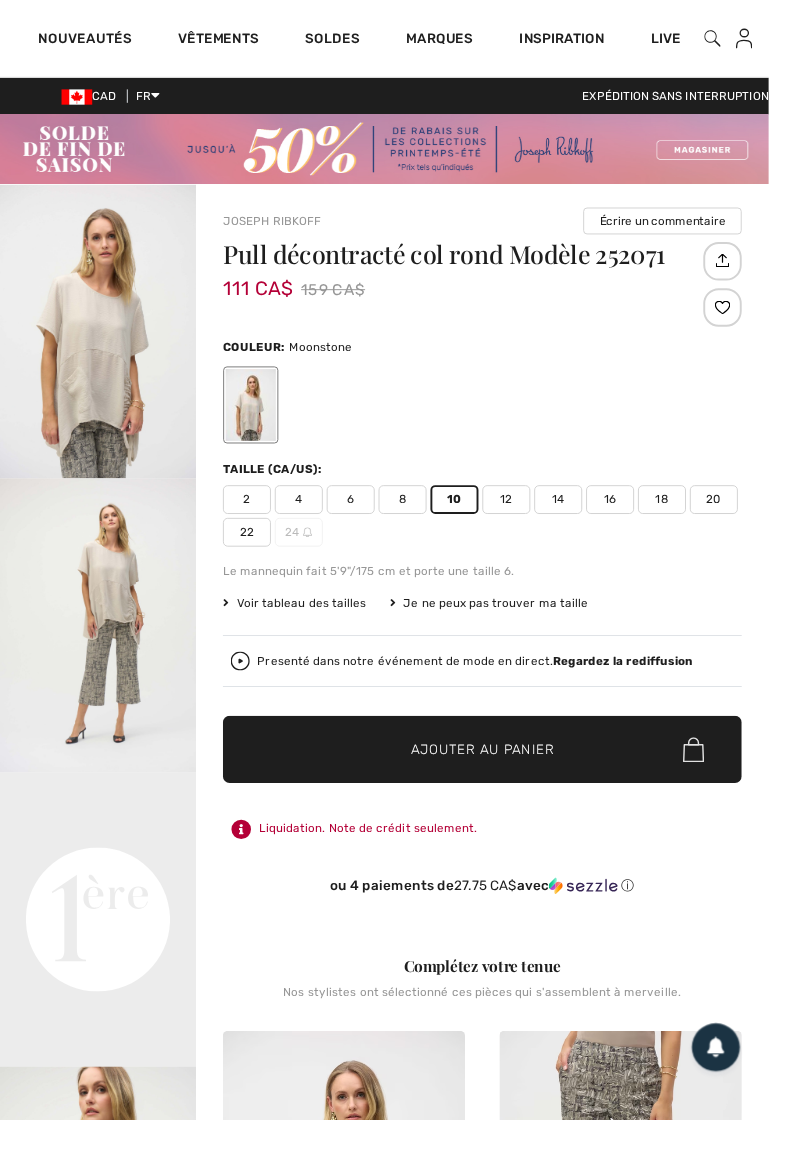 scroll, scrollTop: 0, scrollLeft: 0, axis: both 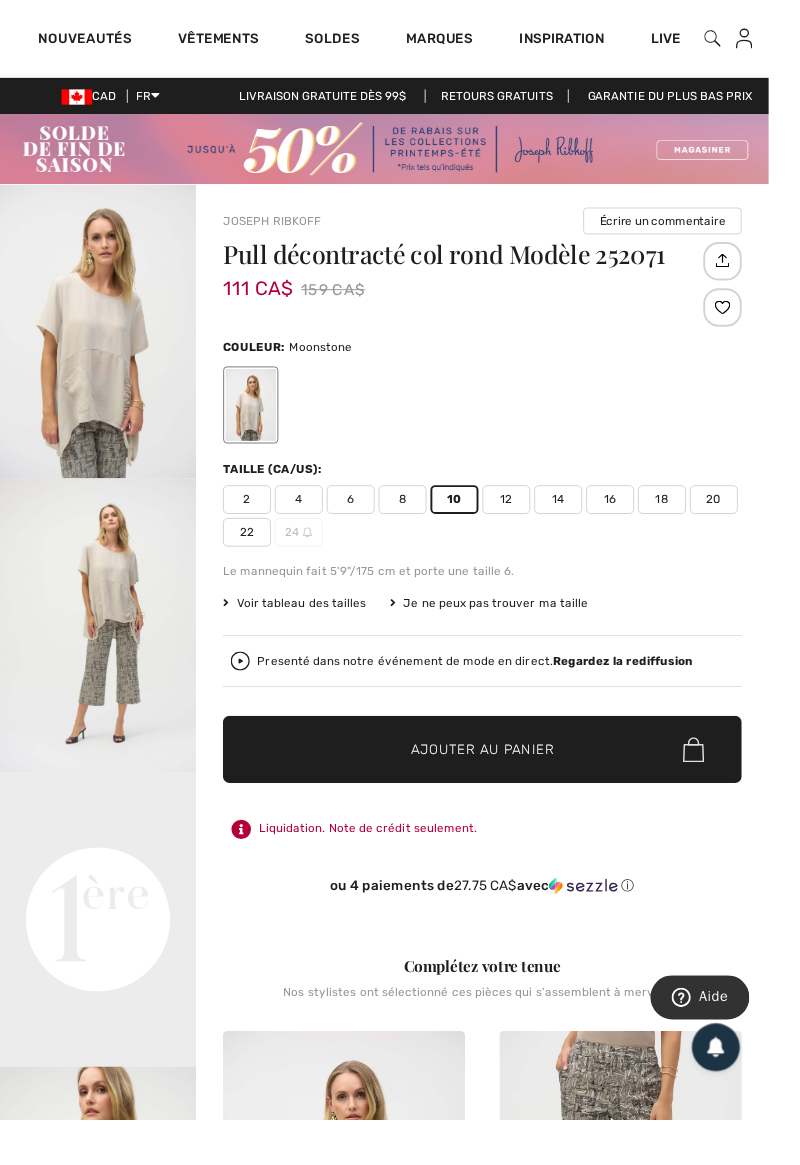 click on "Your browser does not support the video tag." at bounding box center [102, 855] 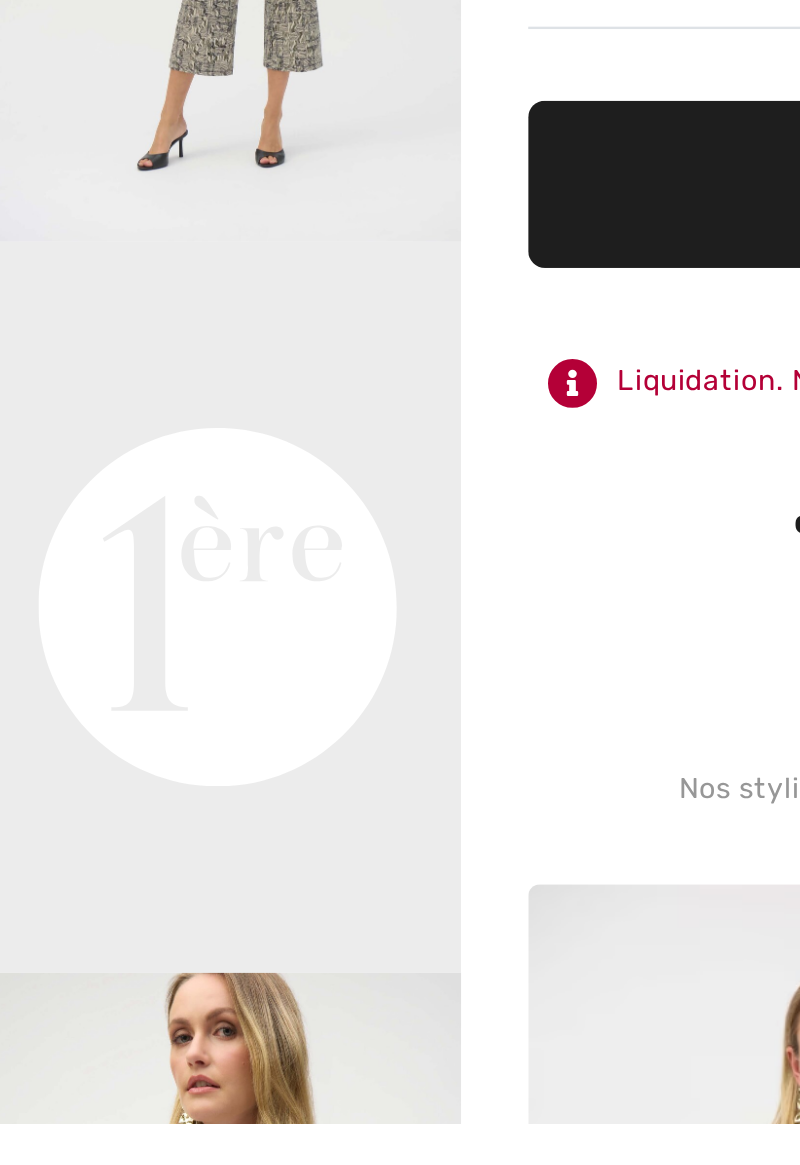 scroll, scrollTop: 8, scrollLeft: 0, axis: vertical 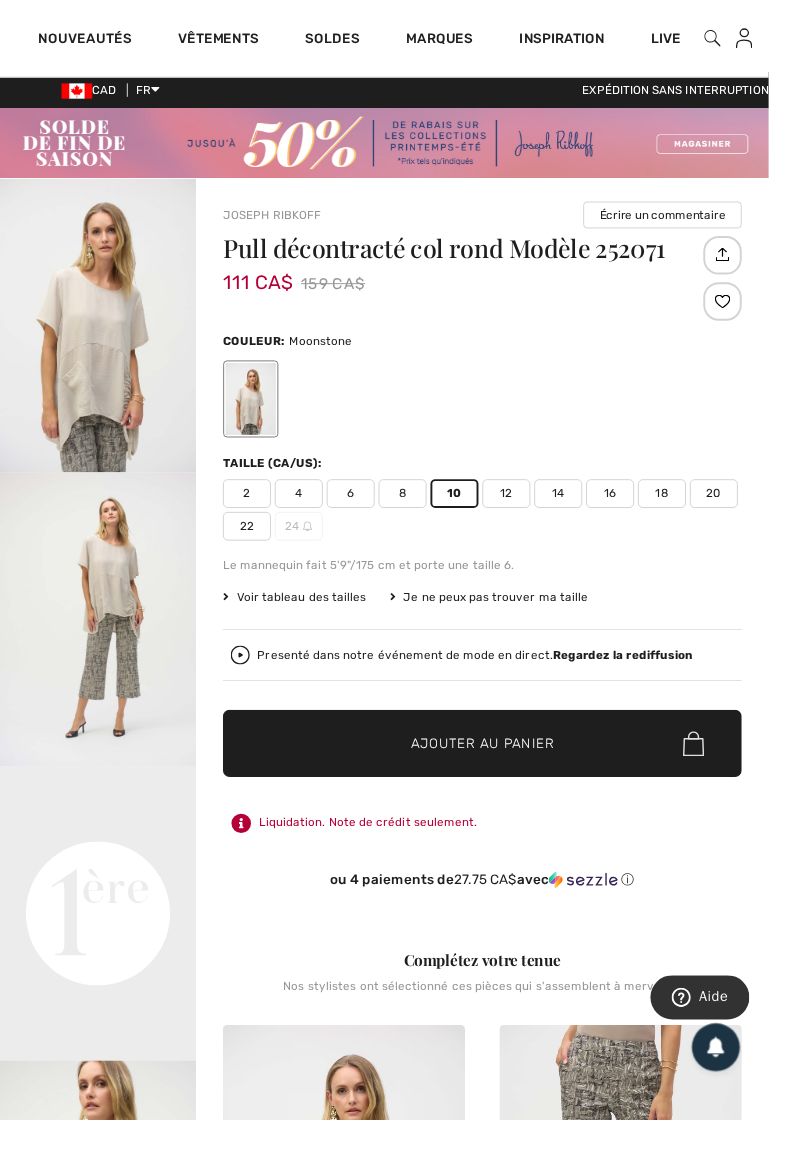 click at bounding box center (400, 149) 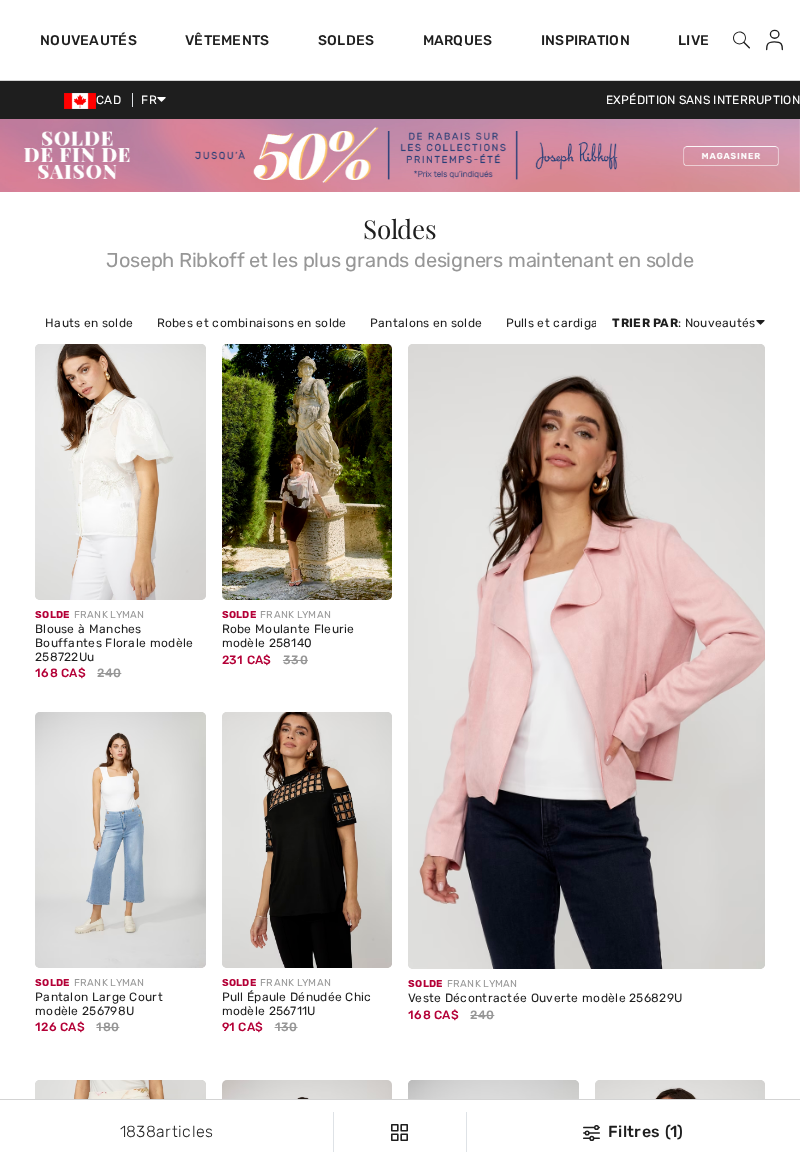 scroll, scrollTop: 0, scrollLeft: 0, axis: both 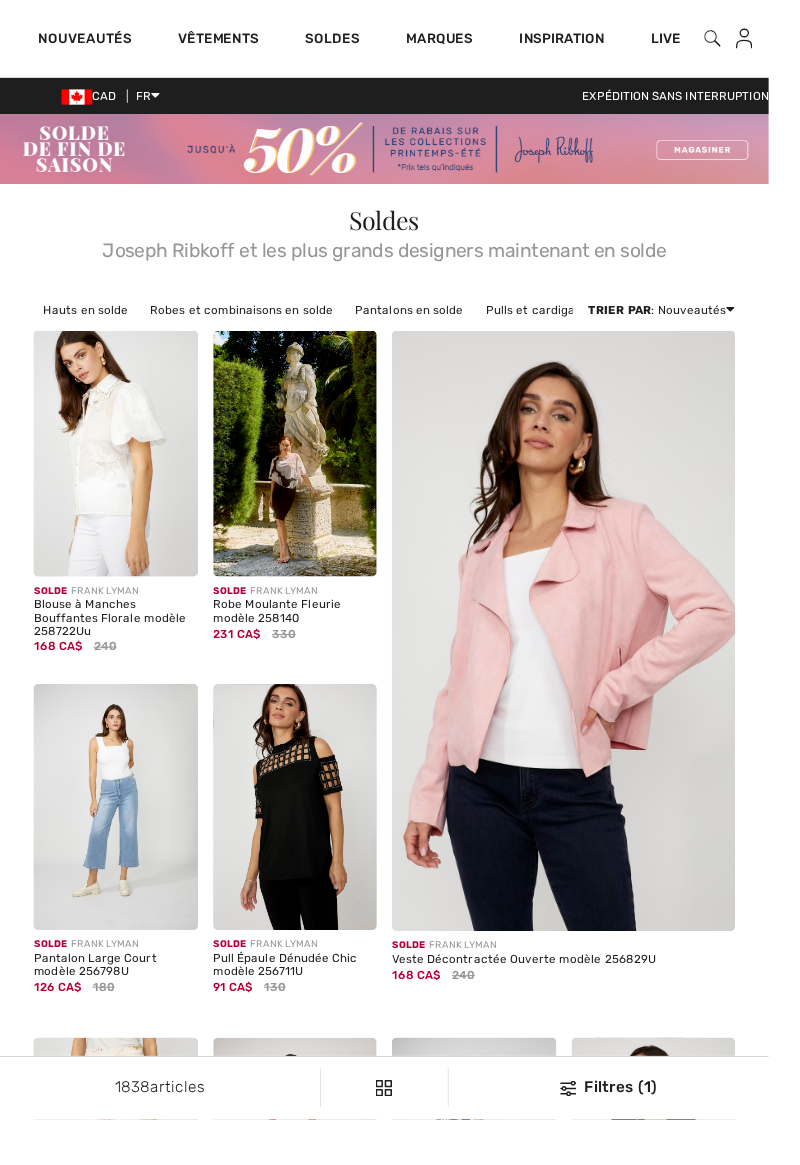 click on "1" at bounding box center (829, 40) 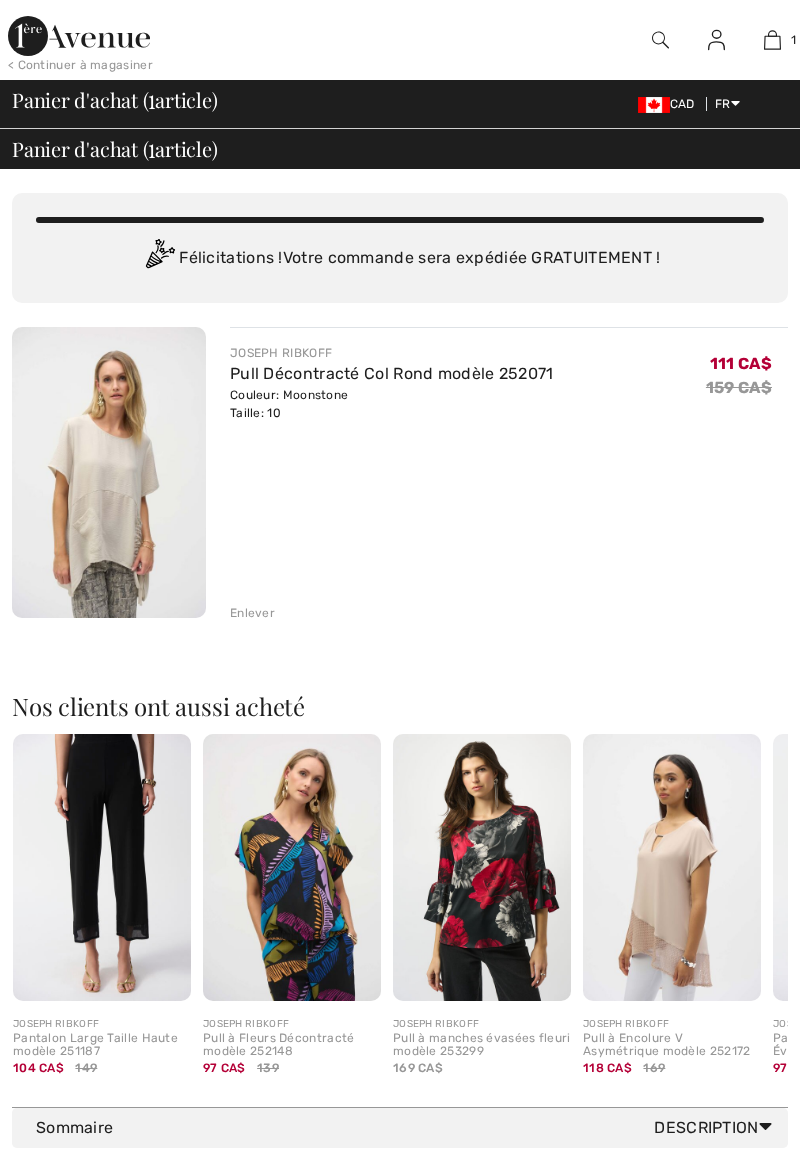 scroll, scrollTop: 0, scrollLeft: 0, axis: both 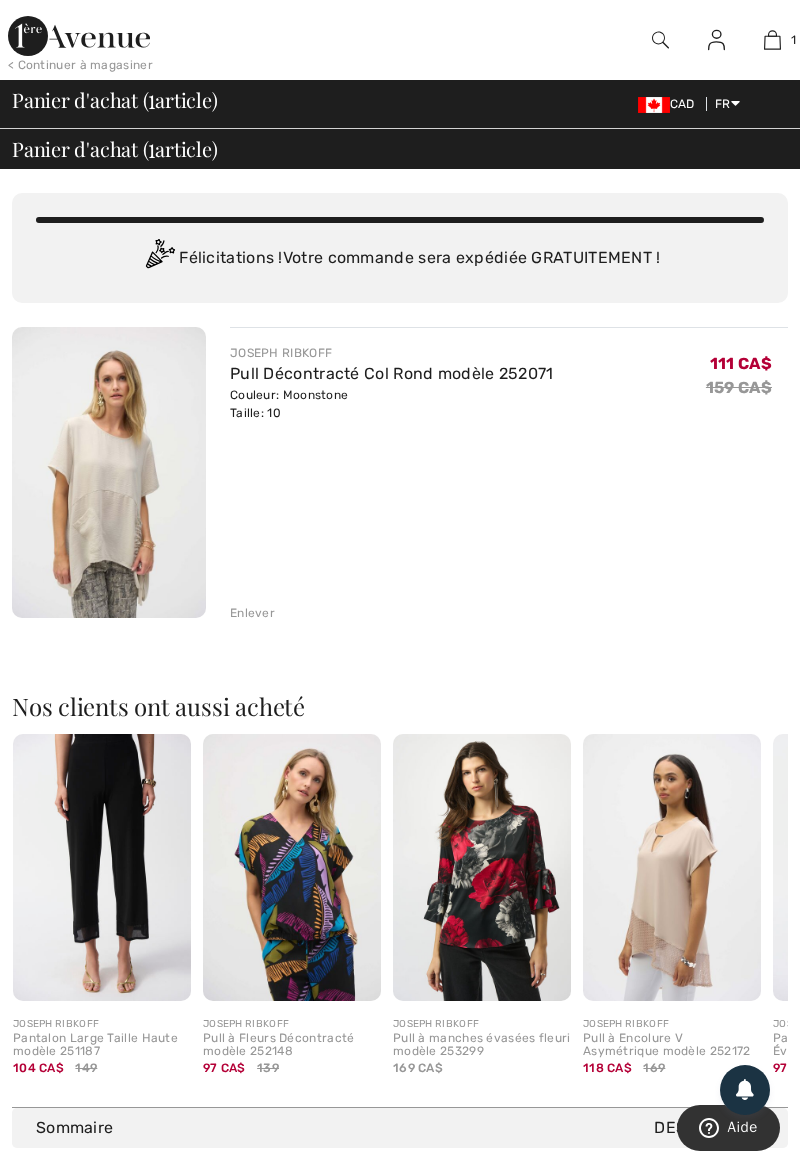 click on "Description" at bounding box center [717, 1128] 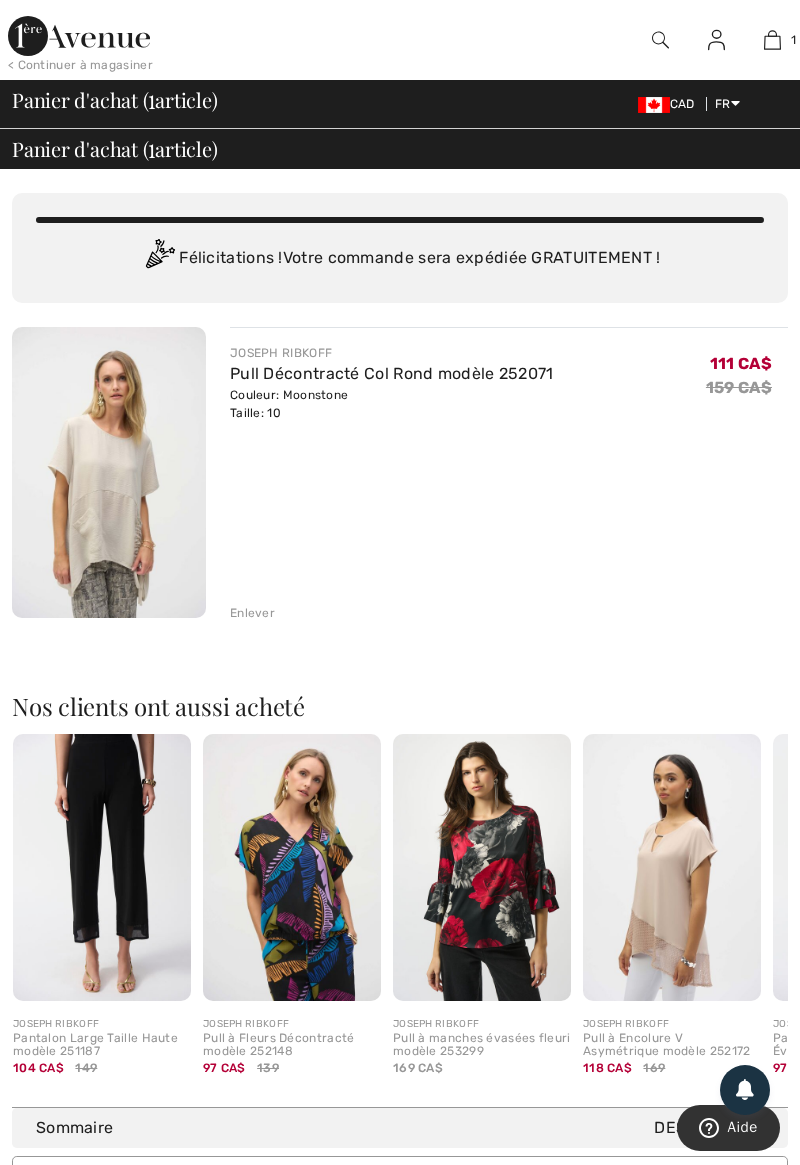 click on "Description" at bounding box center (717, 1128) 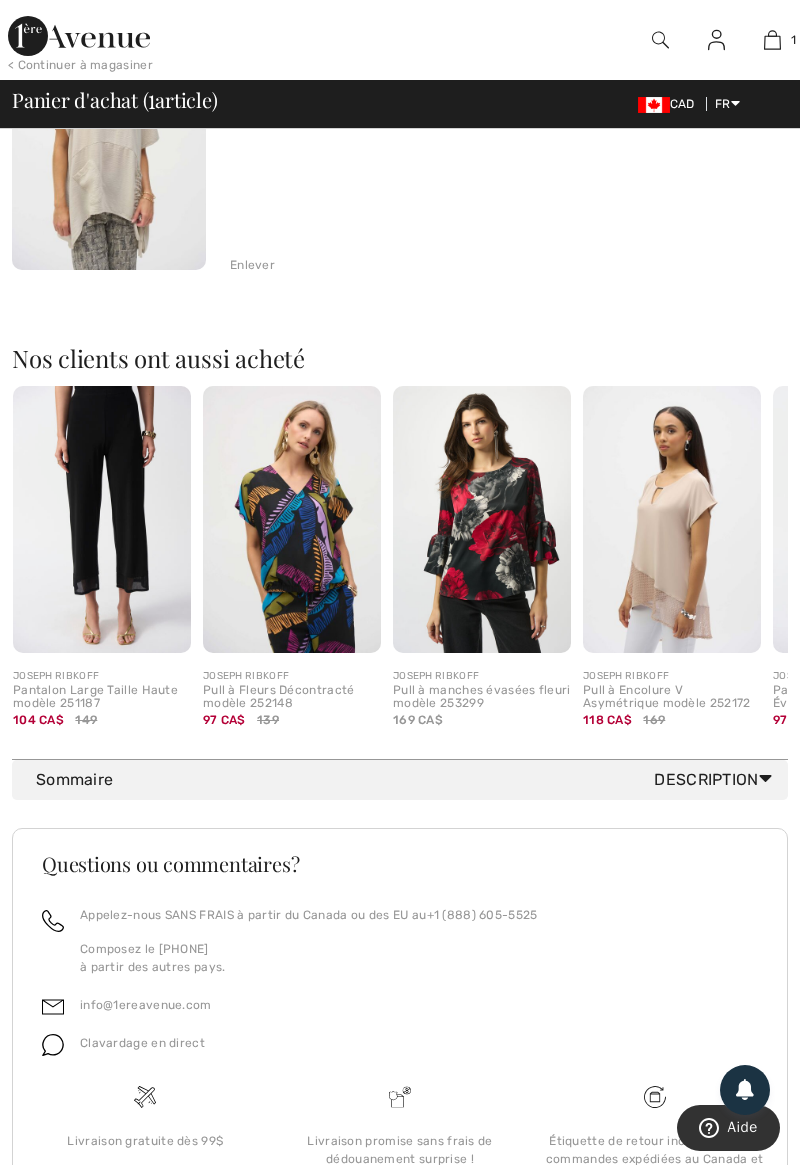 scroll, scrollTop: 358, scrollLeft: 0, axis: vertical 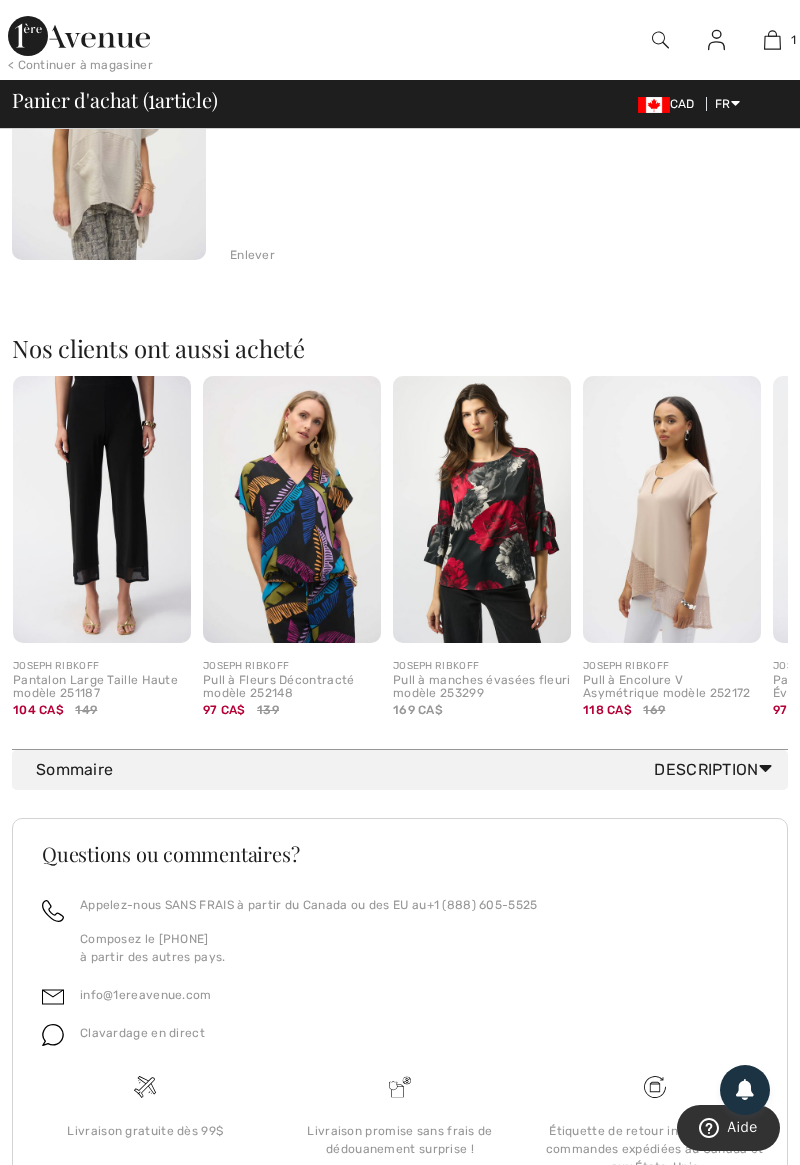 click on "Description" at bounding box center [717, 770] 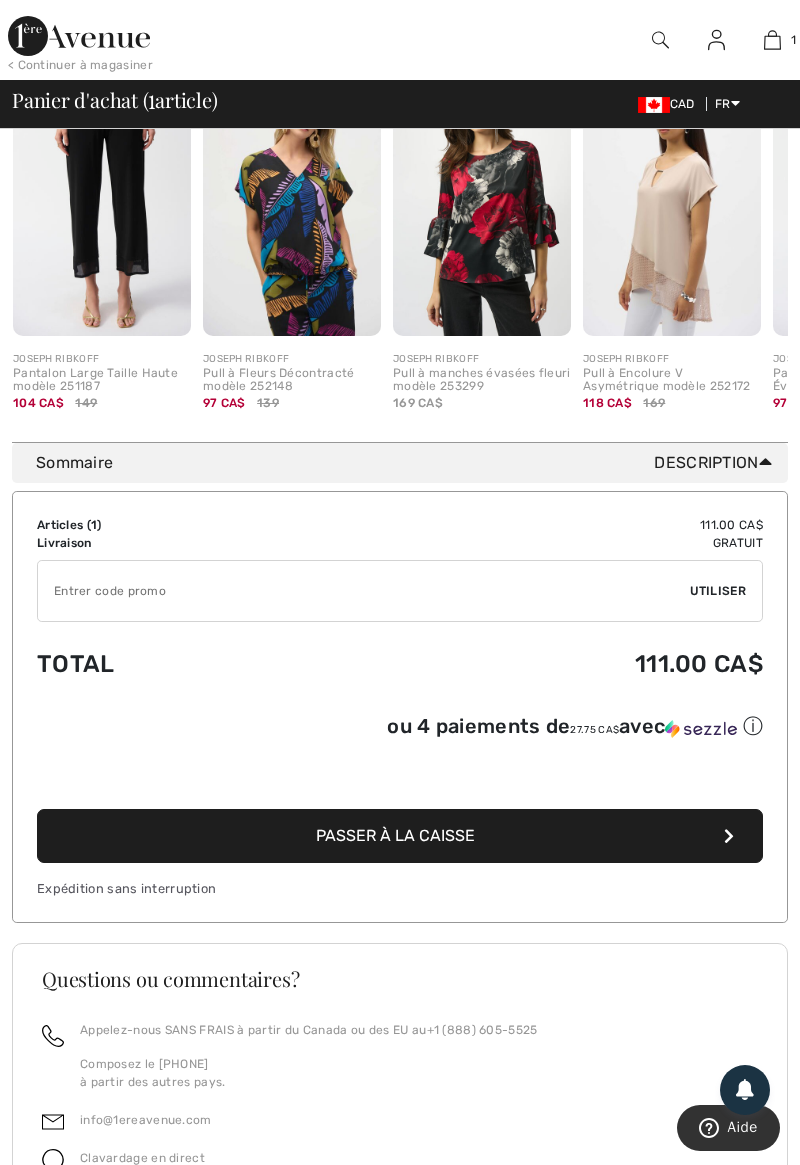 scroll, scrollTop: 670, scrollLeft: 0, axis: vertical 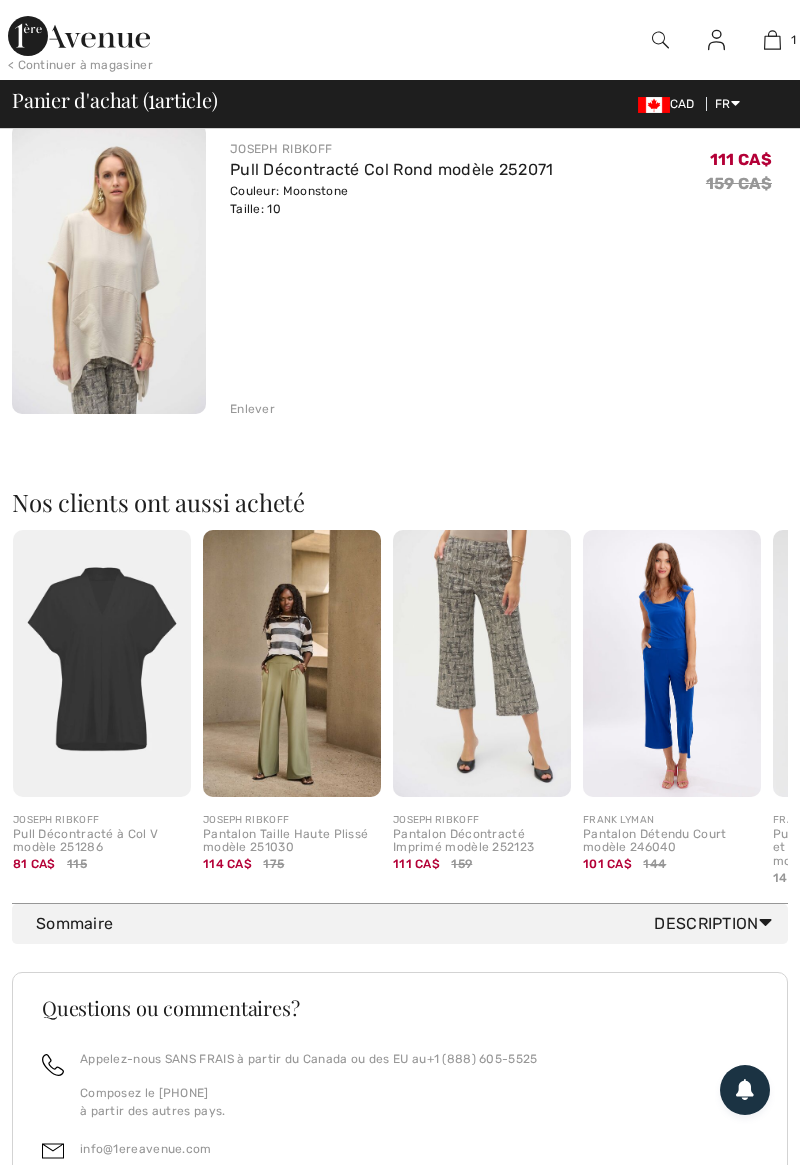 click on "Description" at bounding box center [717, 924] 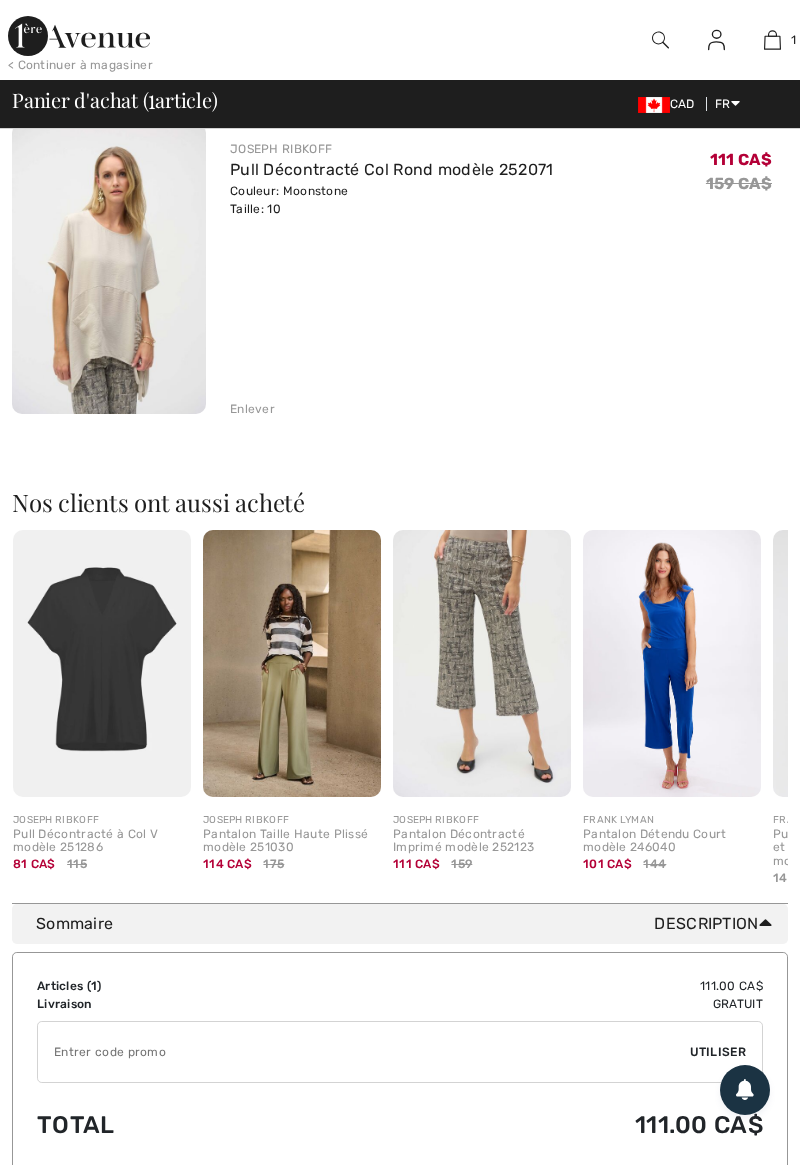 checkbox on "true" 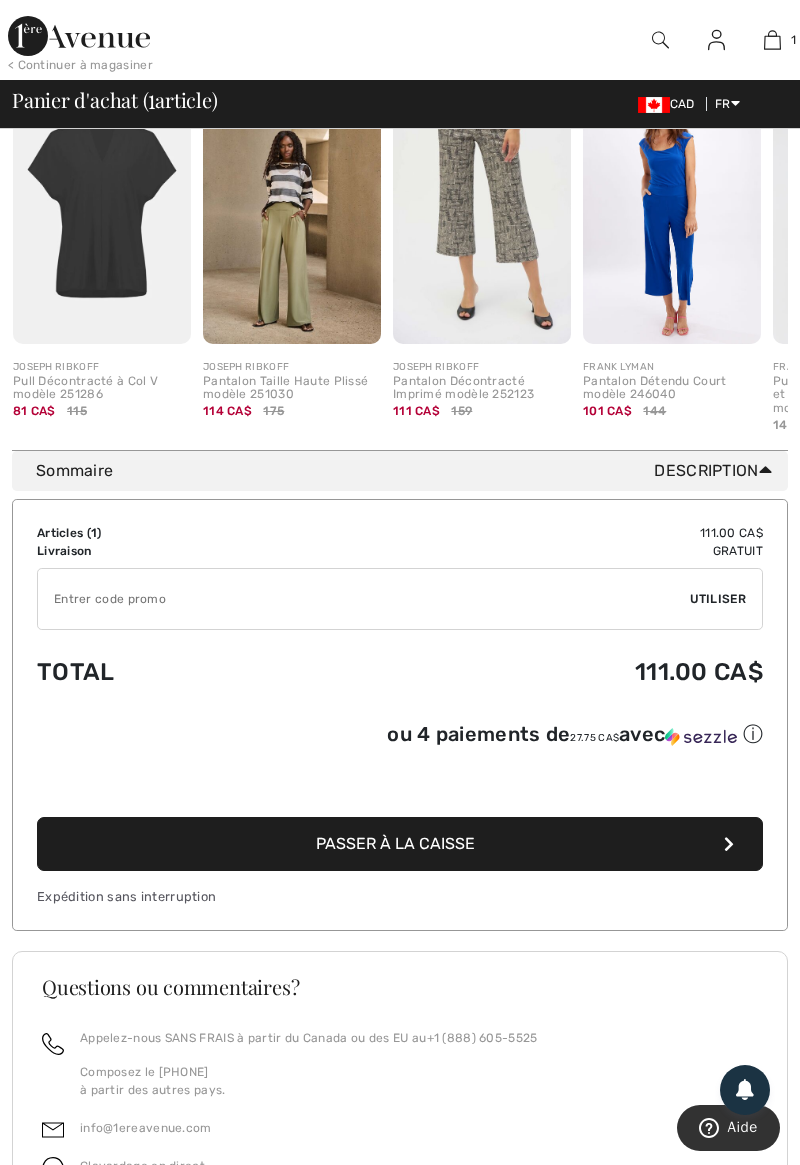 scroll, scrollTop: 662, scrollLeft: 0, axis: vertical 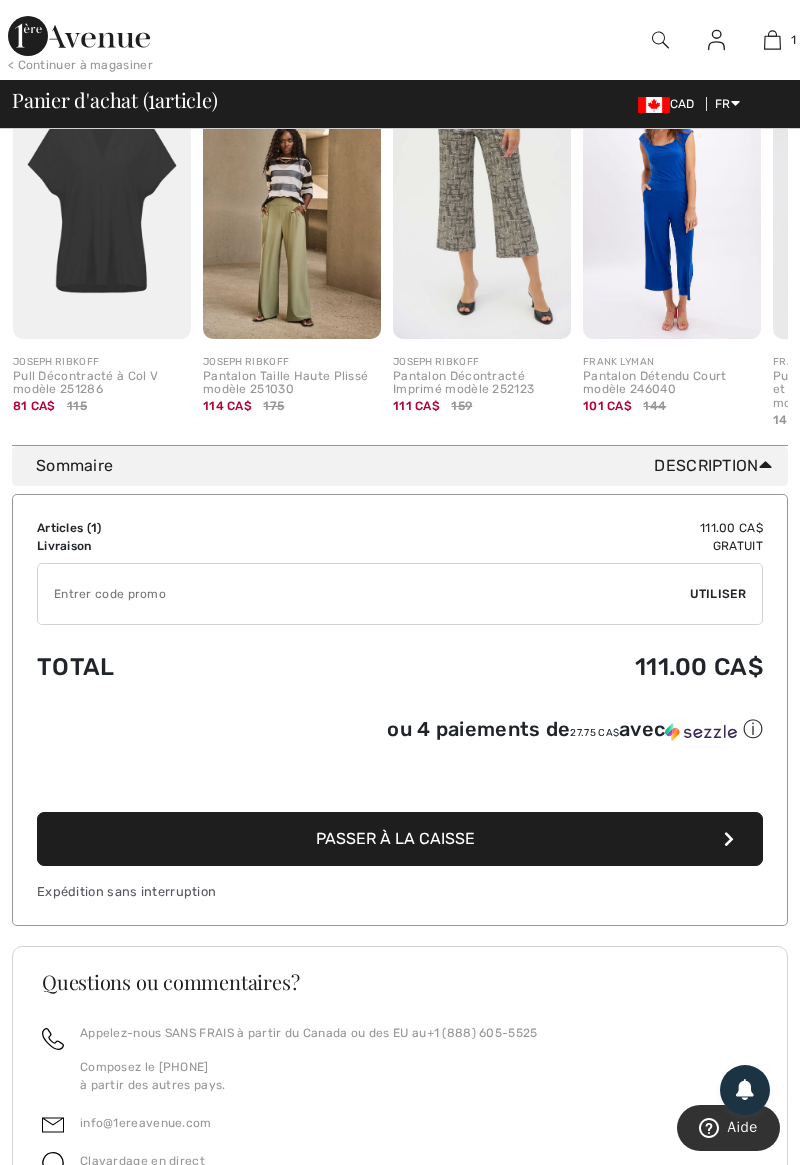 click on "Passer à la caisse" at bounding box center (400, 839) 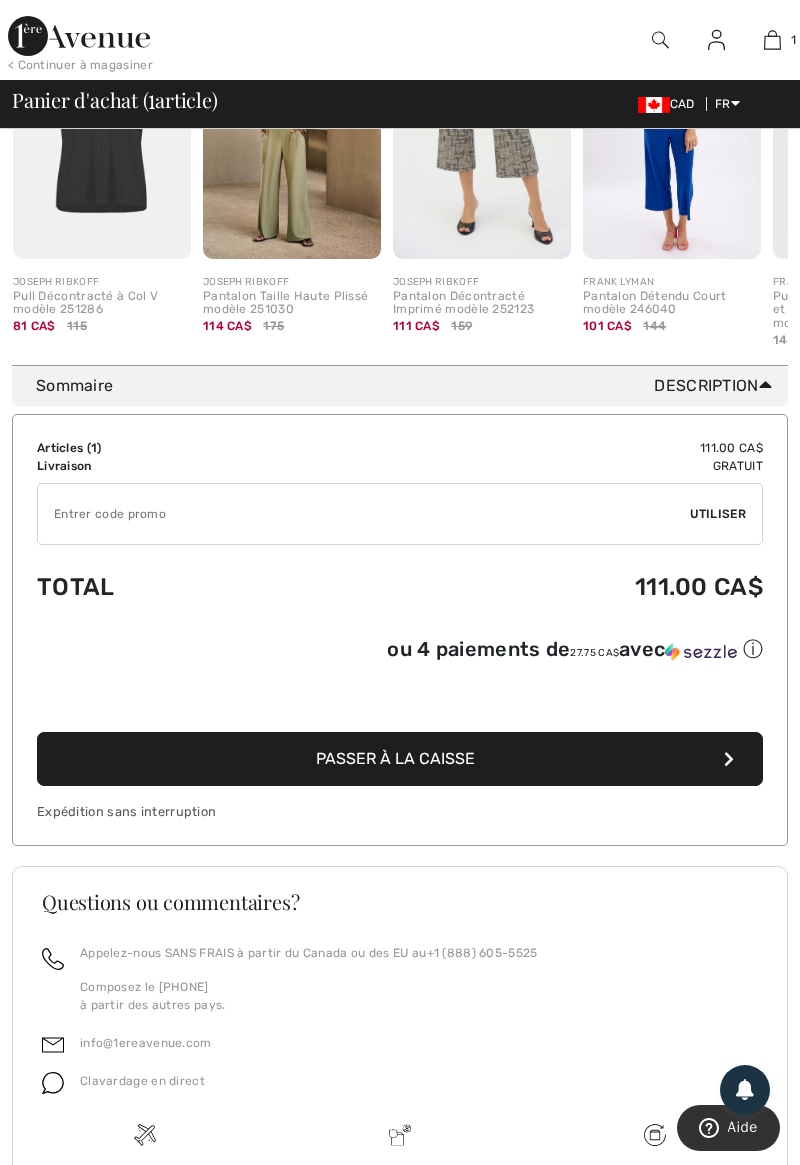 scroll, scrollTop: 758, scrollLeft: 0, axis: vertical 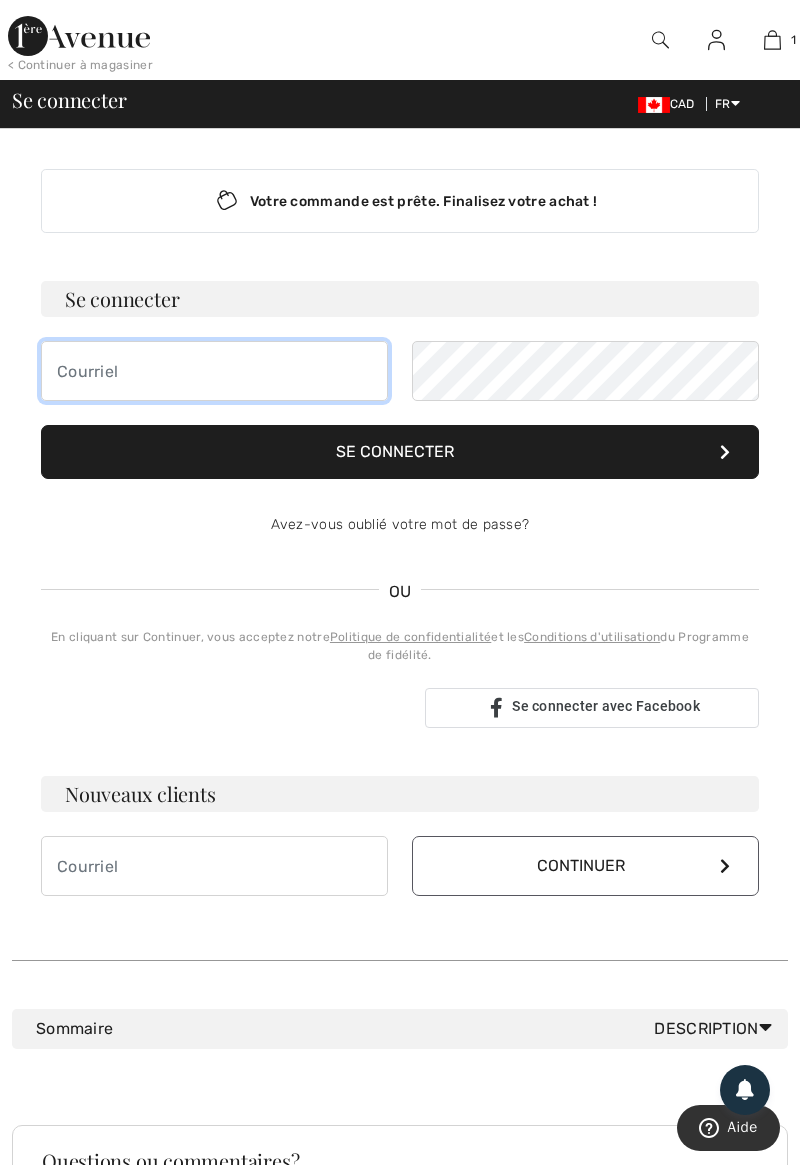 click at bounding box center (214, 371) 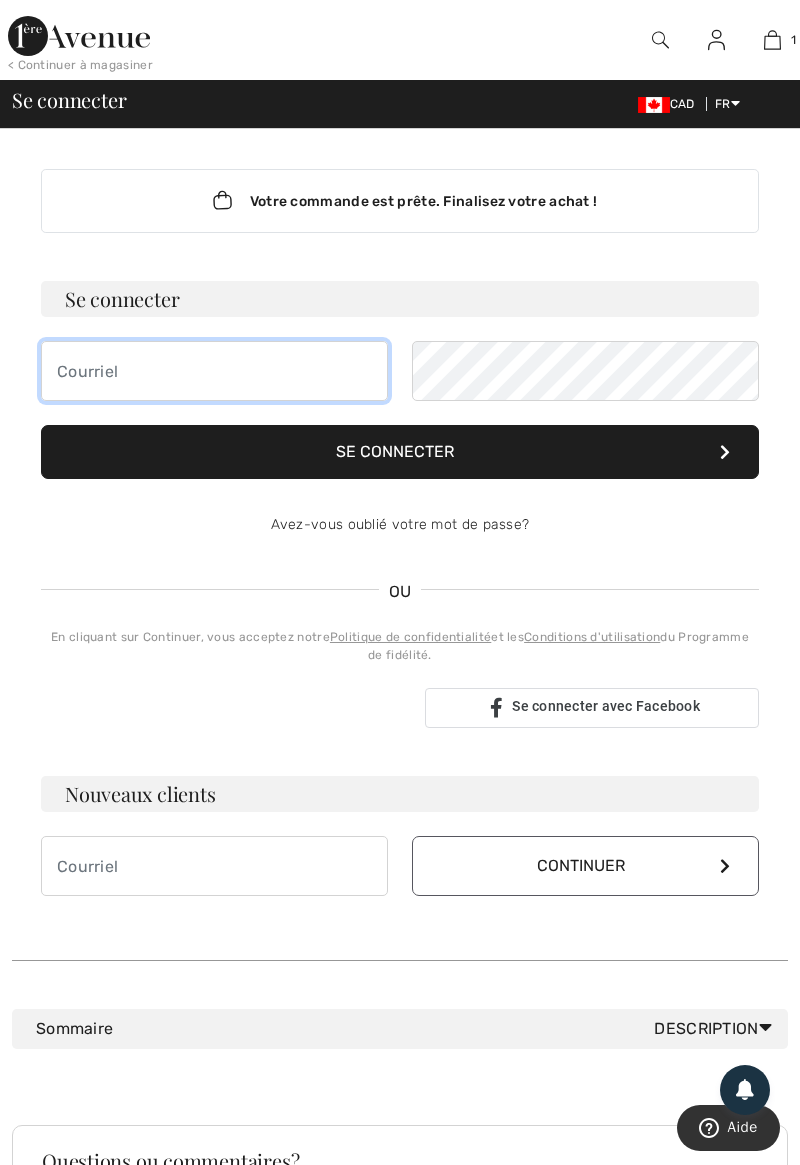 type on "[USER]@[DOMAIN]" 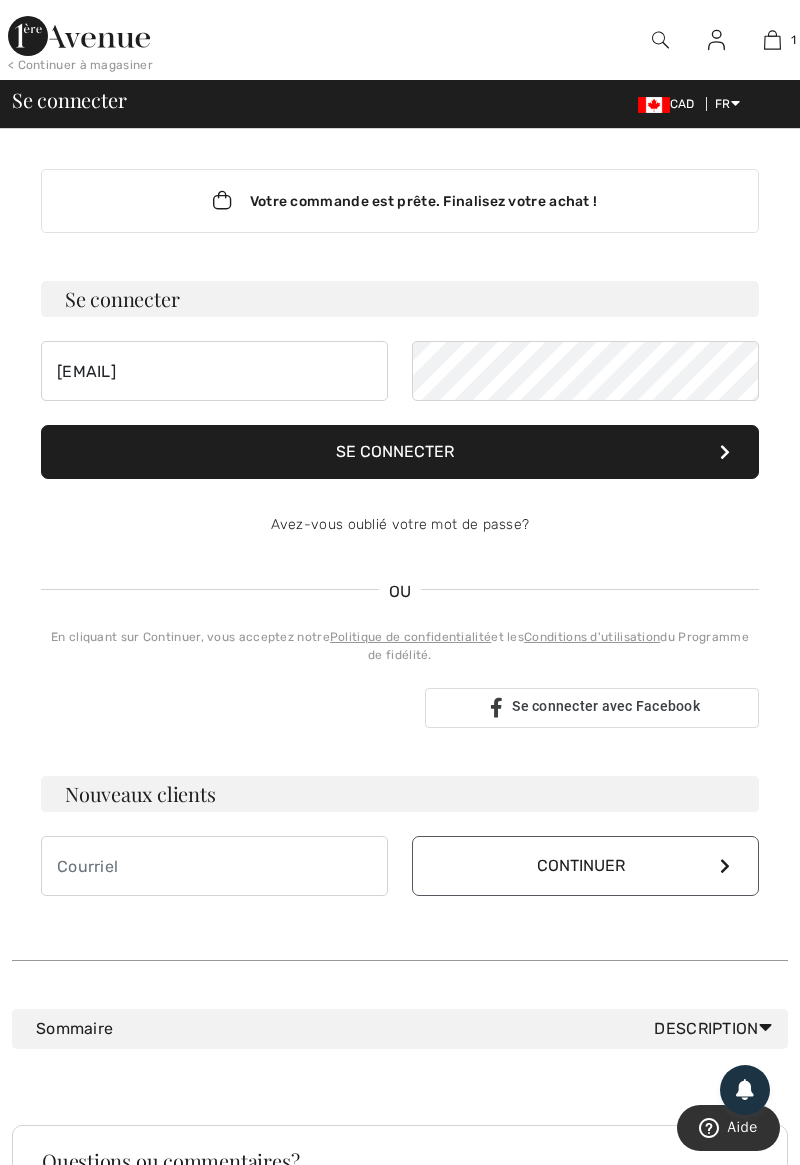 click on "Se connecter" at bounding box center [400, 452] 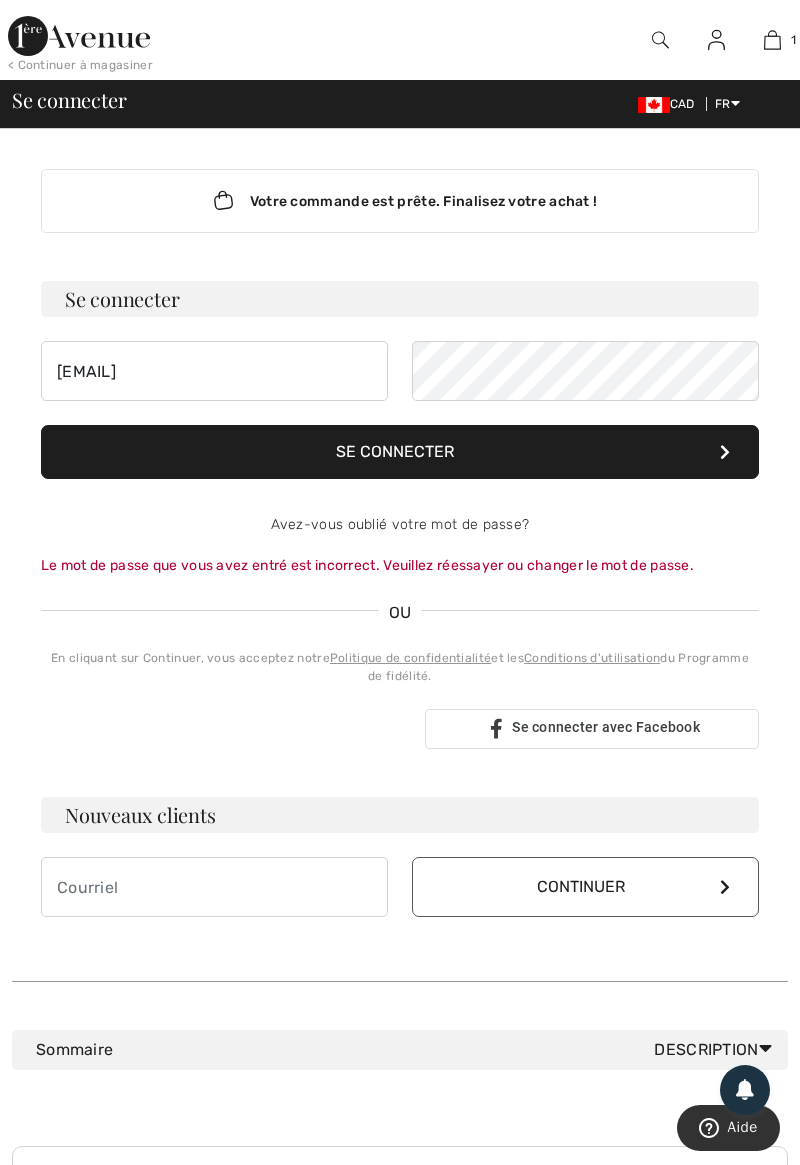 click on "Se connecter" at bounding box center [400, 299] 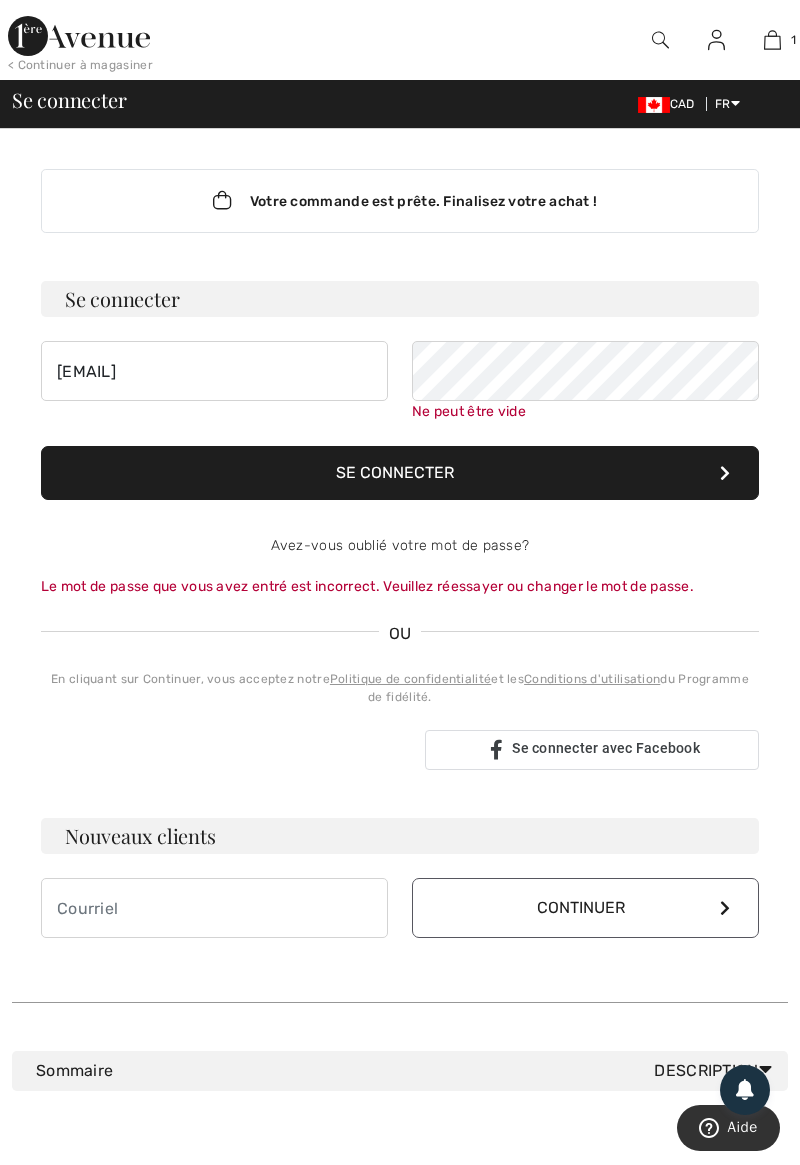 click on "Se connecter" at bounding box center (400, 299) 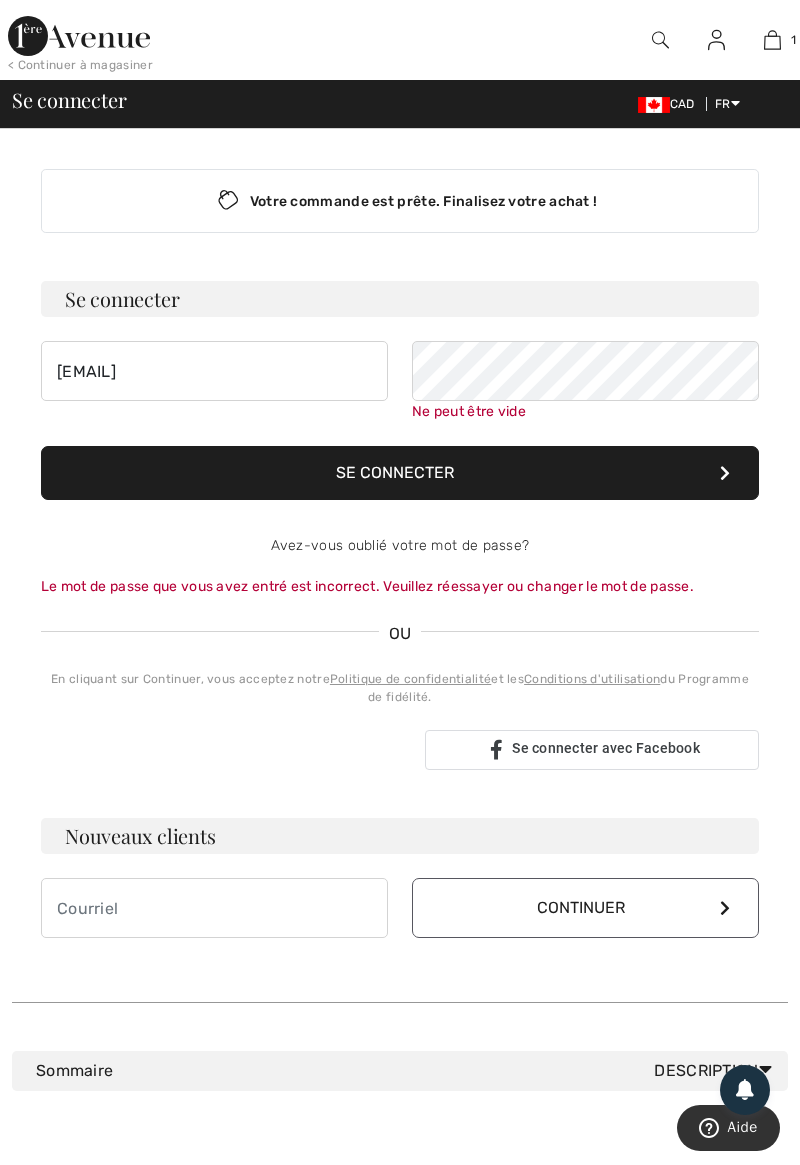 click on "Se connecter" at bounding box center [400, 473] 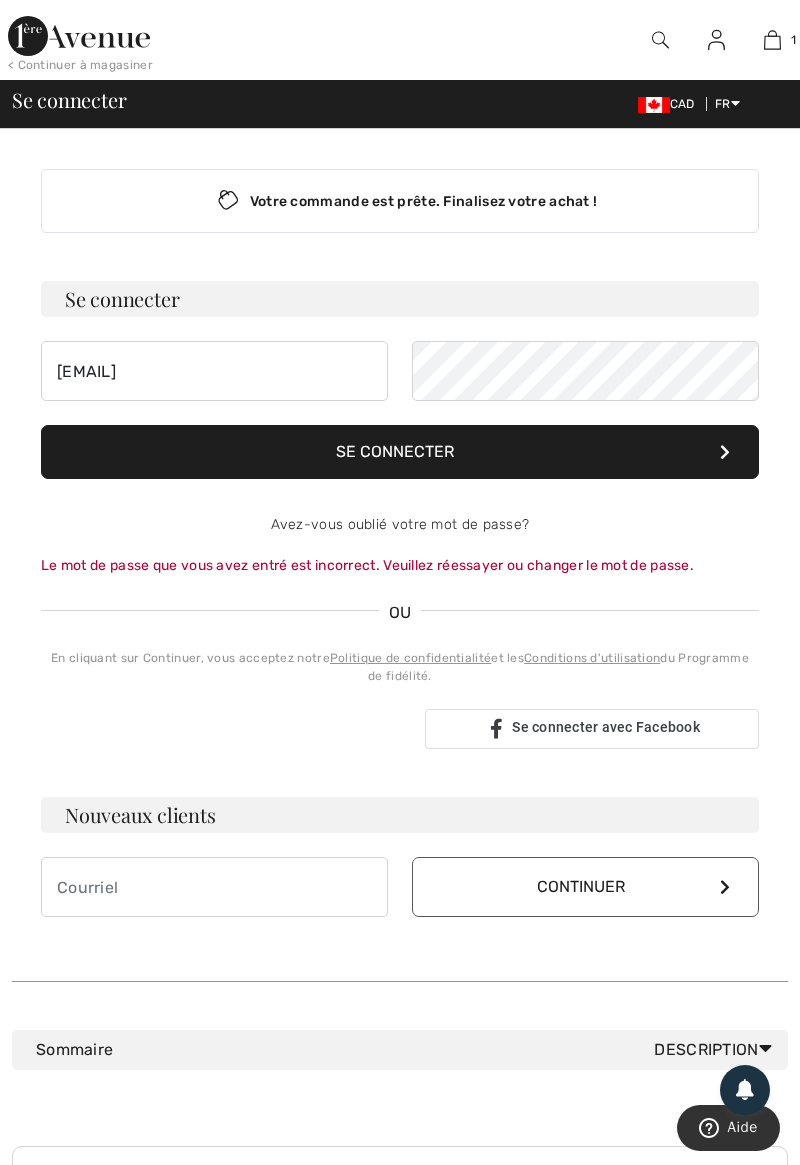 click on "Avez-vous oublié votre mot de passe?" at bounding box center (400, 524) 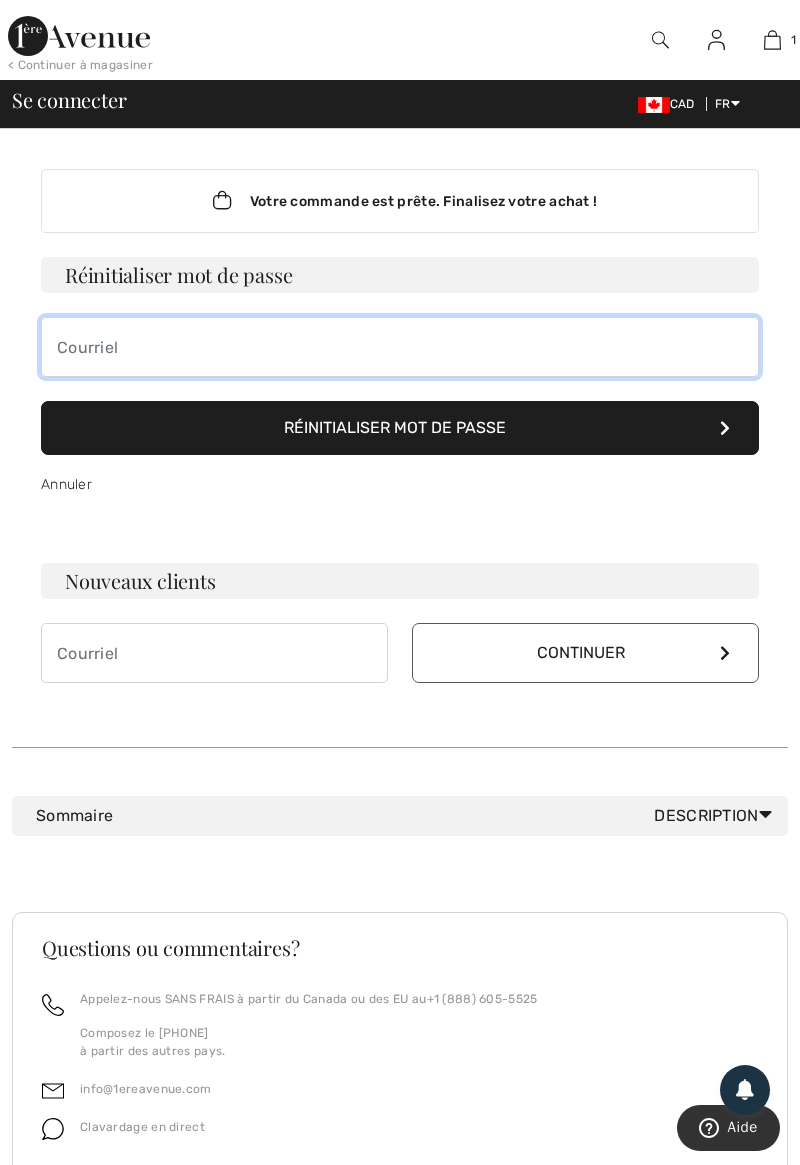 click at bounding box center [400, 347] 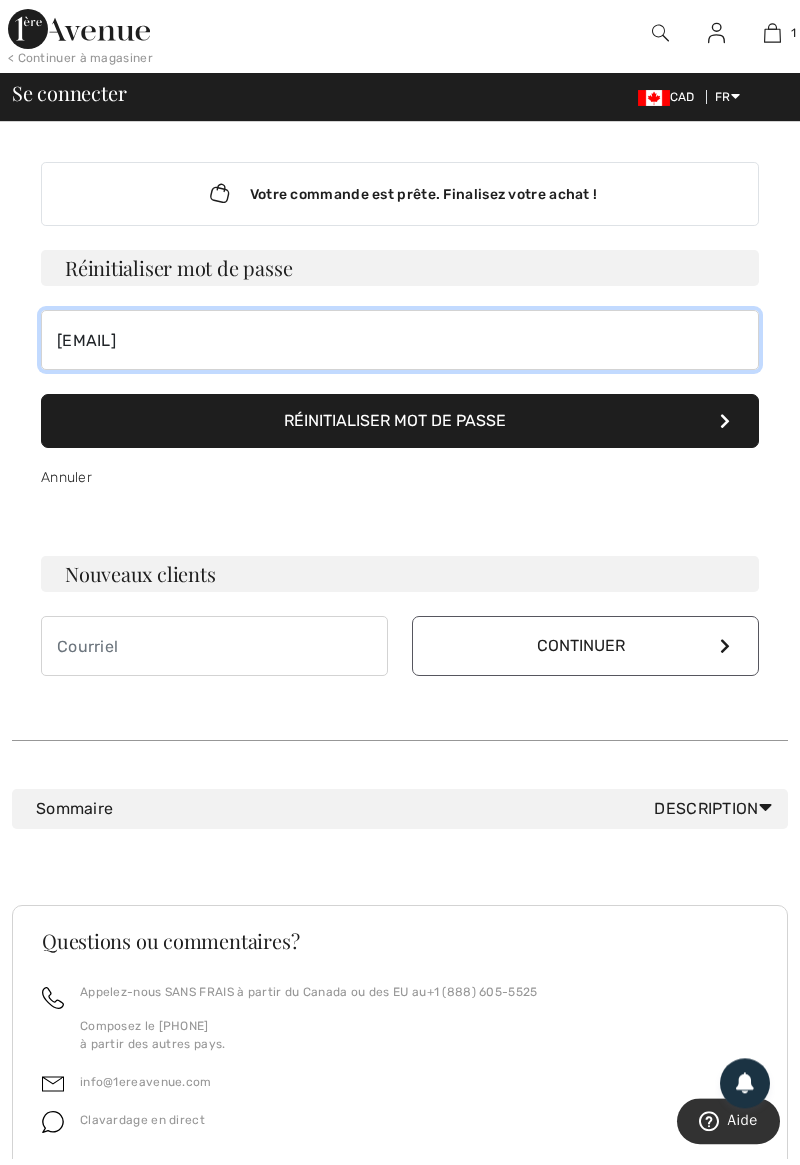 type on "b803535@hotmail.com" 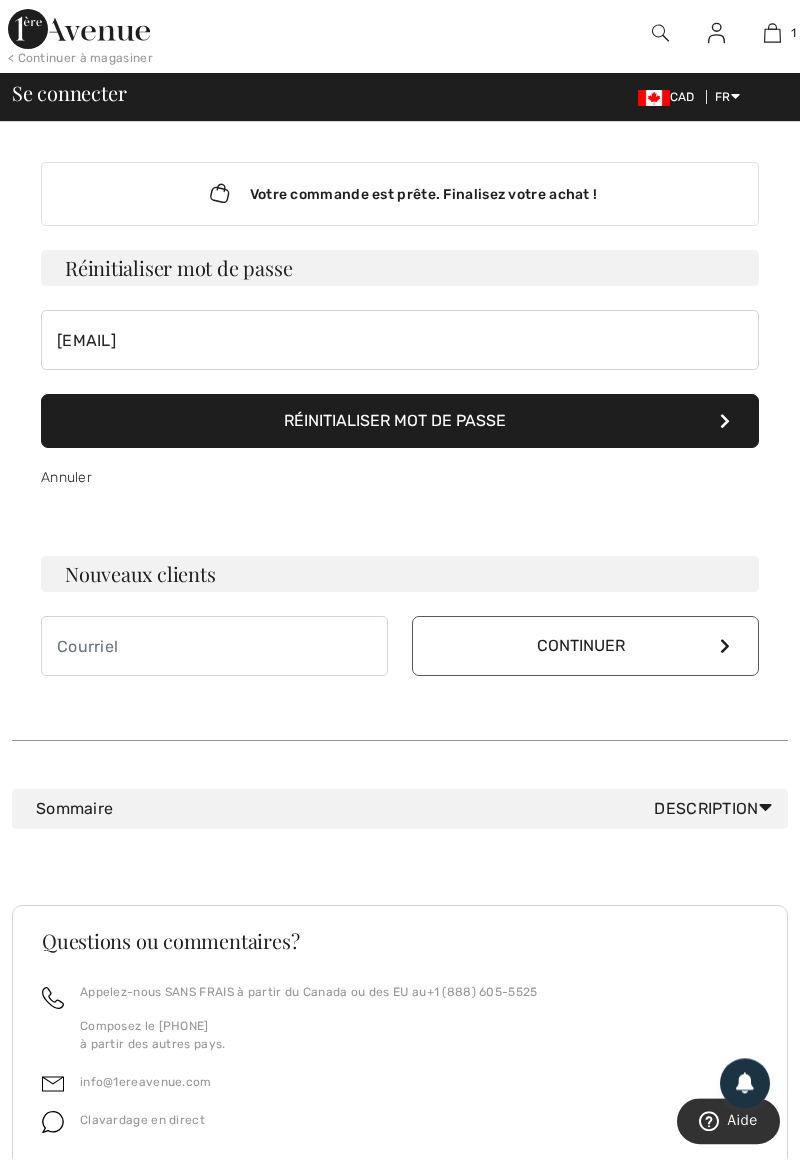 click on "Réinitialiser mot de passe" at bounding box center [400, 428] 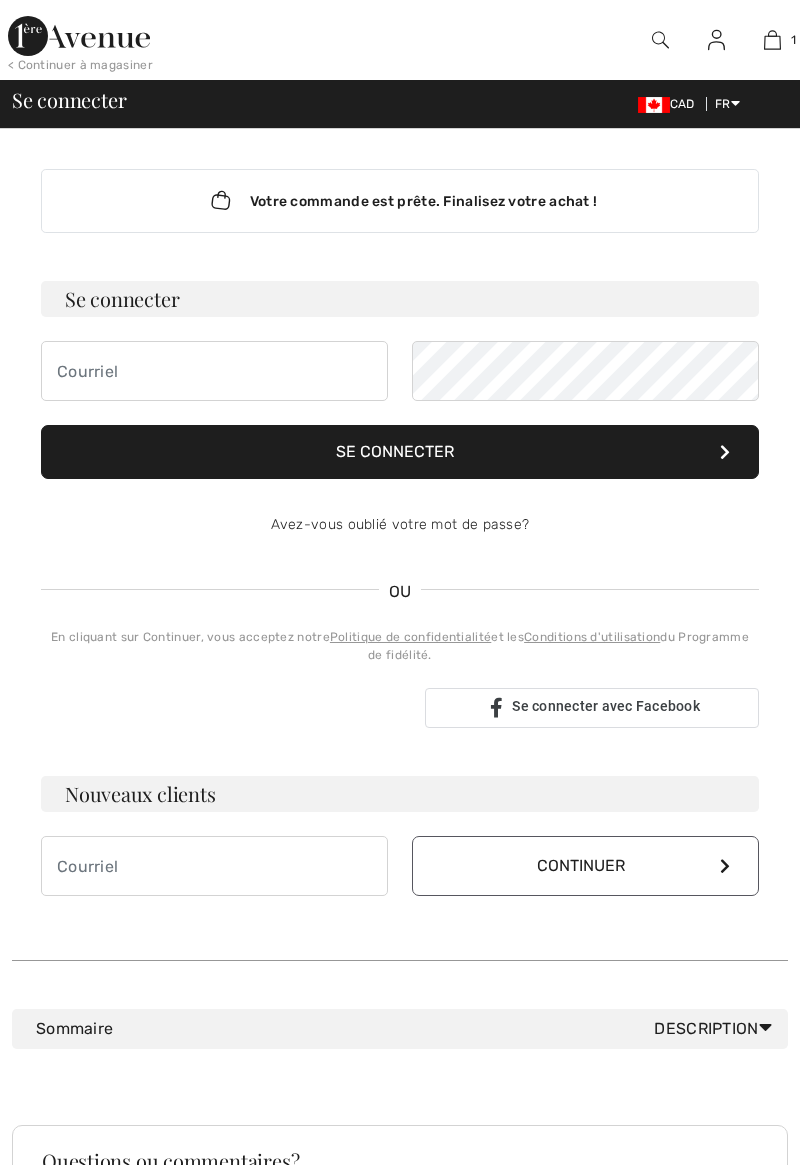 scroll, scrollTop: 0, scrollLeft: 0, axis: both 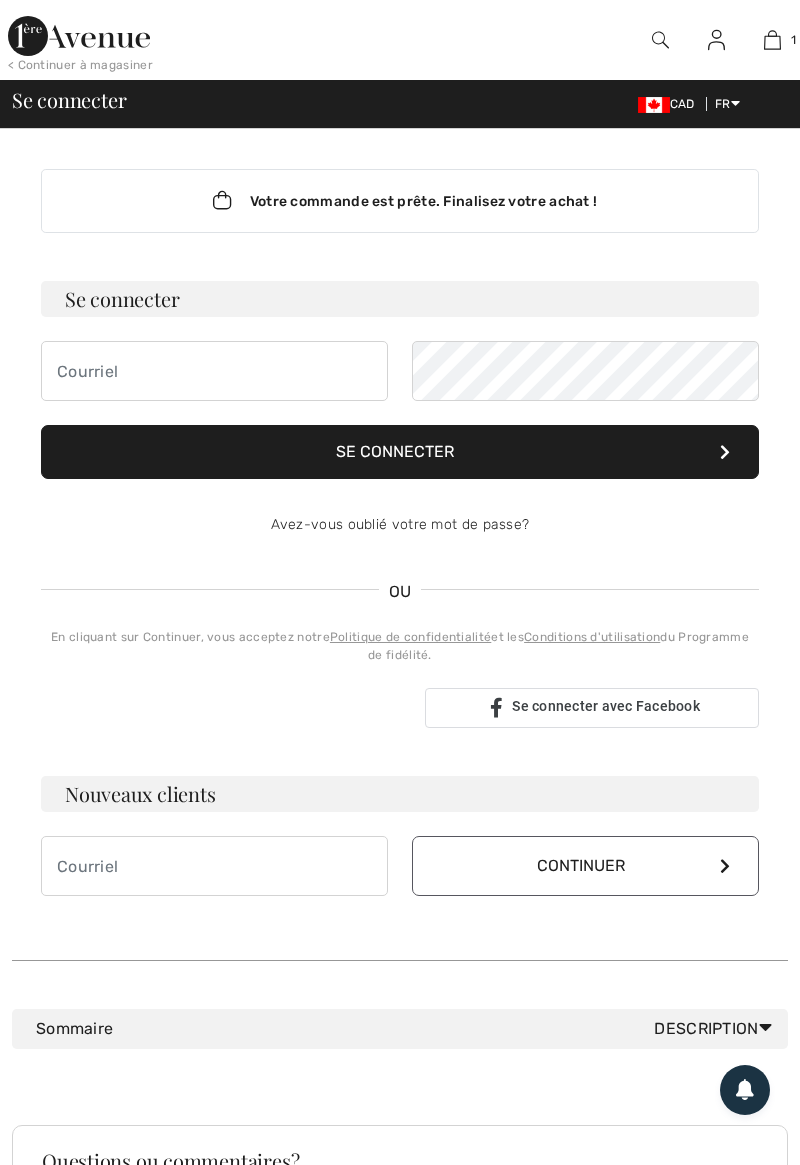 checkbox on "true" 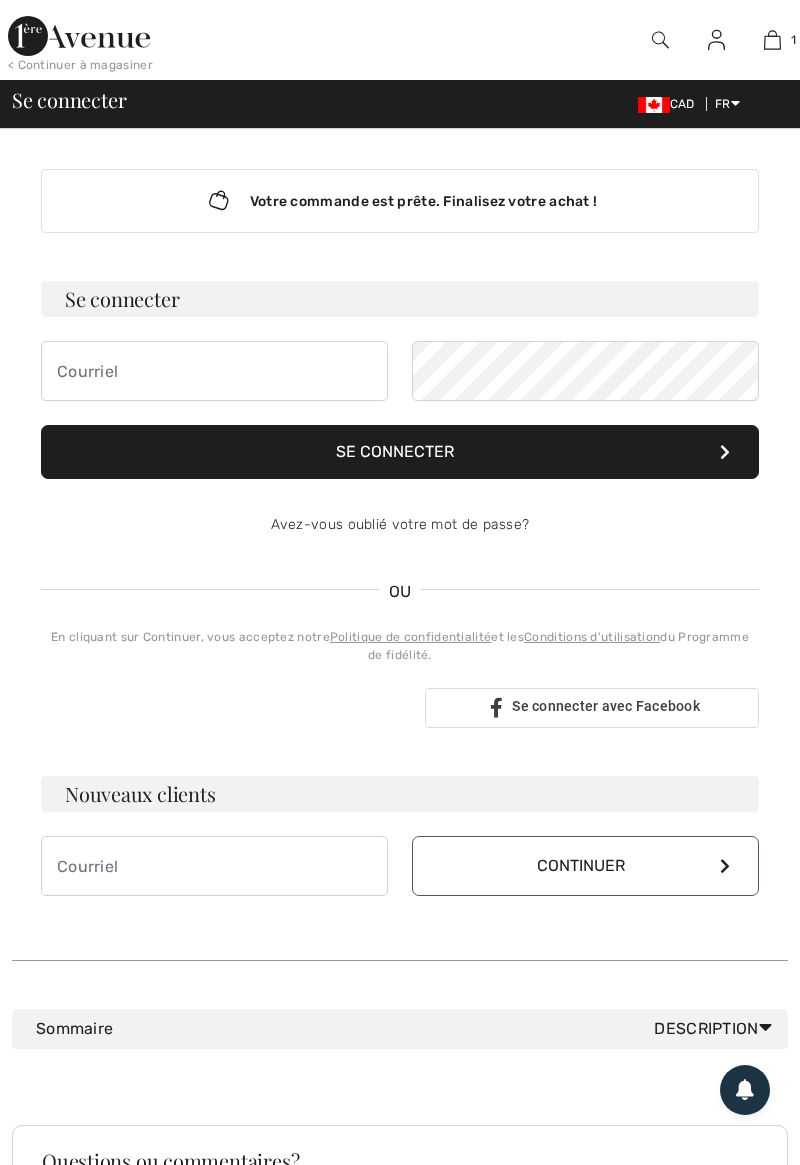 scroll, scrollTop: 0, scrollLeft: 0, axis: both 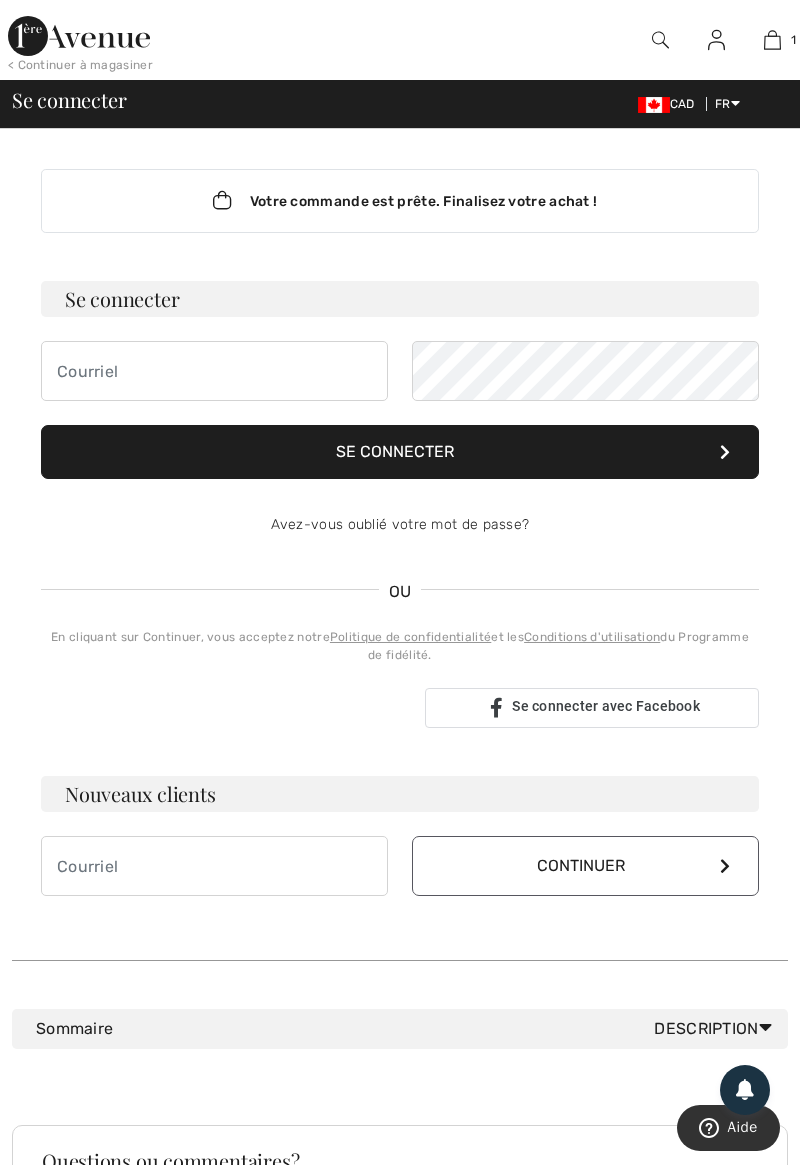 click on "Votre commande est prête. Finalisez votre achat ! Se connecter Se connecter Avez-vous oublié votre mot de passe? OU En cliquant sur Continuer, vous acceptez notre Politique de confidentialité et les Conditions d'utilisation du Programme de fidélité." at bounding box center [400, 532] 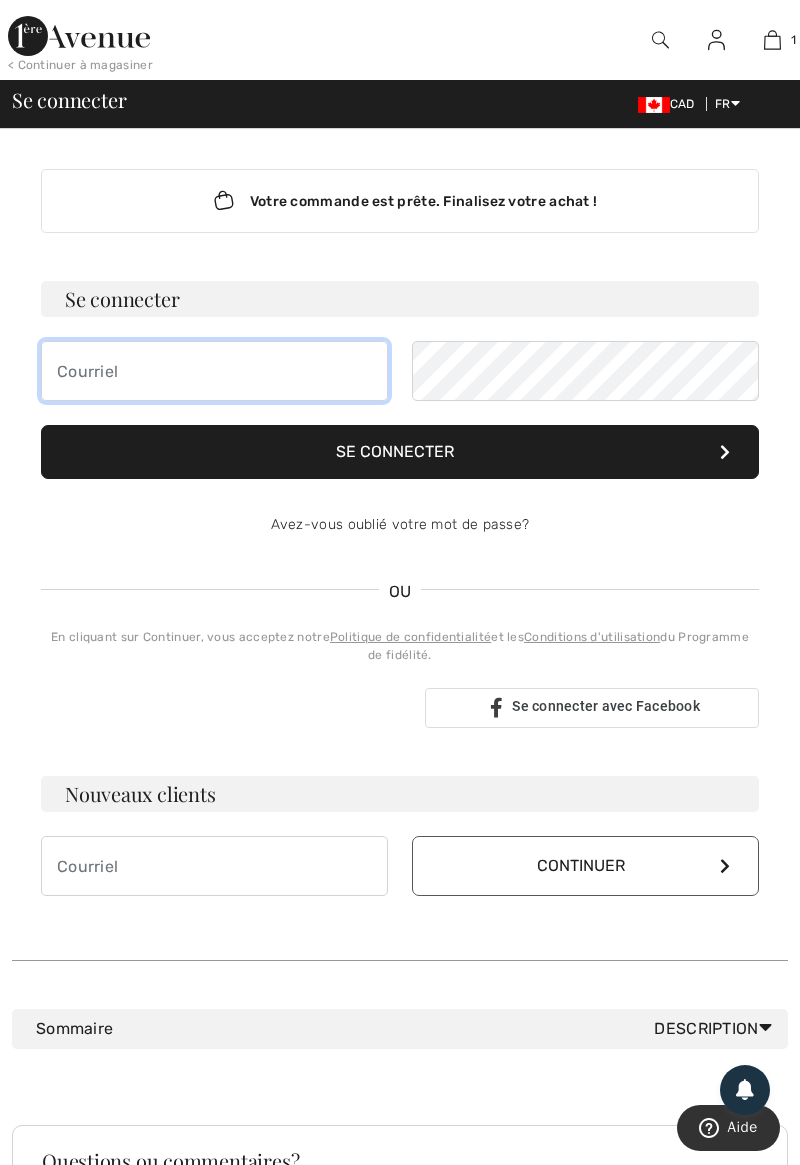 click at bounding box center (214, 371) 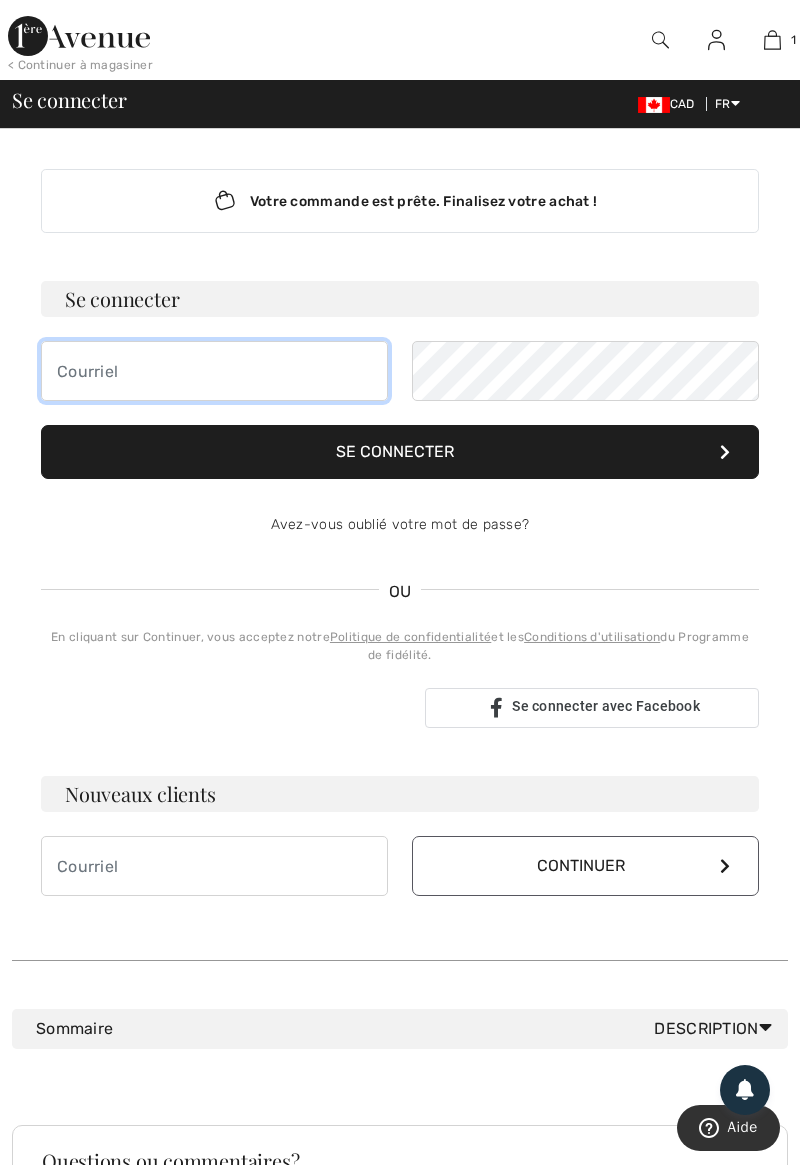 type on "[USER]@[DOMAIN]" 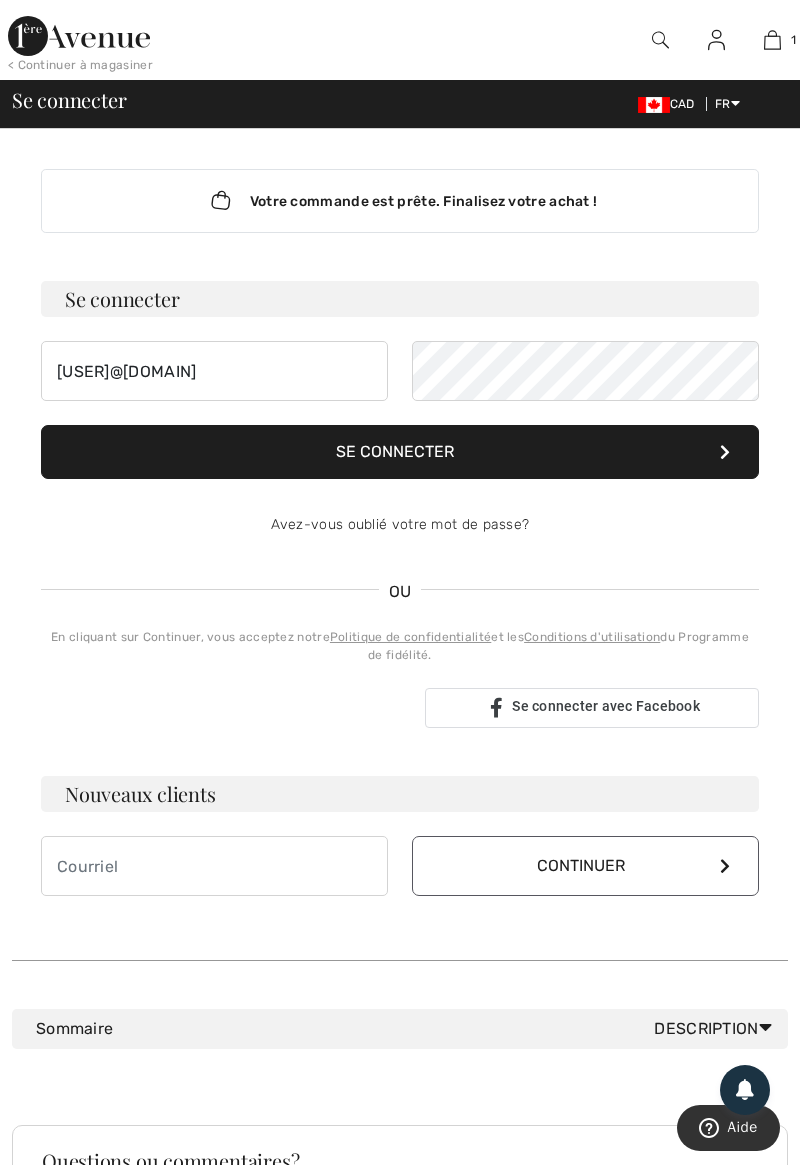 click on "Se connecter" at bounding box center (400, 452) 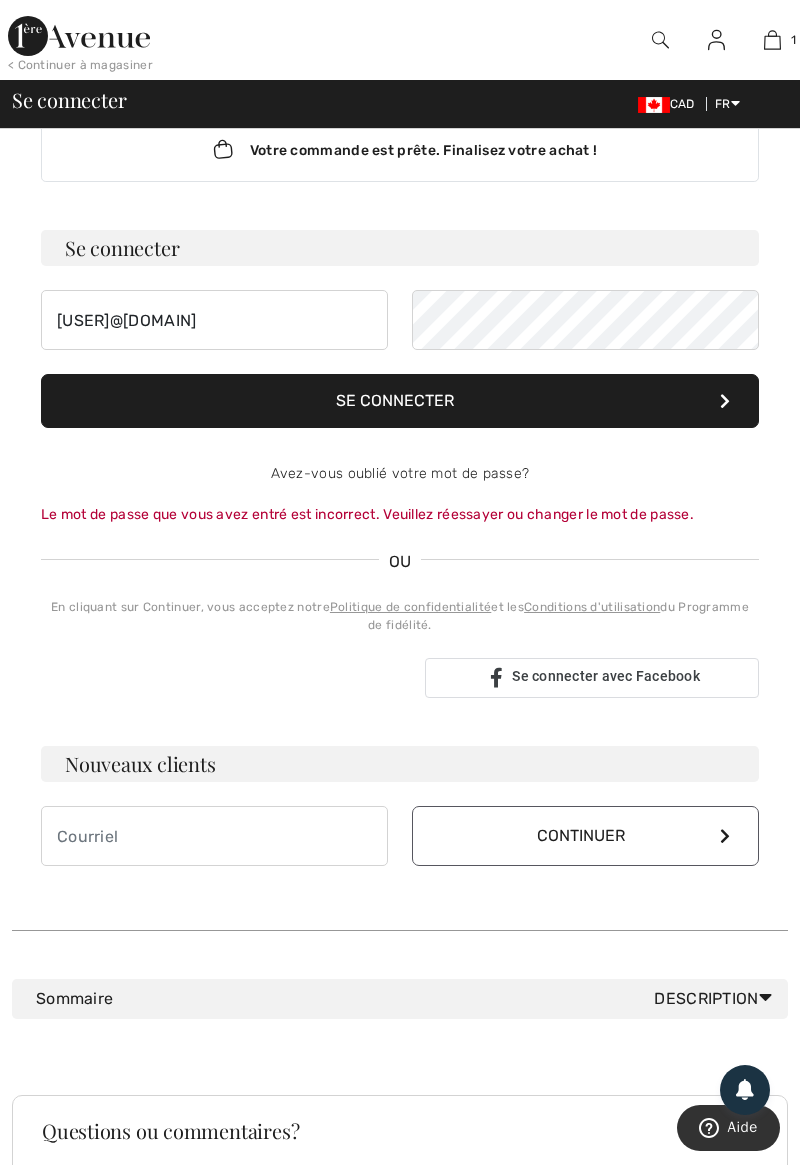 scroll, scrollTop: 53, scrollLeft: 0, axis: vertical 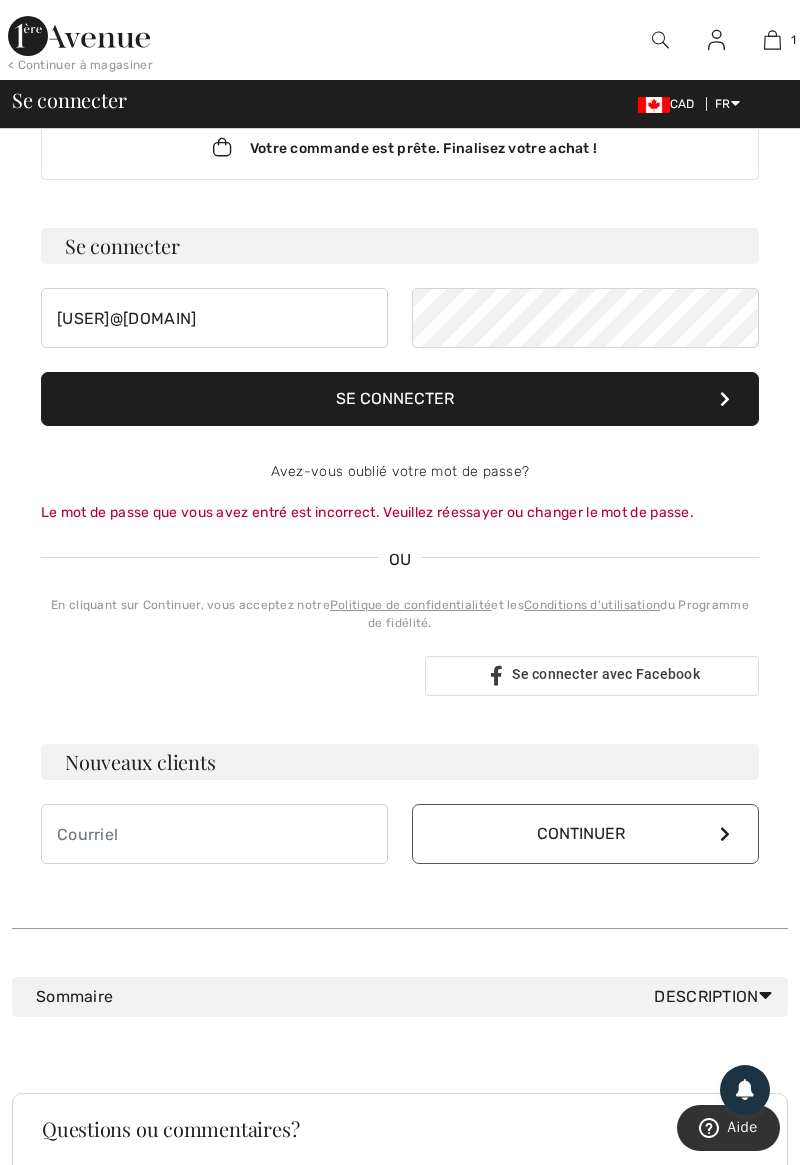 click on "Description" at bounding box center [717, 997] 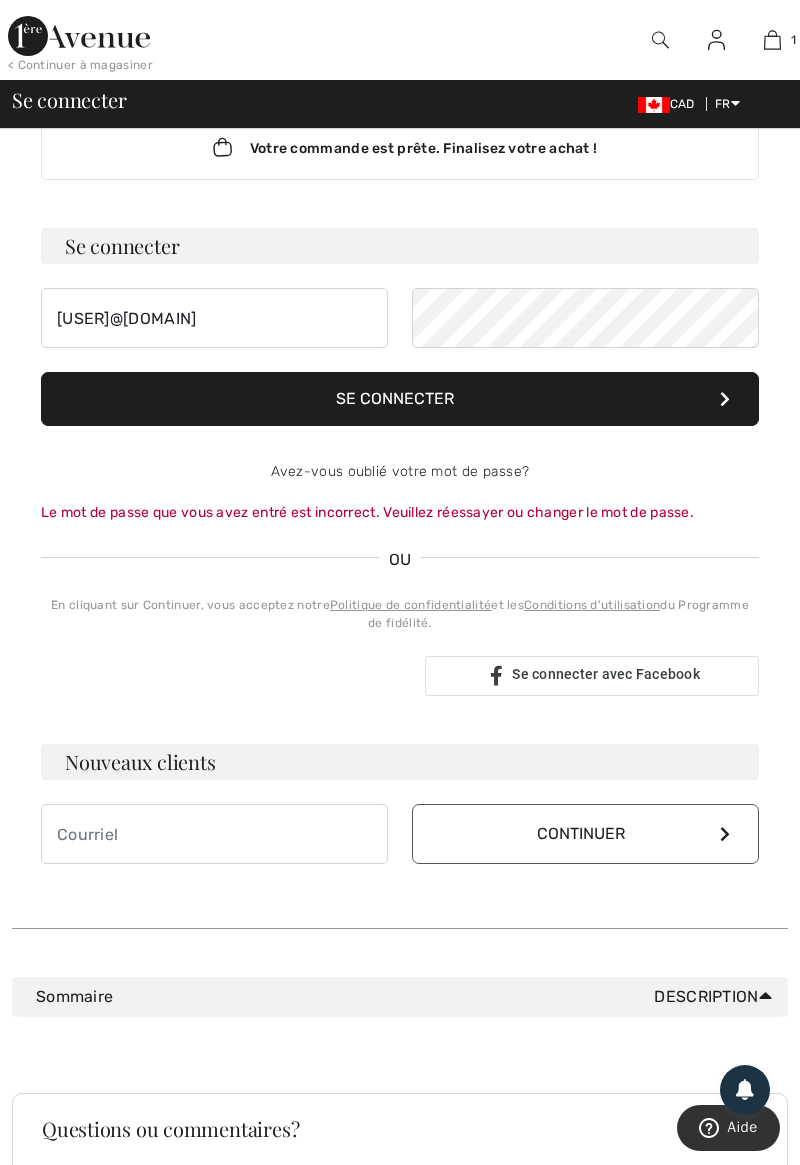 click on "Description" at bounding box center (717, 997) 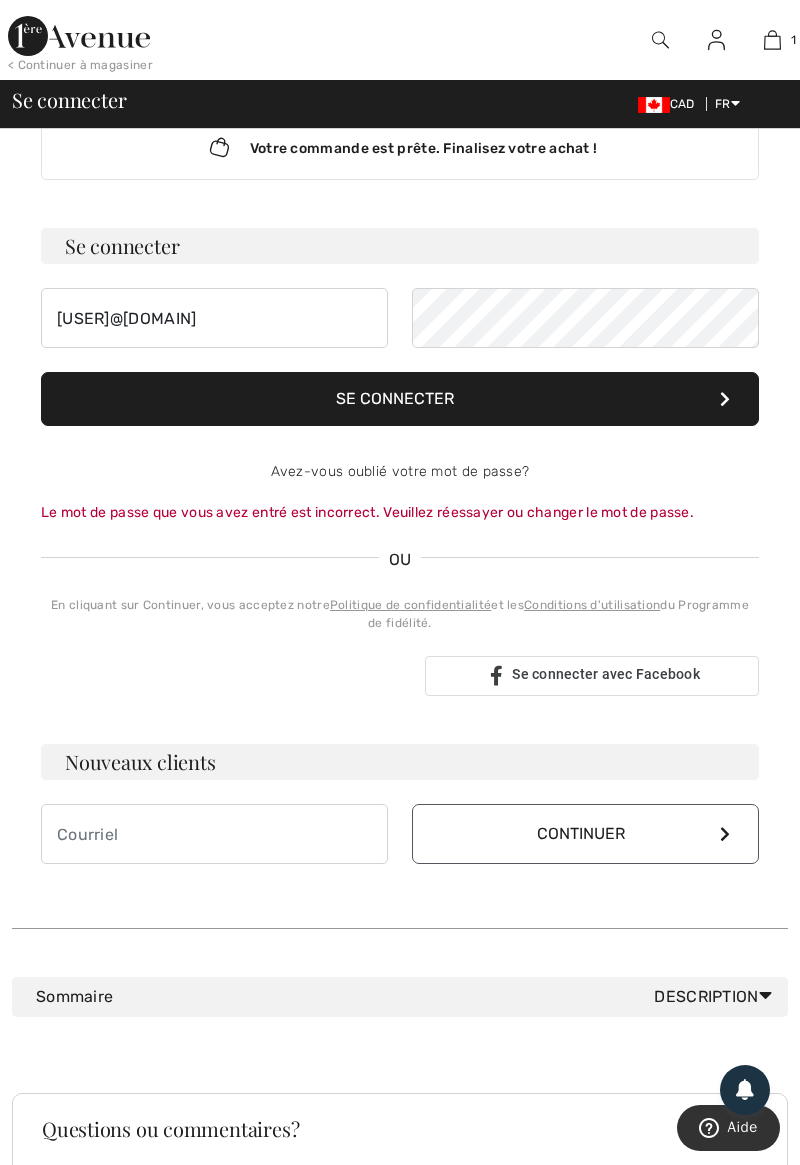 click on "Le mot de passe que vous avez entré est incorrect. Veuillez réessayer ou changer le mot de passe." at bounding box center [400, 512] 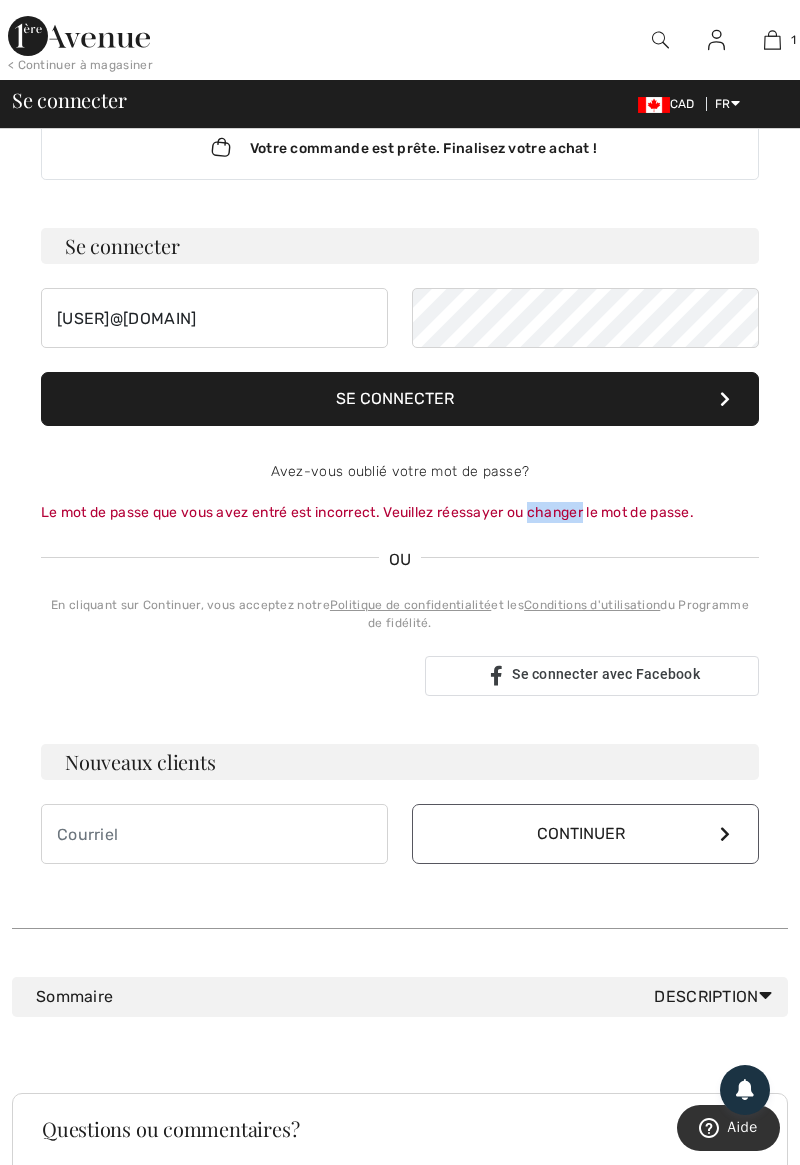 click on "Avez-vous oublié votre mot de passe?" at bounding box center (400, 471) 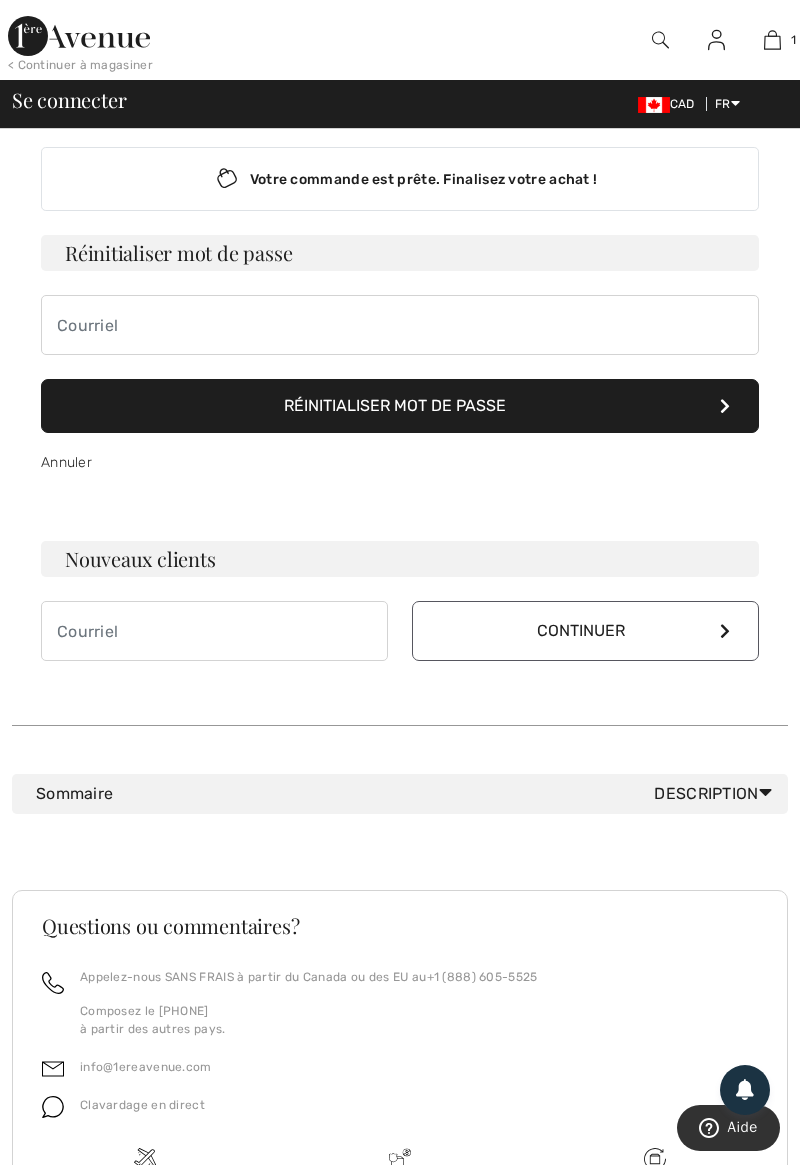 scroll, scrollTop: 5, scrollLeft: 0, axis: vertical 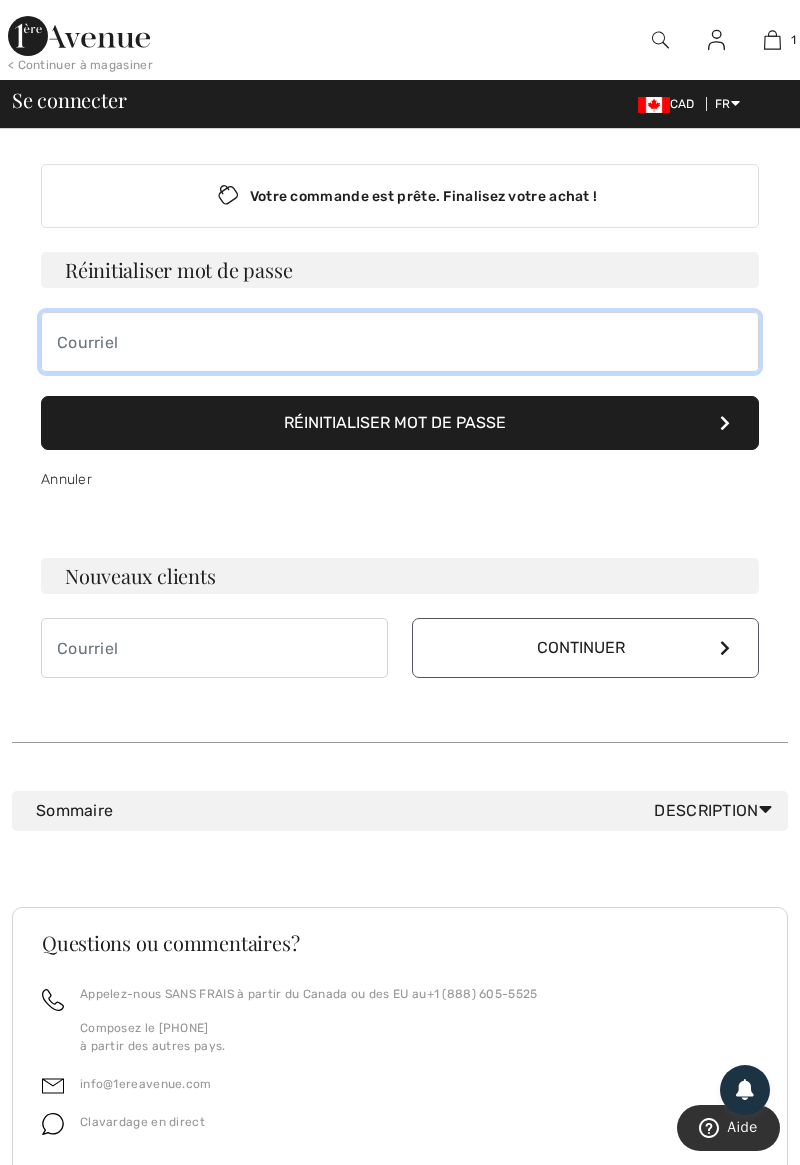click at bounding box center [400, 342] 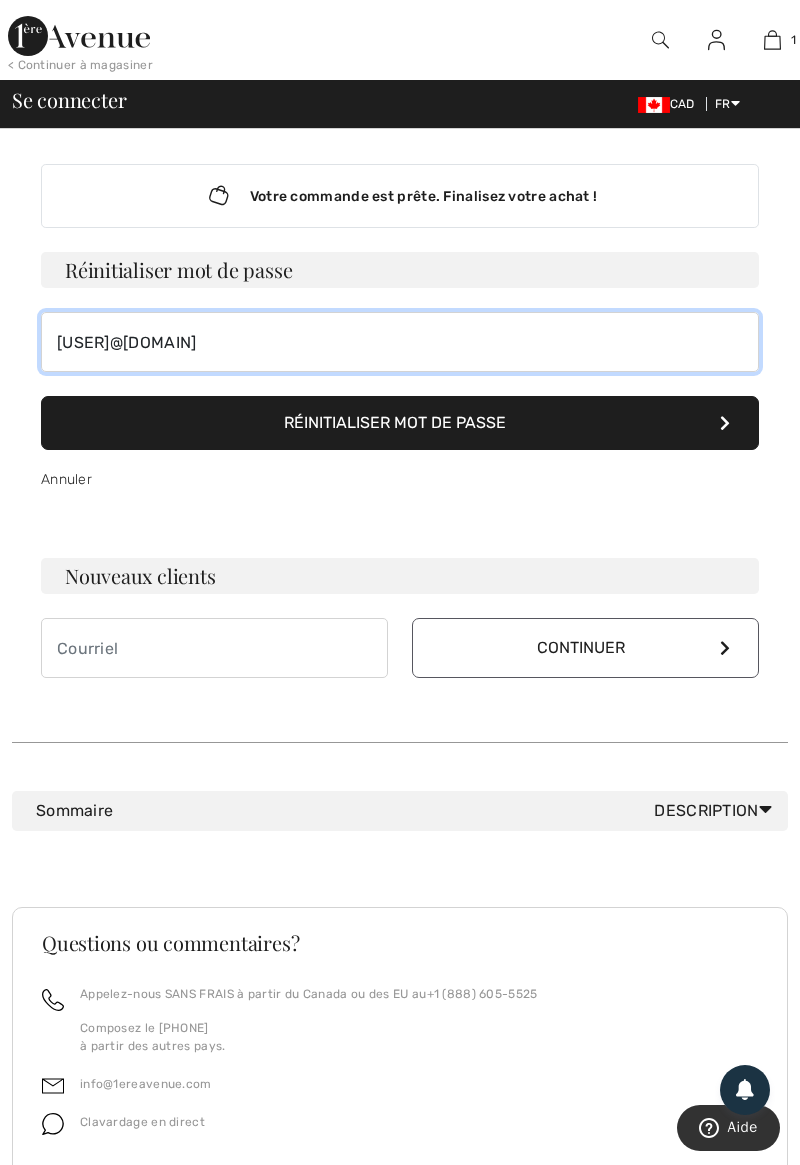 type on "b803535@hotmail.com" 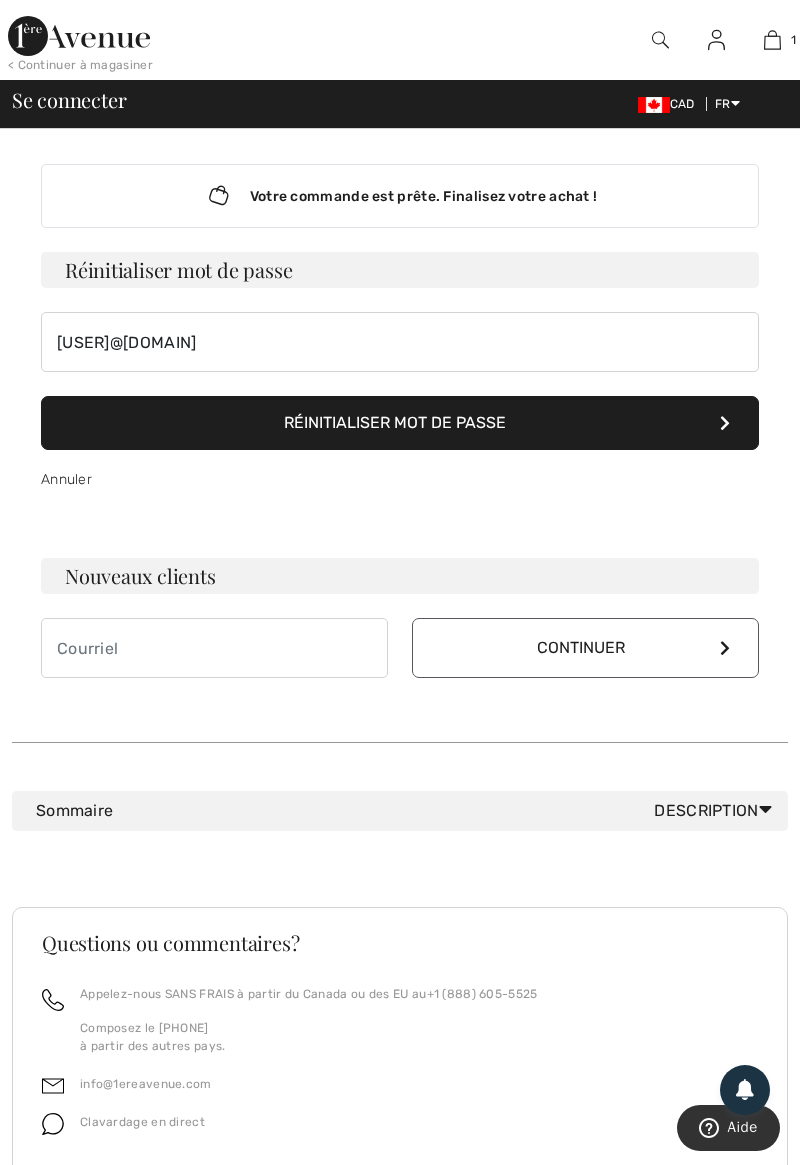 click on "Réinitialiser mot de passe" at bounding box center (400, 423) 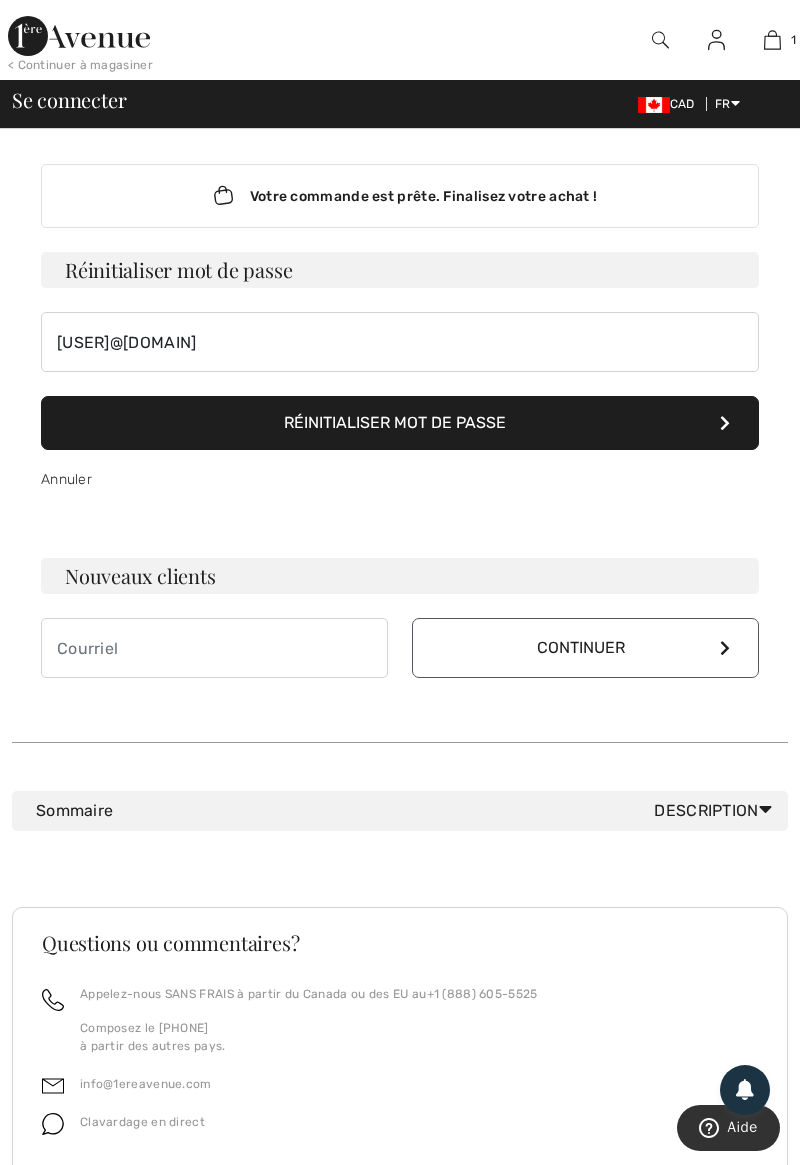 click on "Description" at bounding box center [717, 811] 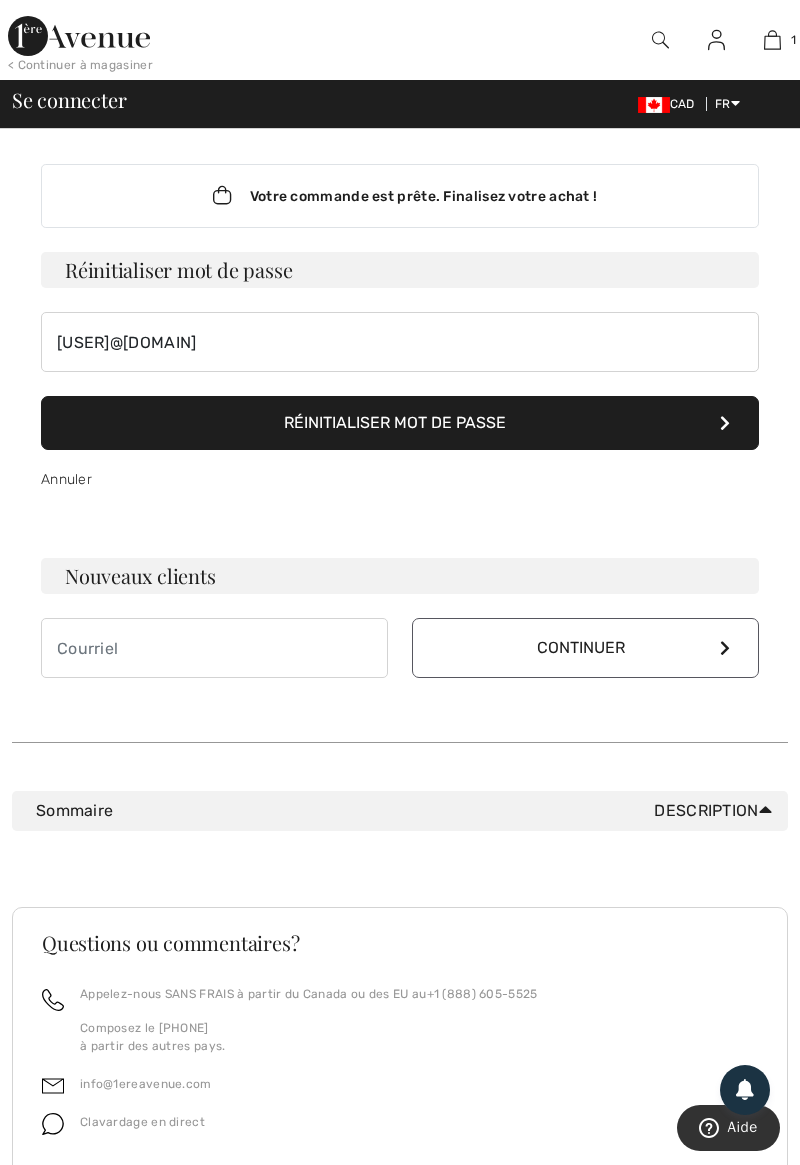 click on "Réinitialiser mot de passe" at bounding box center (400, 423) 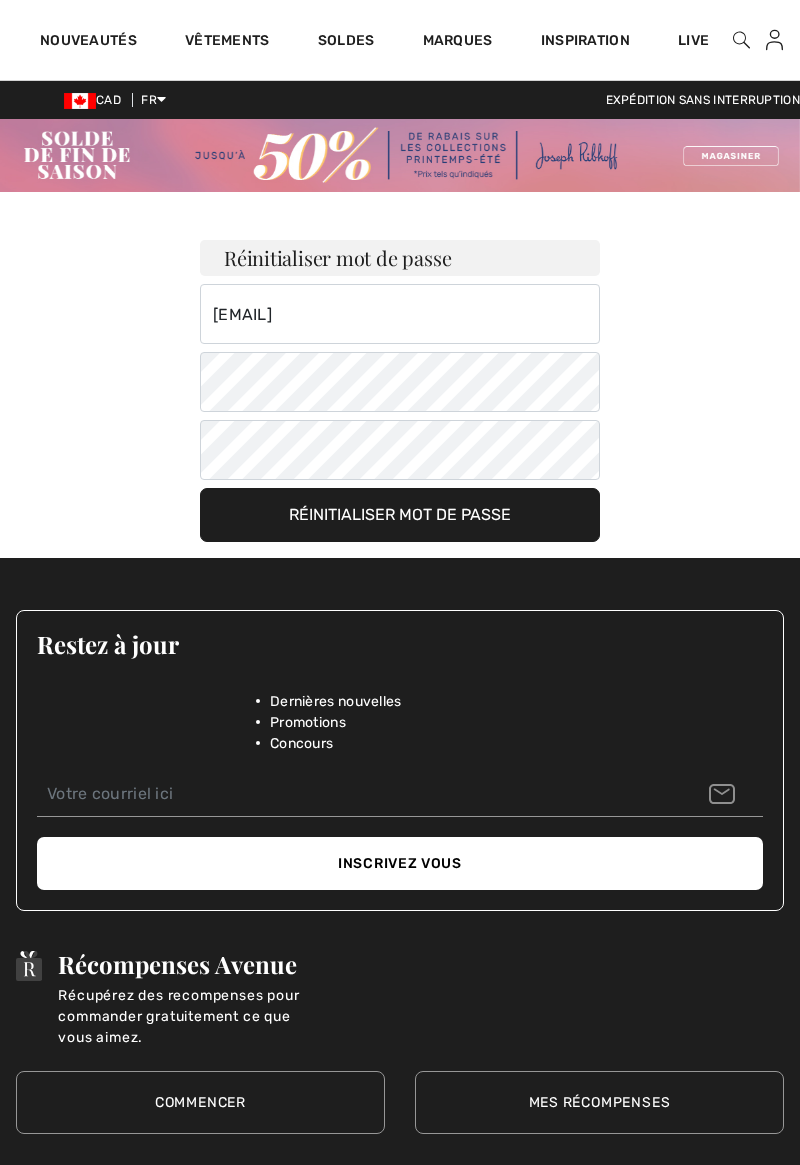 scroll, scrollTop: 0, scrollLeft: 0, axis: both 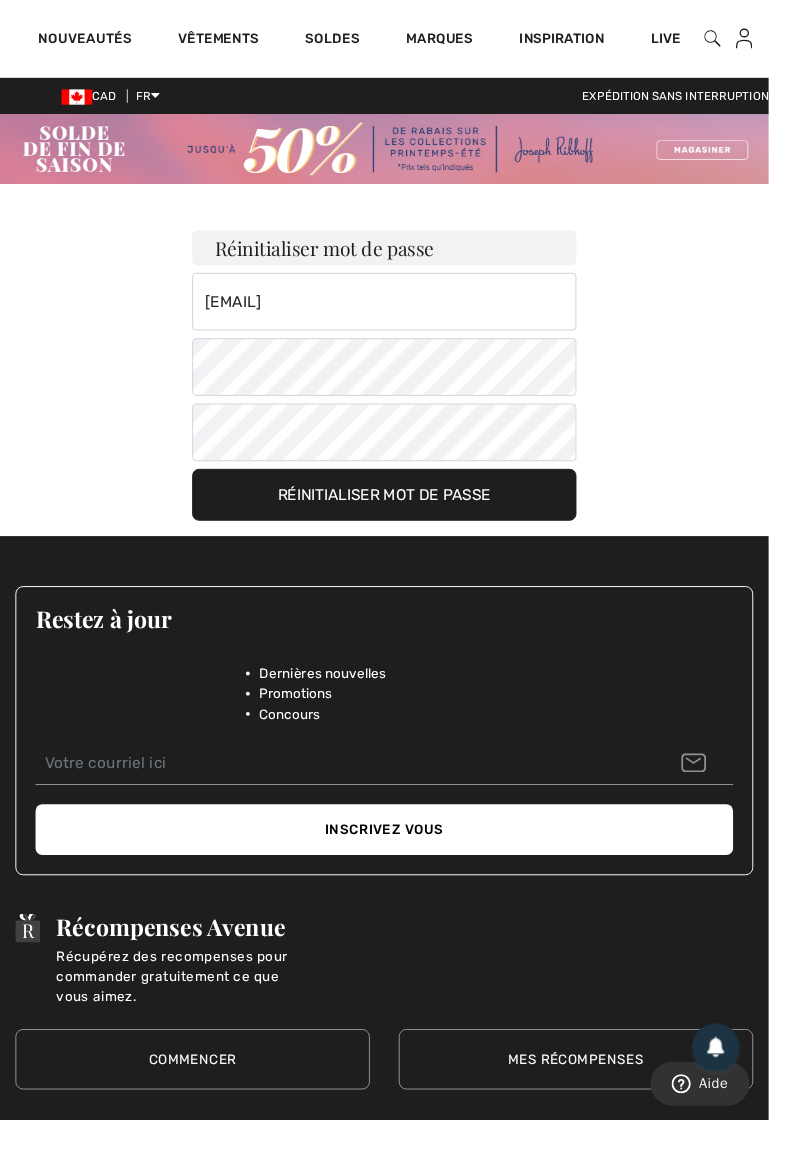 click on "Réinitialiser mot de passe" at bounding box center (400, 515) 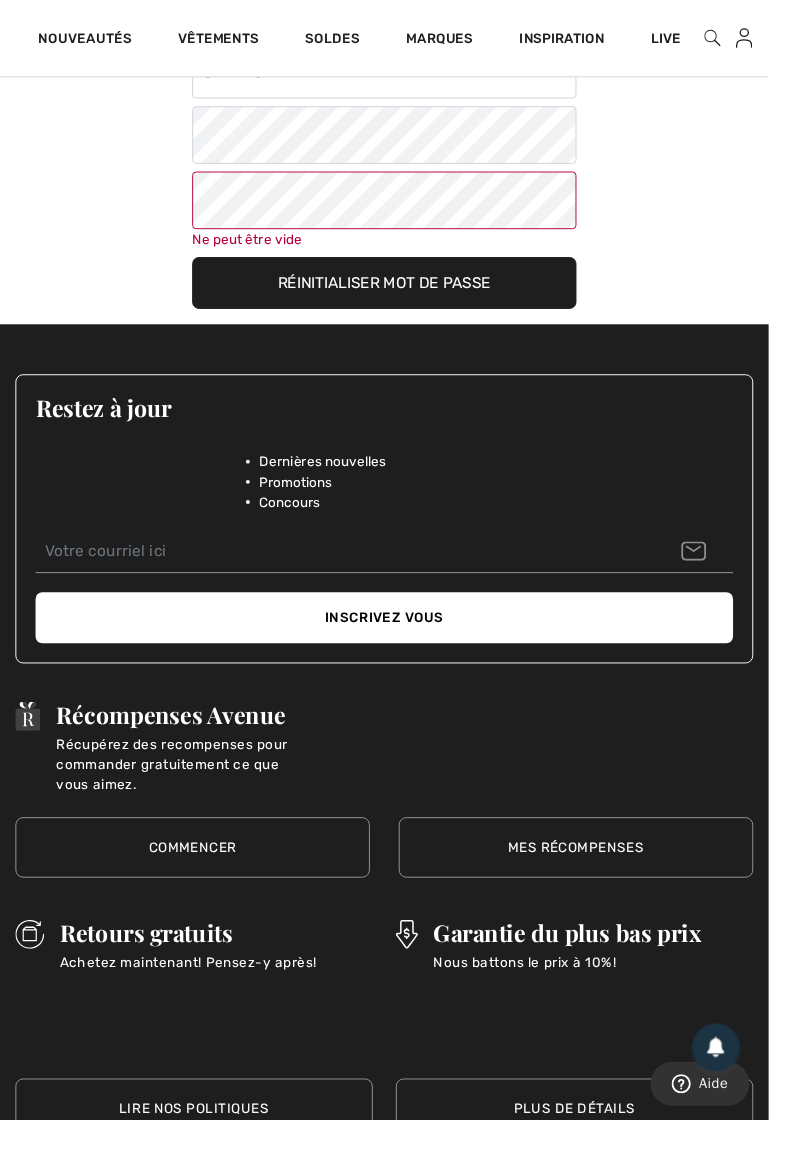 scroll, scrollTop: 260, scrollLeft: 0, axis: vertical 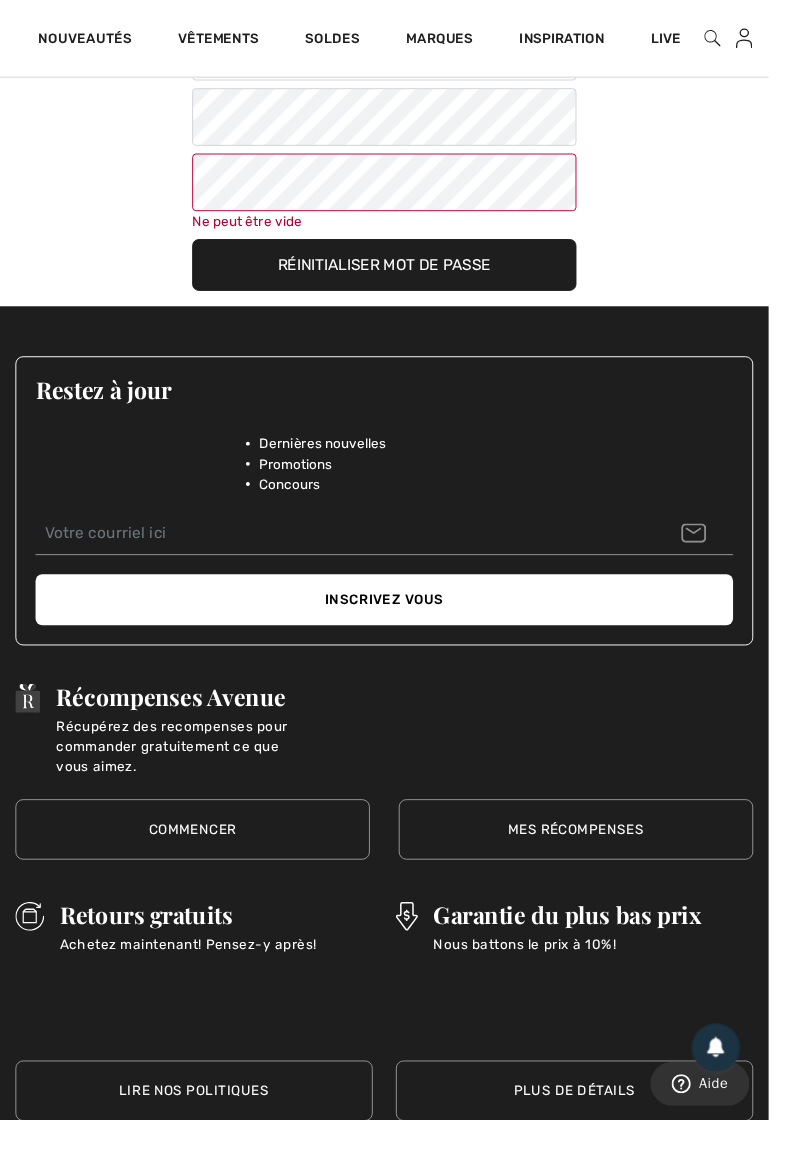 click on "Réinitialiser mot de passe" at bounding box center [400, 276] 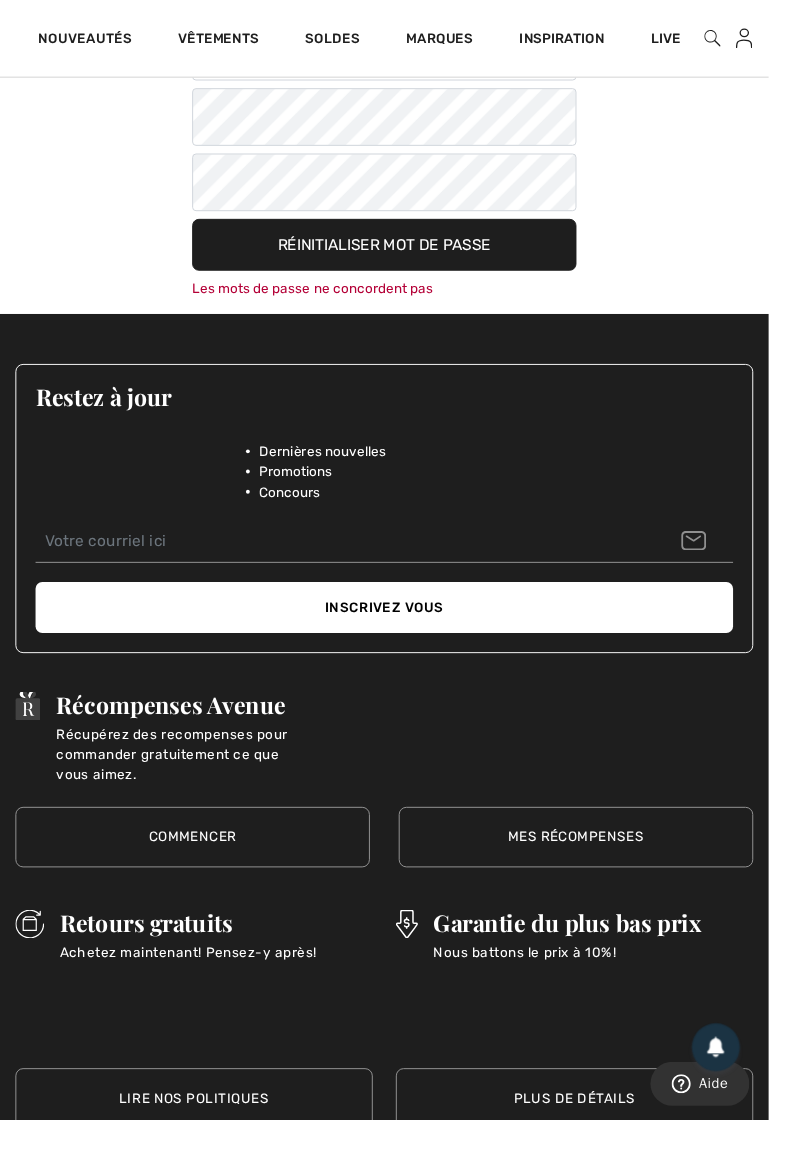 click on "Réinitialiser mot de passe" at bounding box center [400, 255] 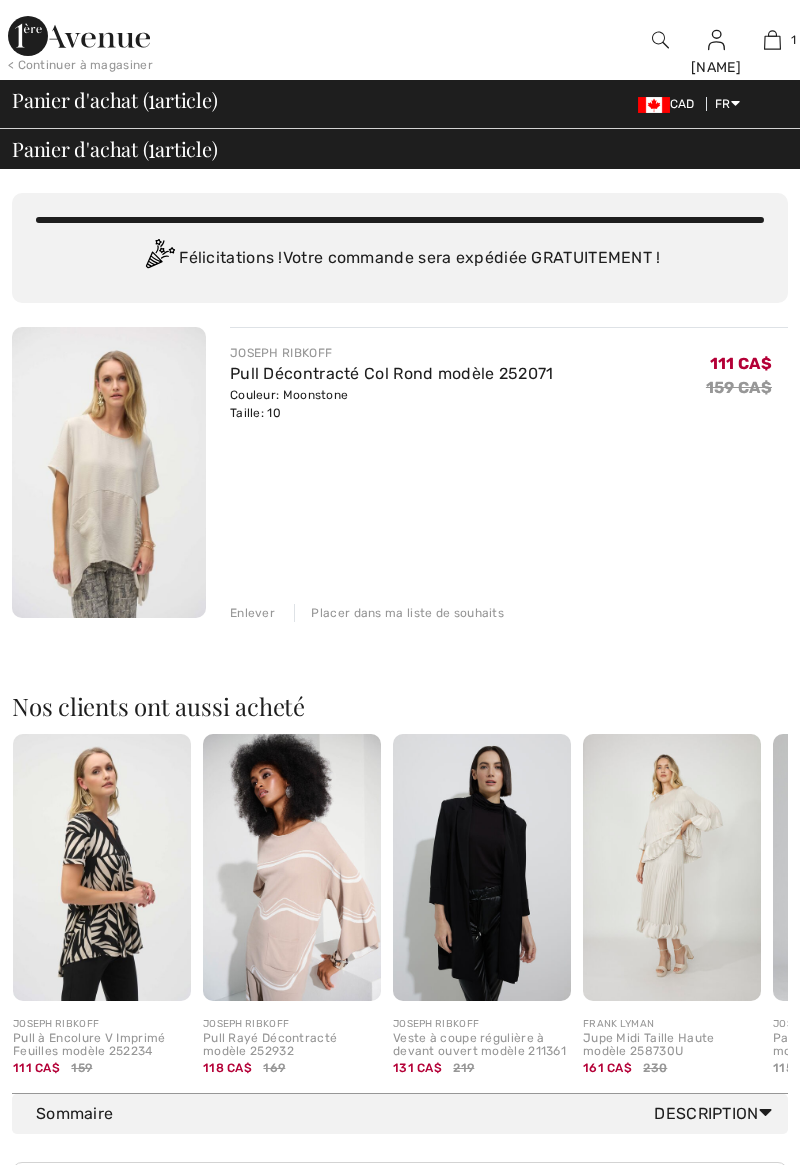 scroll, scrollTop: 0, scrollLeft: 0, axis: both 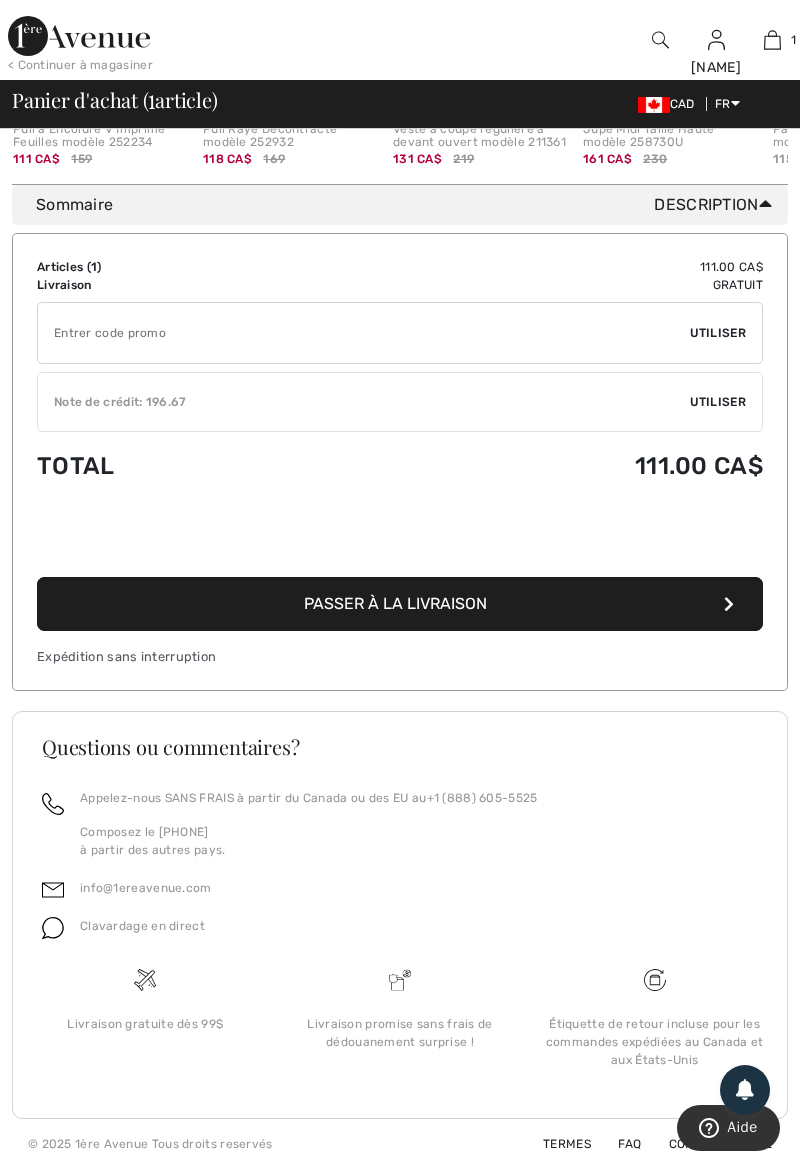 click on "Passer à la livraison" at bounding box center [395, 603] 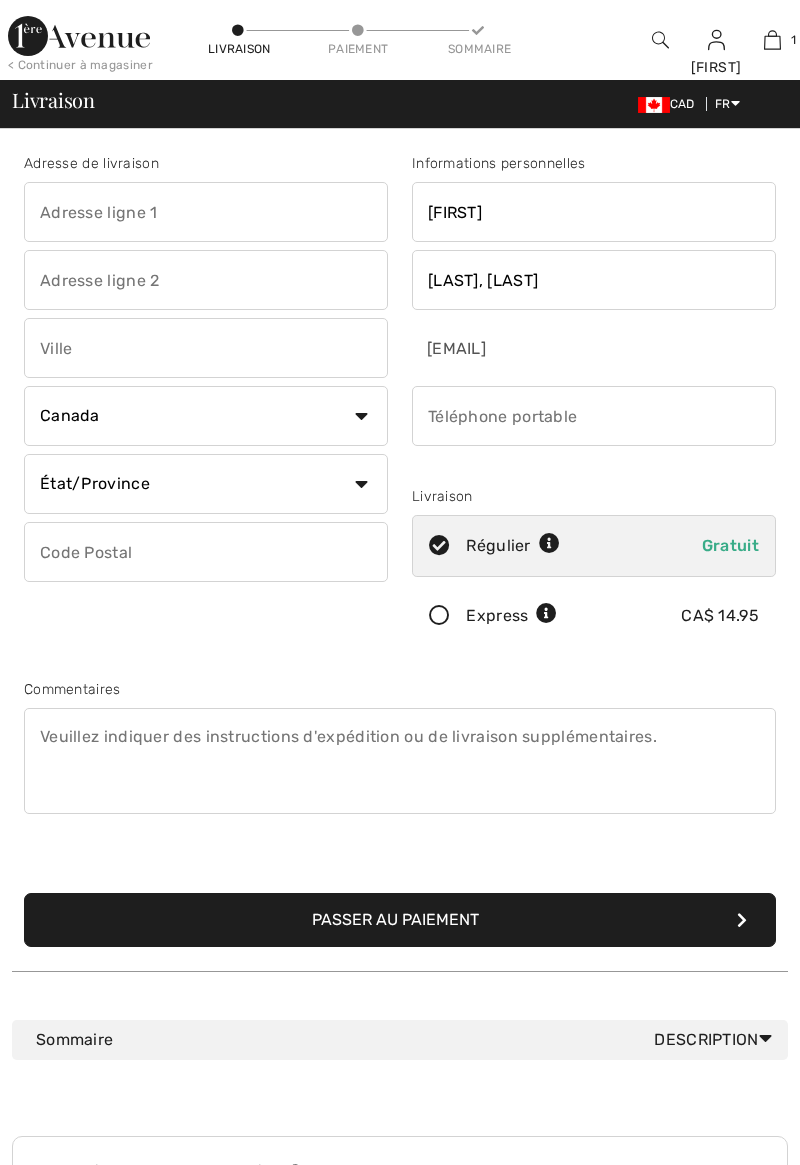 scroll, scrollTop: 0, scrollLeft: 0, axis: both 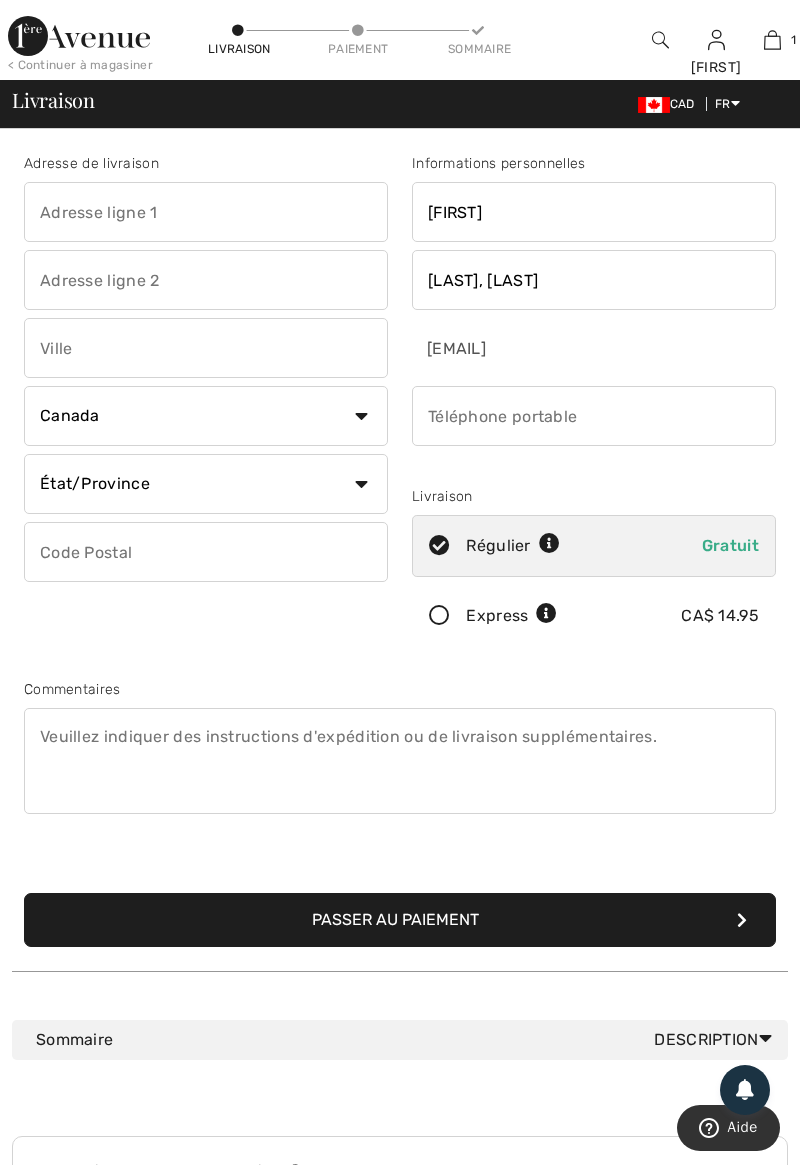 click at bounding box center (206, 212) 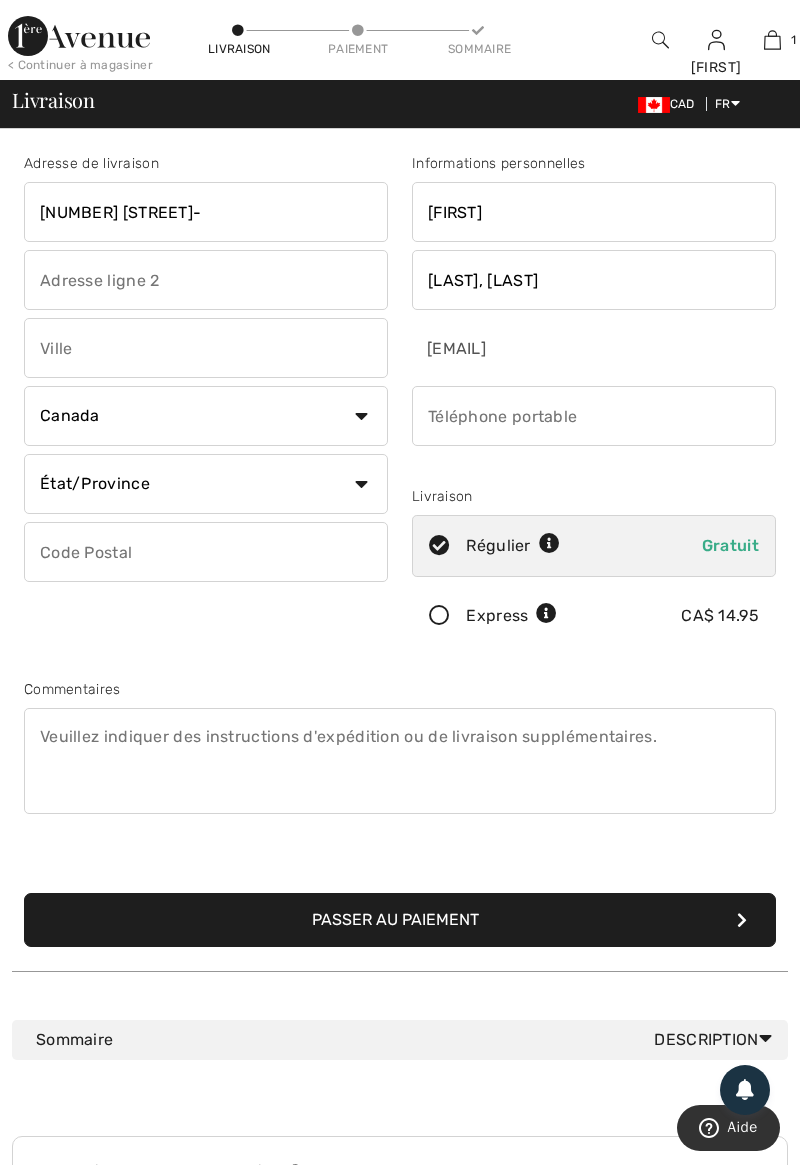 type on "580 St-Jacques-Est" 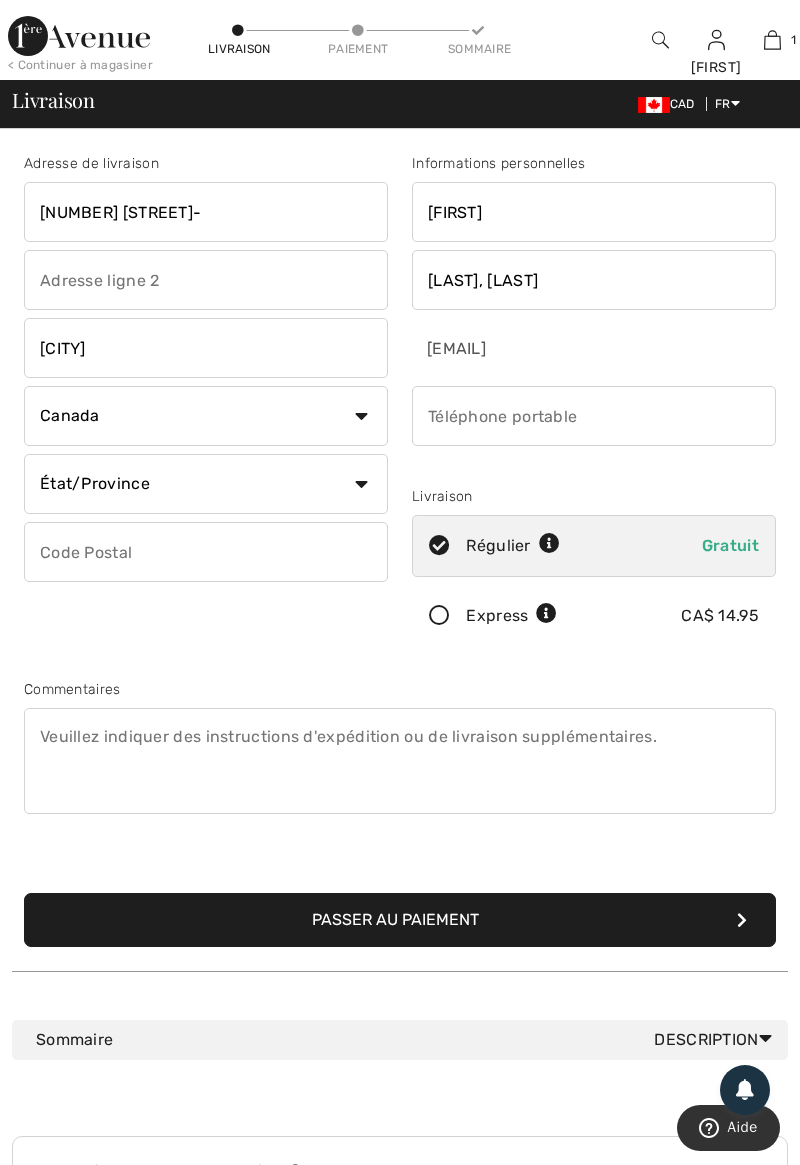 click on "État/Province
Alberta
Colombie-Britannique
Ile-du-Prince-Edward
Manitoba
Nouveau-Brunswick
Nouvelle-Ecosse
Nunavut
Ontario
Québec
Saskatchewan
Terre-Neuve-et-Labrador
Territoires-du-Nord-Ouest
Yukon" at bounding box center (206, 484) 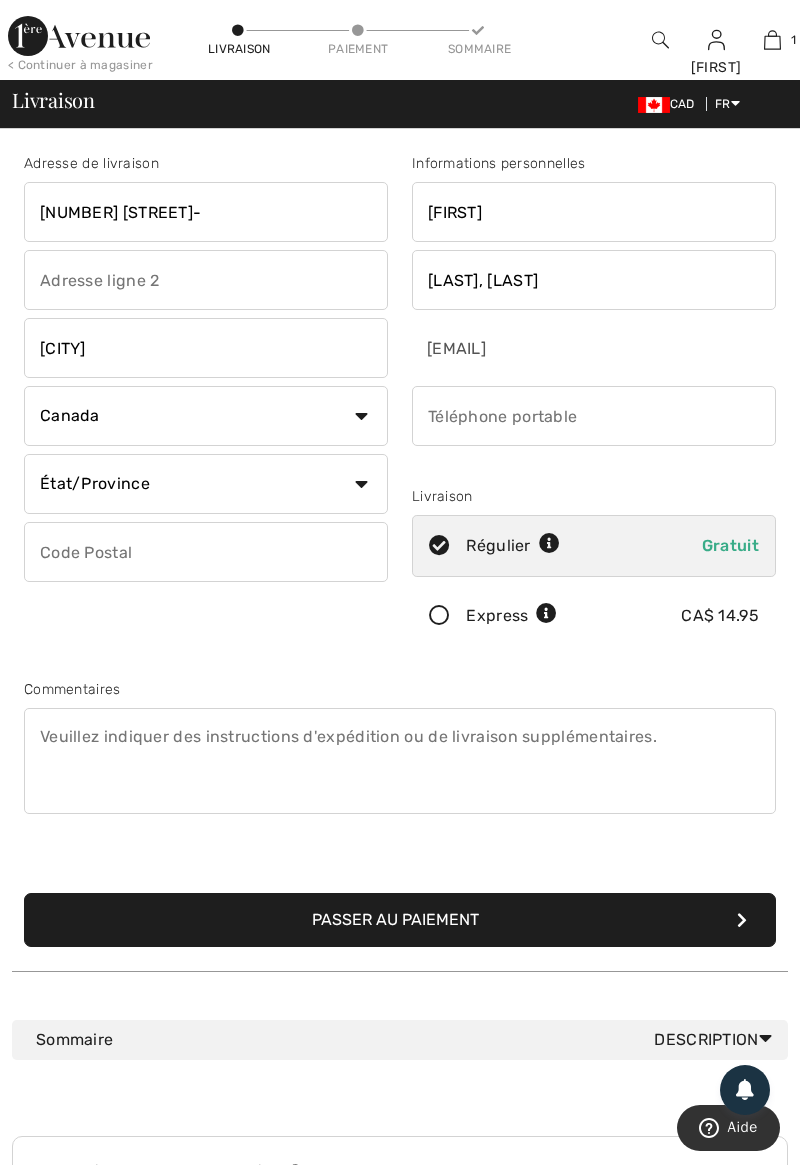 select on "QC" 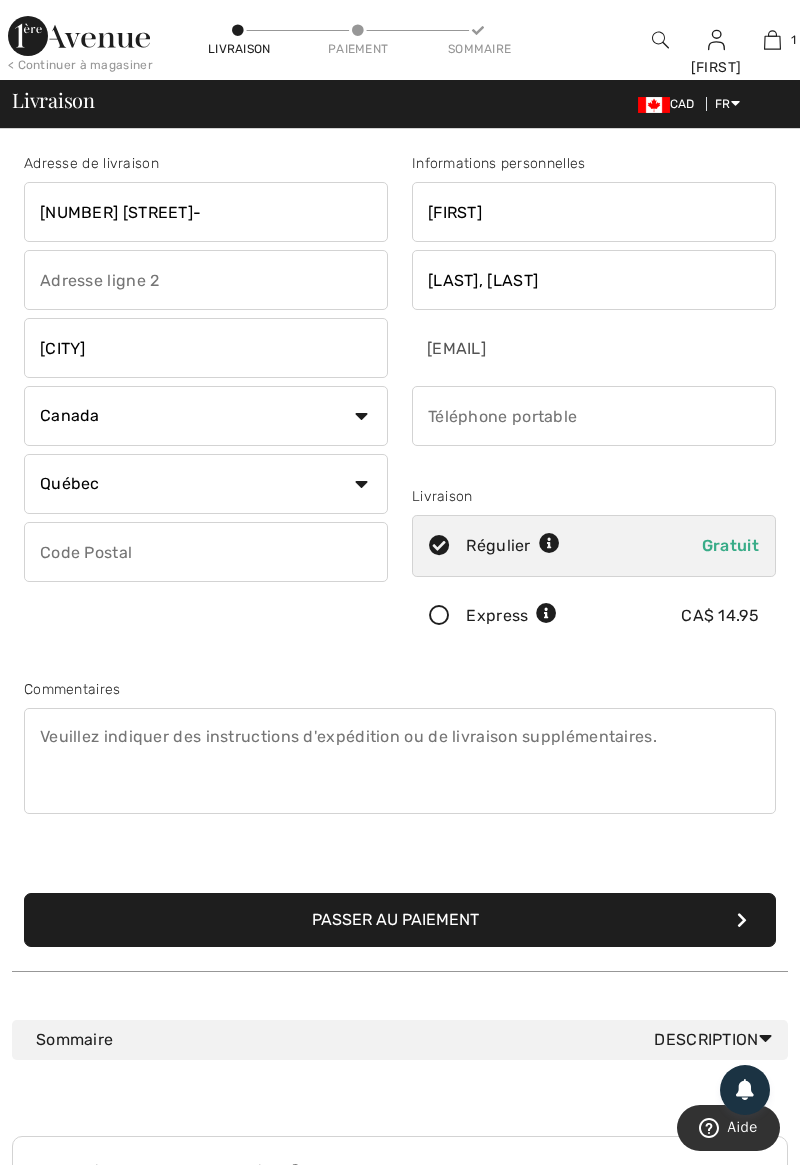 click at bounding box center [206, 552] 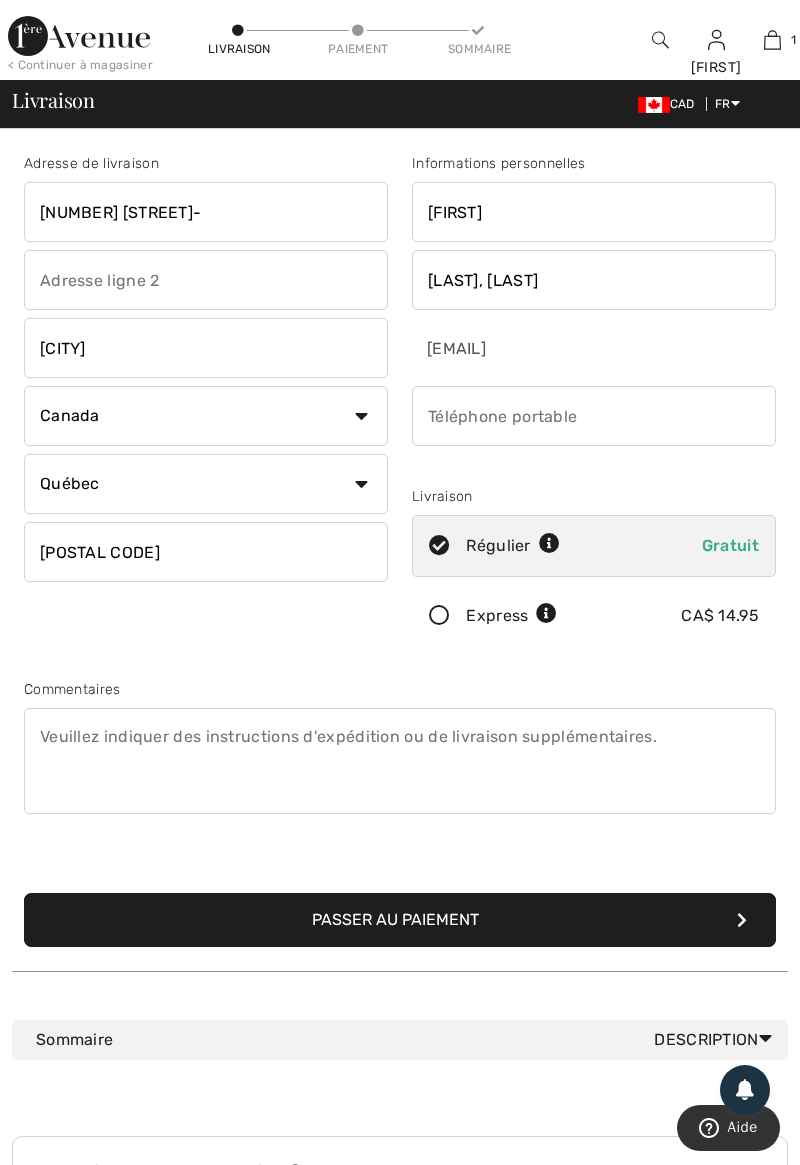 type on "[POSTAL_CODE]" 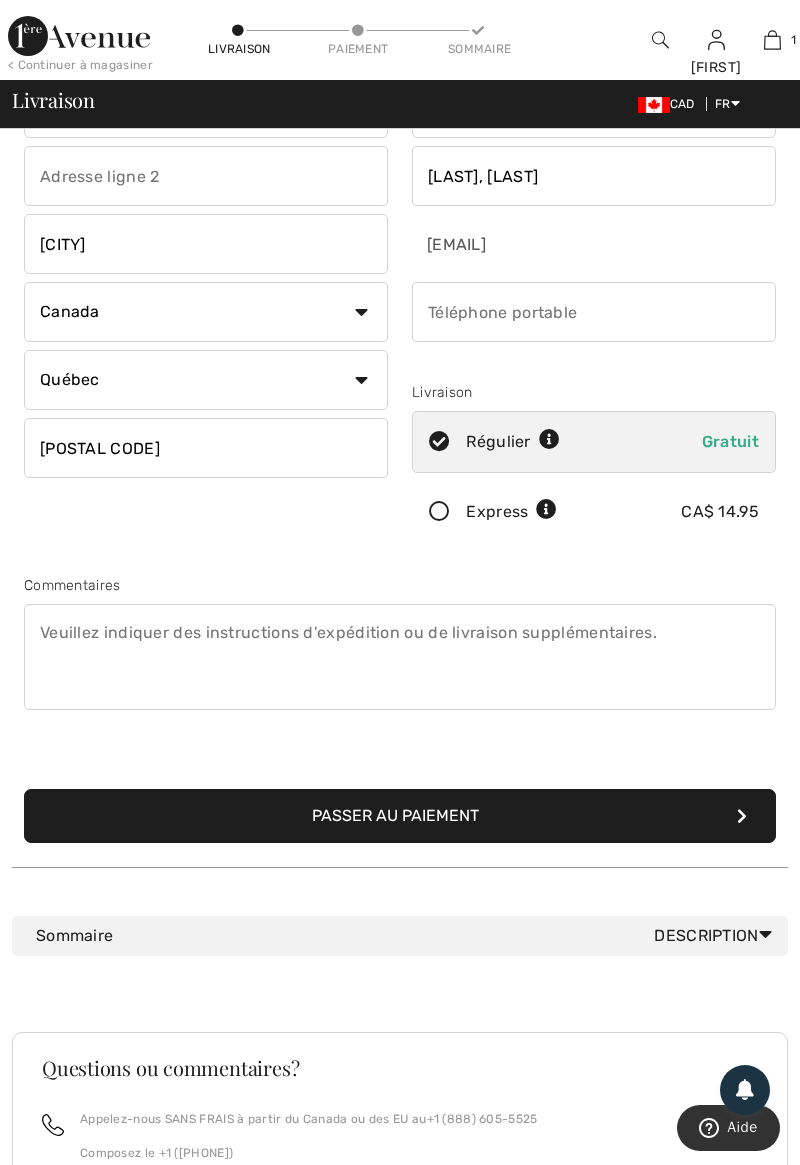 scroll, scrollTop: 103, scrollLeft: 0, axis: vertical 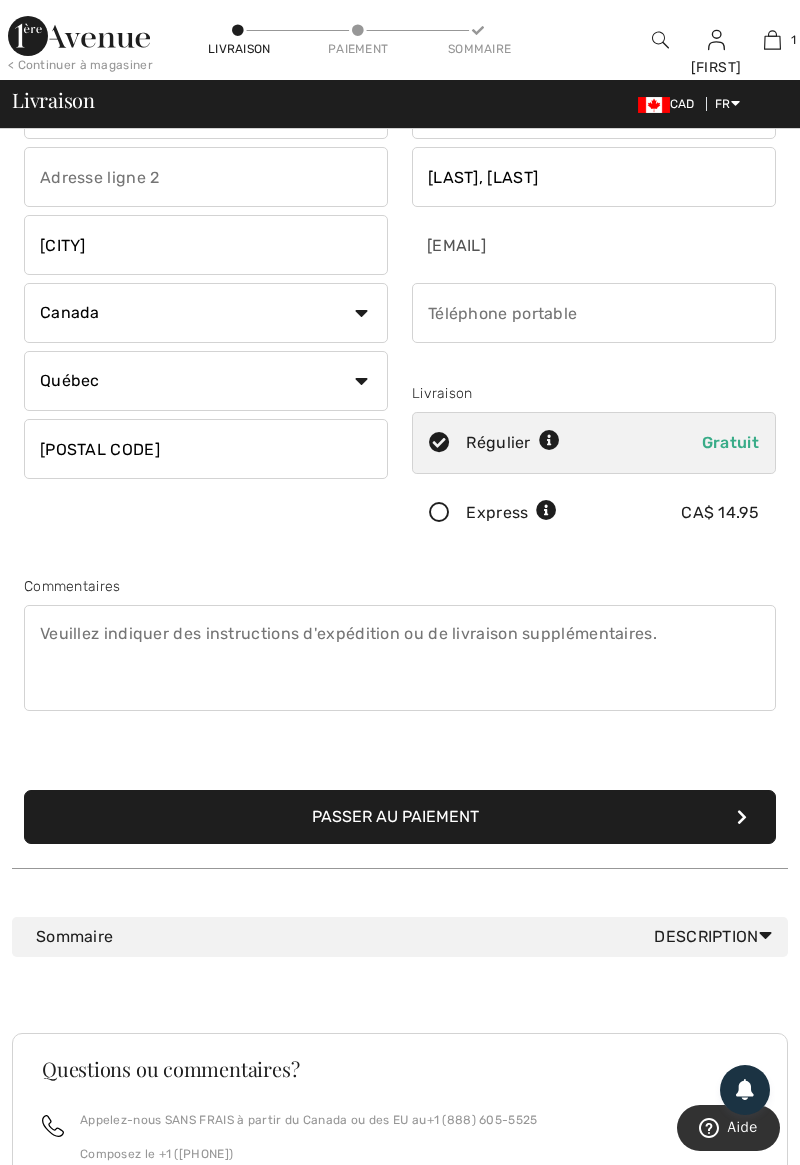 click on "Passer au paiement" at bounding box center (400, 817) 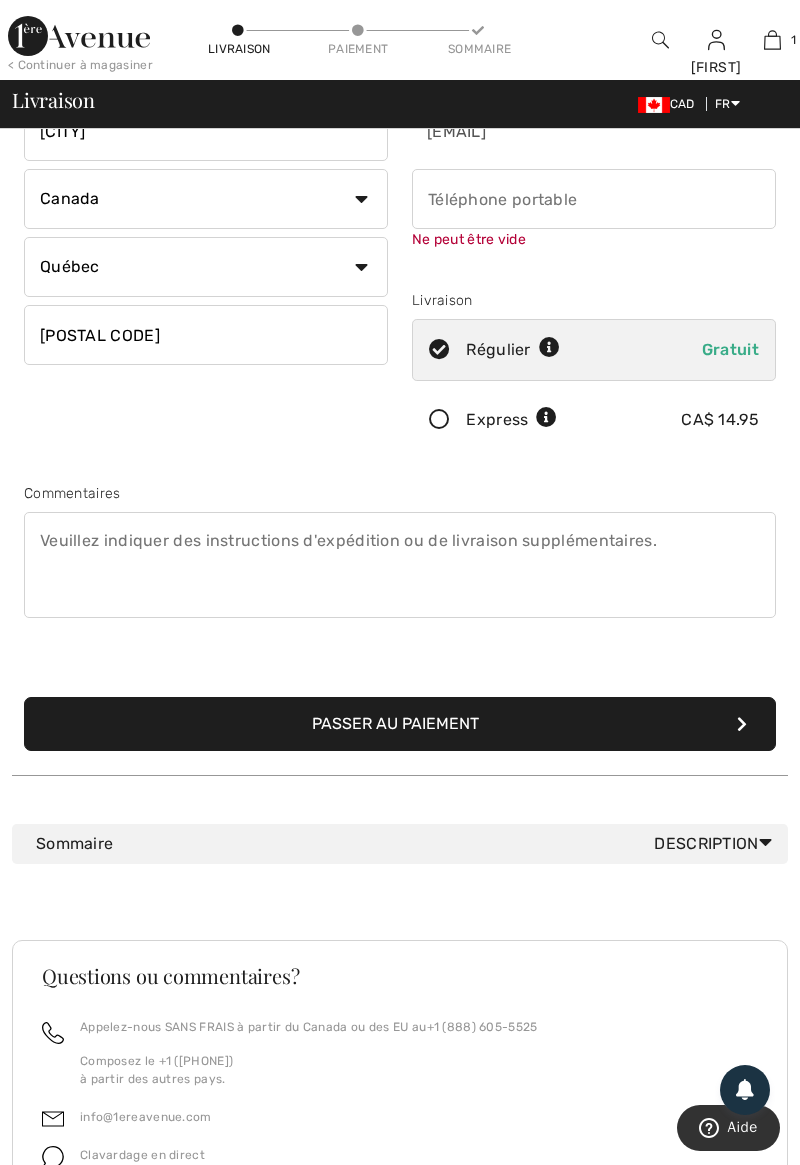 scroll, scrollTop: 226, scrollLeft: 0, axis: vertical 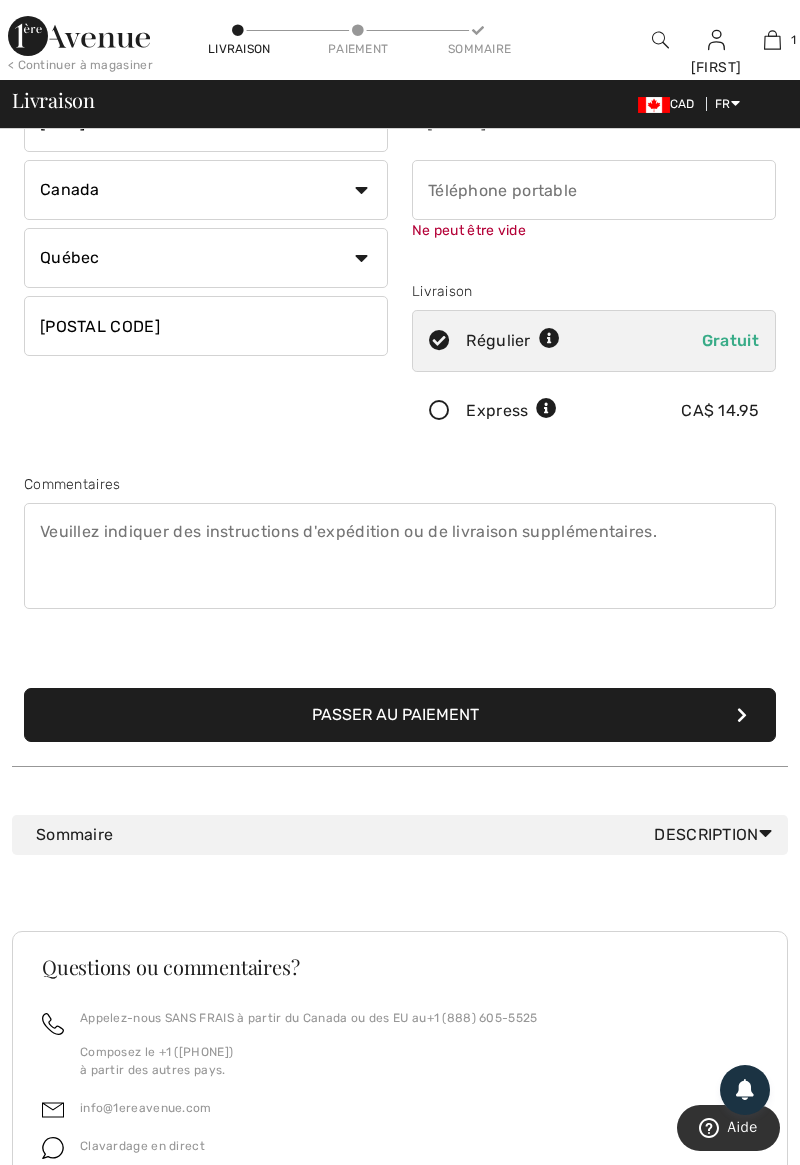 click on "Description" at bounding box center (717, 835) 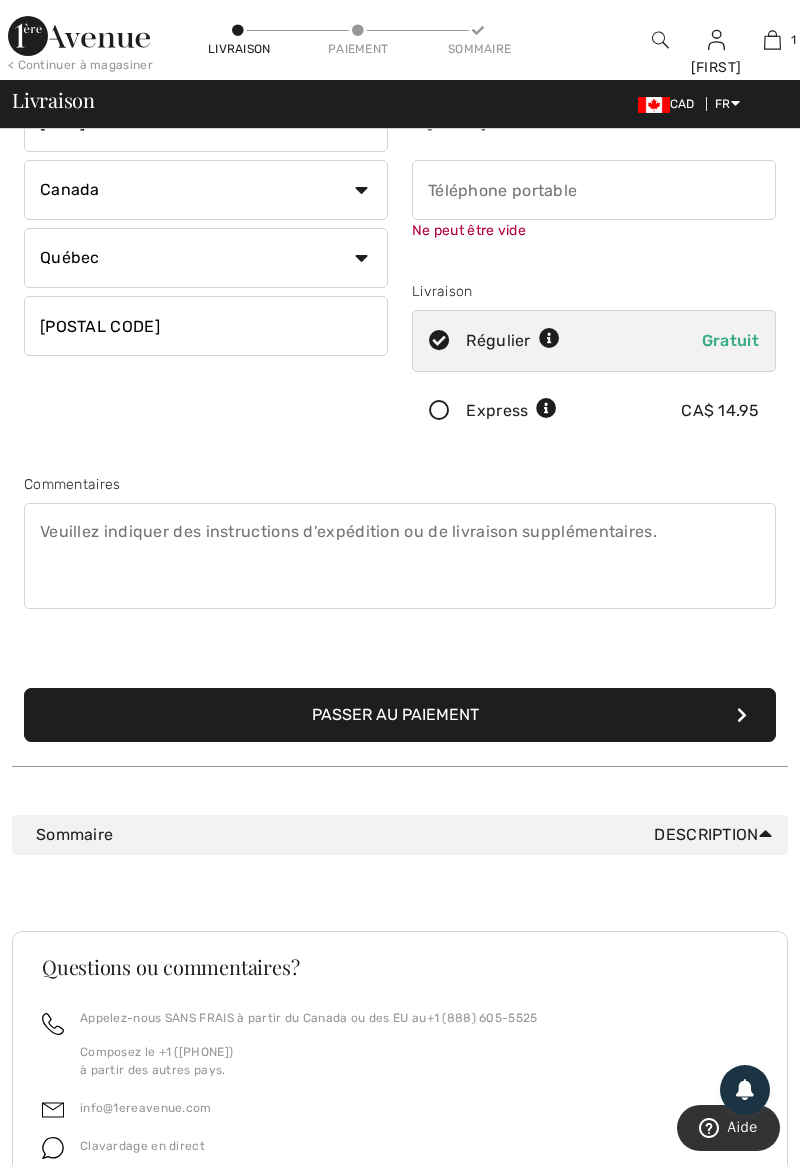 click on "Sommaire			 Description" at bounding box center (400, 835) 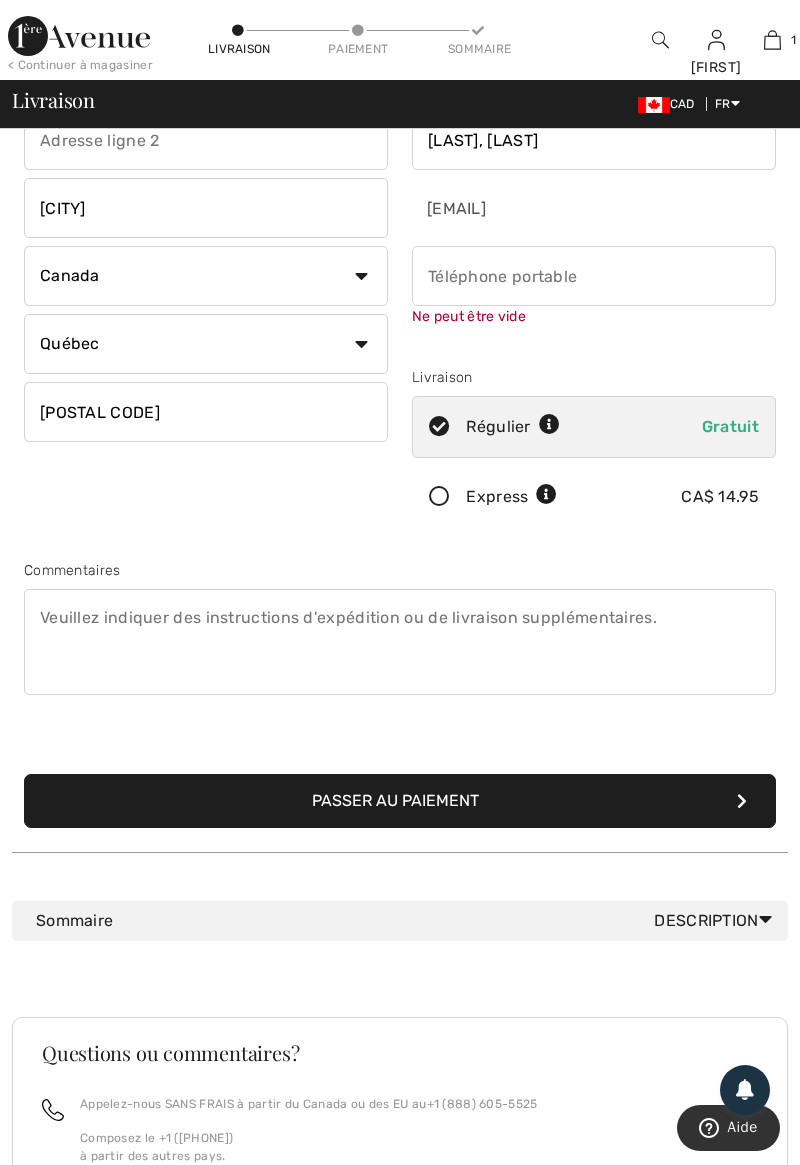 scroll, scrollTop: 125, scrollLeft: 0, axis: vertical 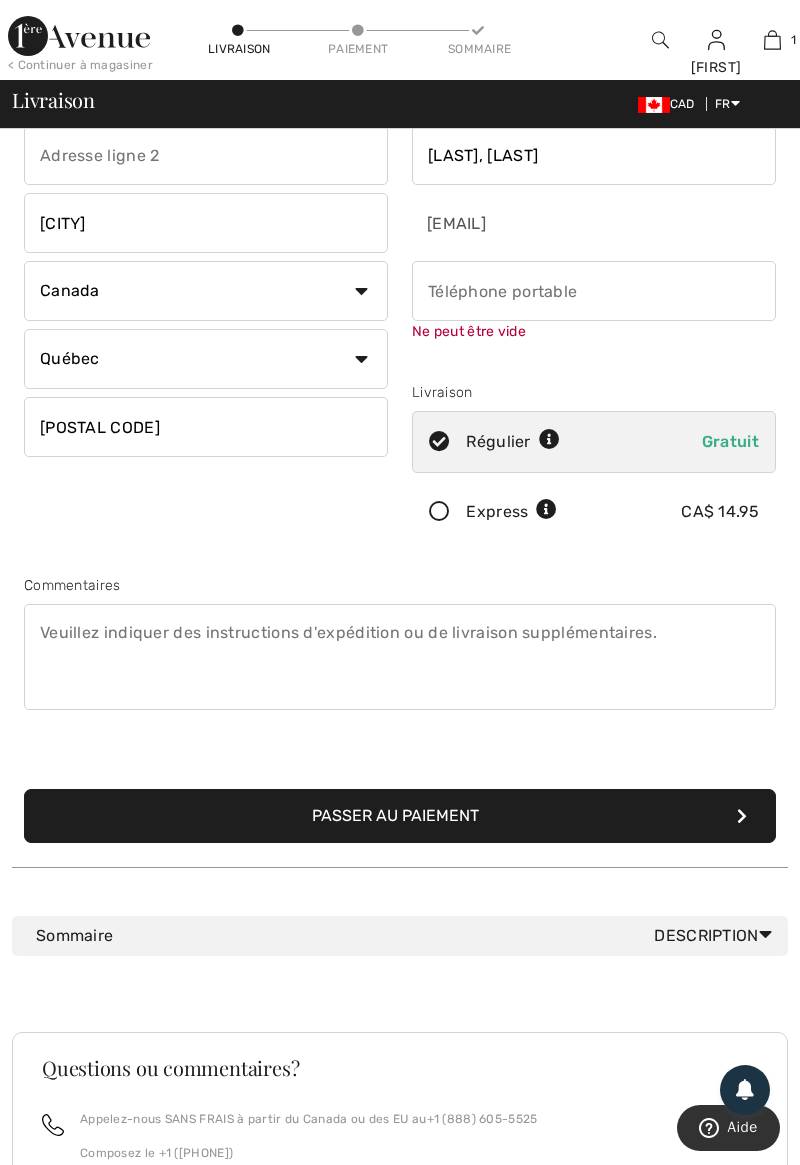 click on "Passer au paiement" at bounding box center (400, 816) 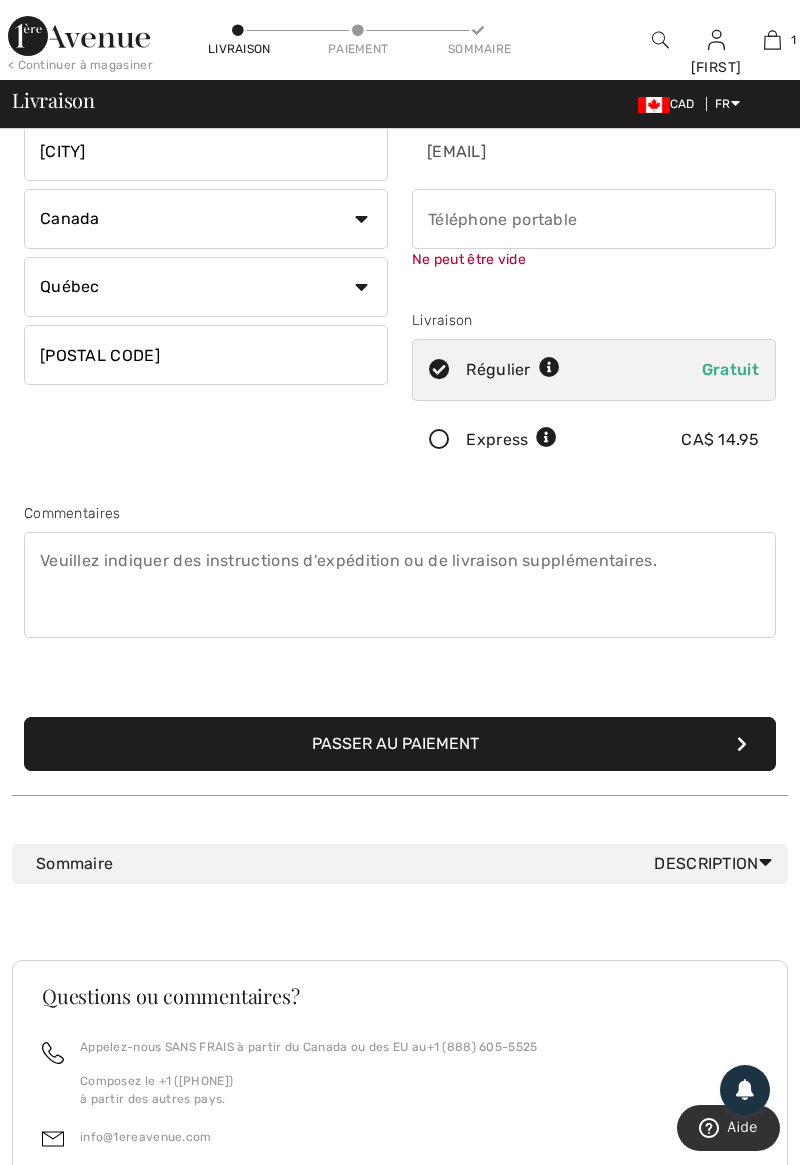 scroll, scrollTop: 226, scrollLeft: 0, axis: vertical 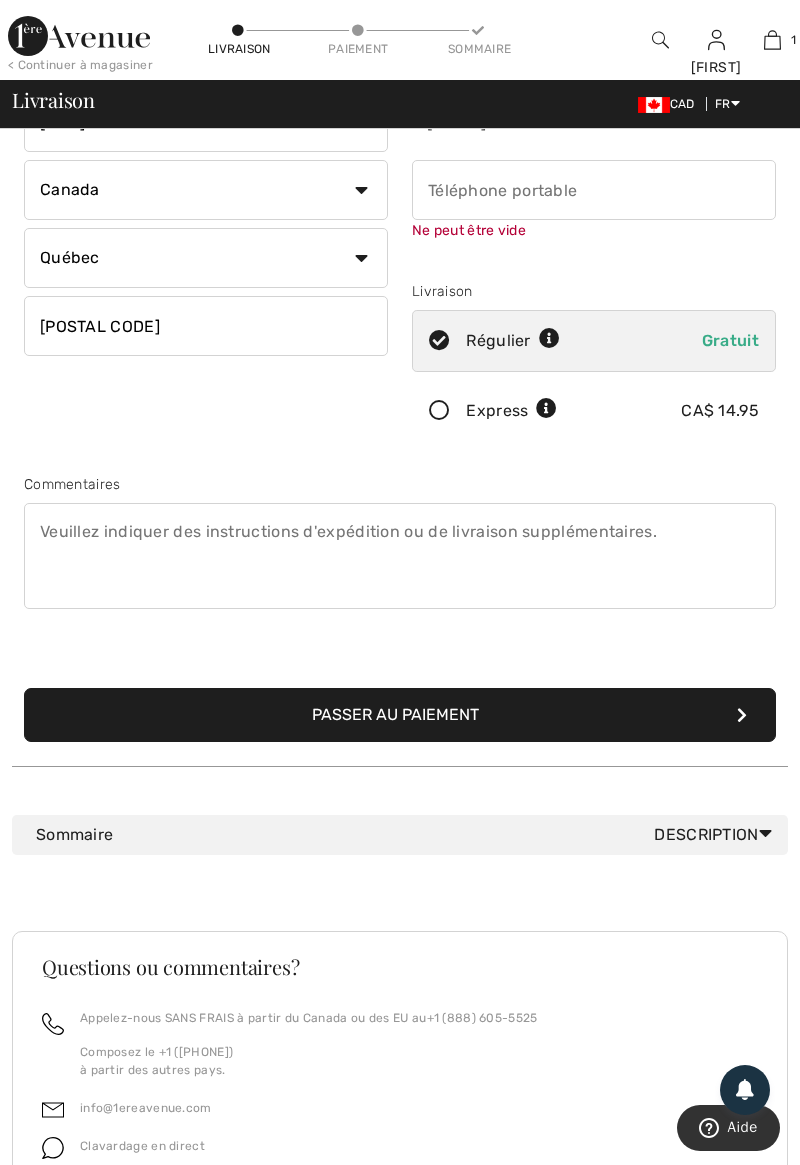 click on "Description" at bounding box center [717, 835] 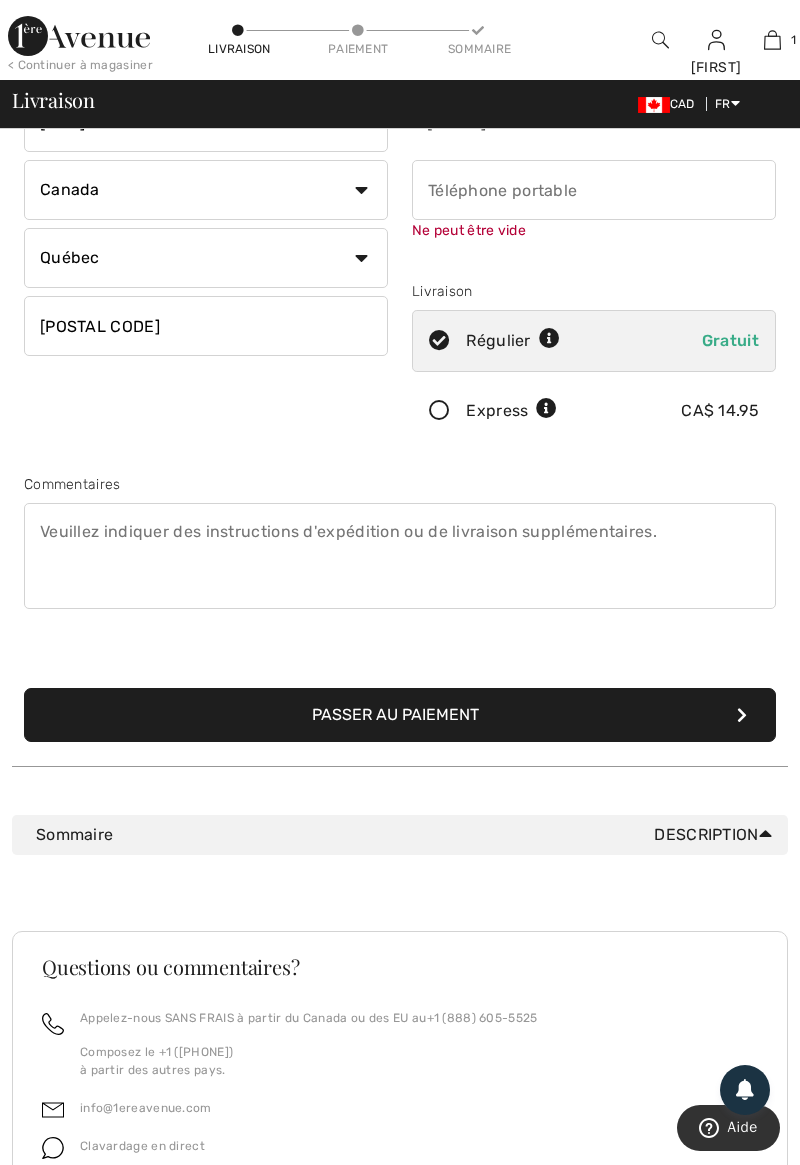 click on "Description" at bounding box center (717, 835) 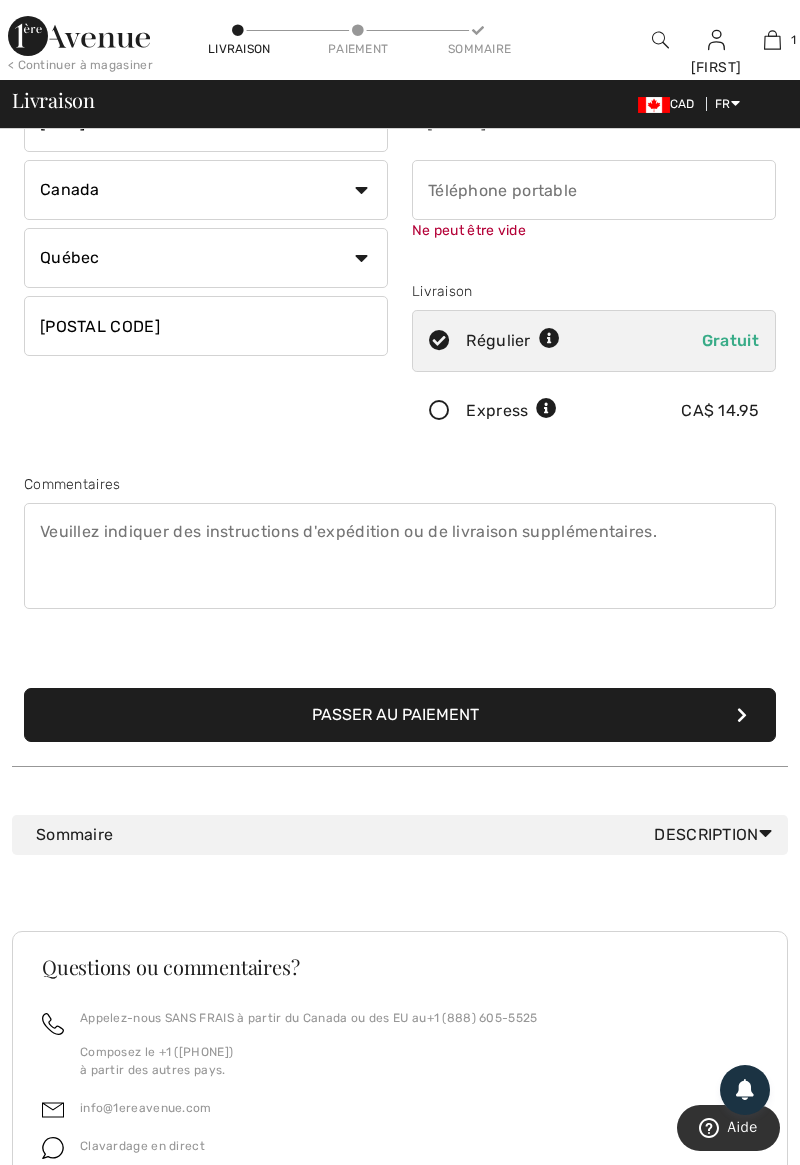 click on "Description" at bounding box center (717, 835) 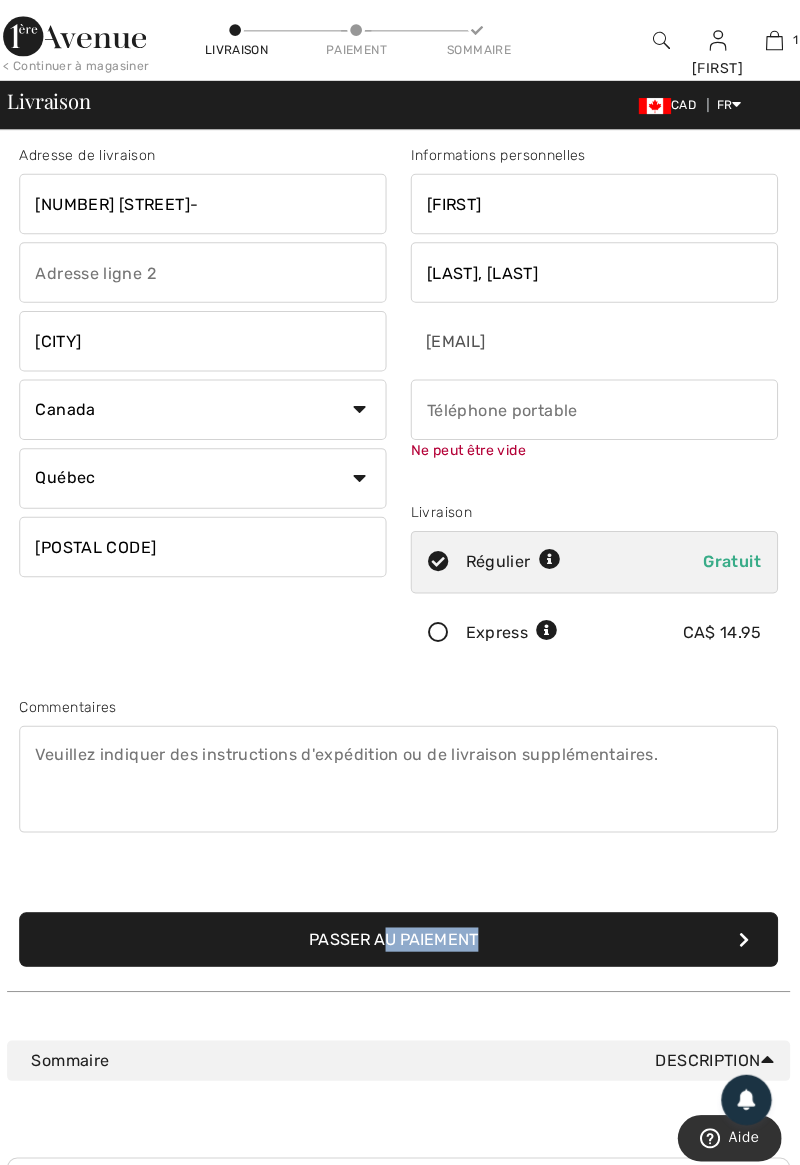 scroll, scrollTop: 0, scrollLeft: 0, axis: both 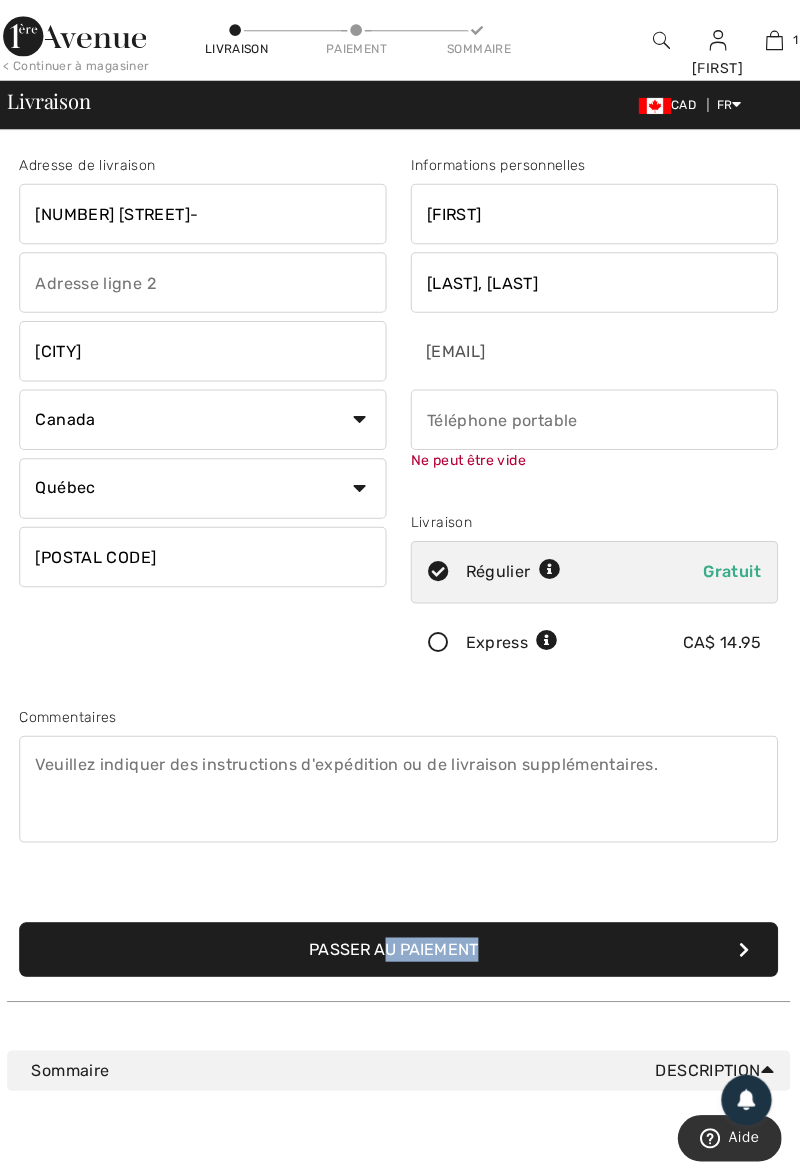 click at bounding box center [594, 487] 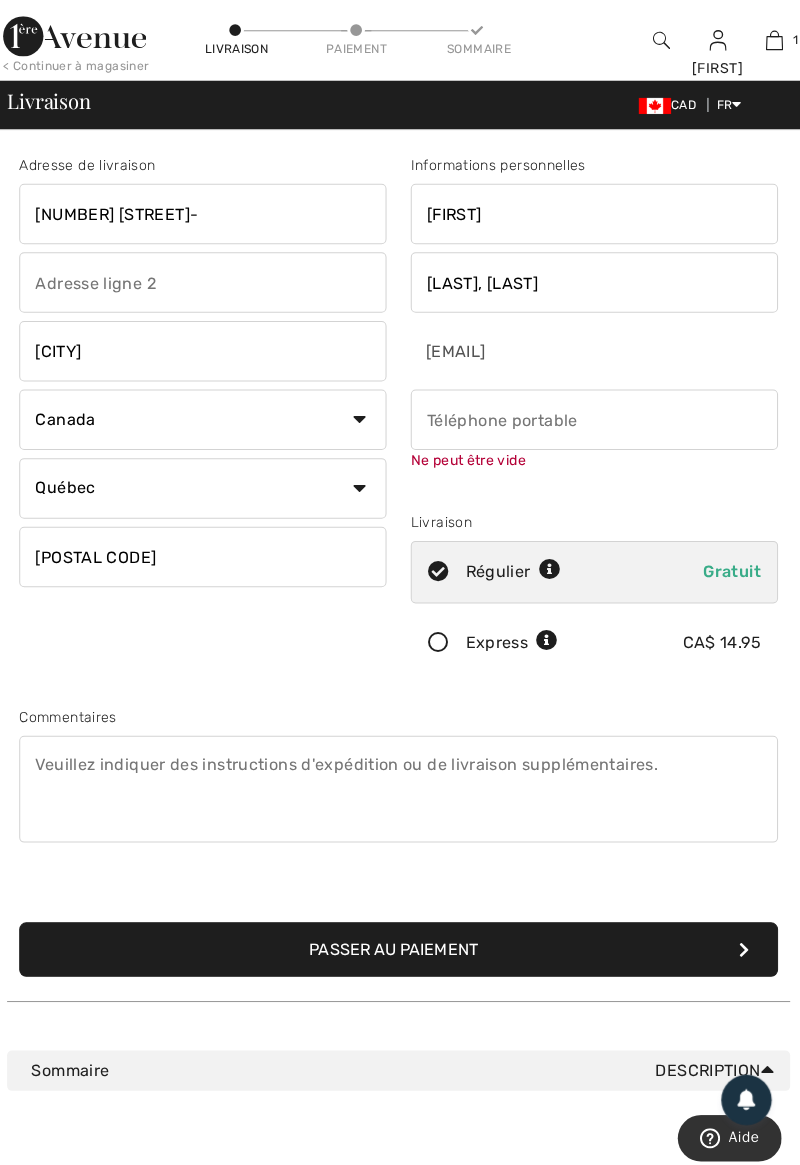 click at bounding box center (594, 416) 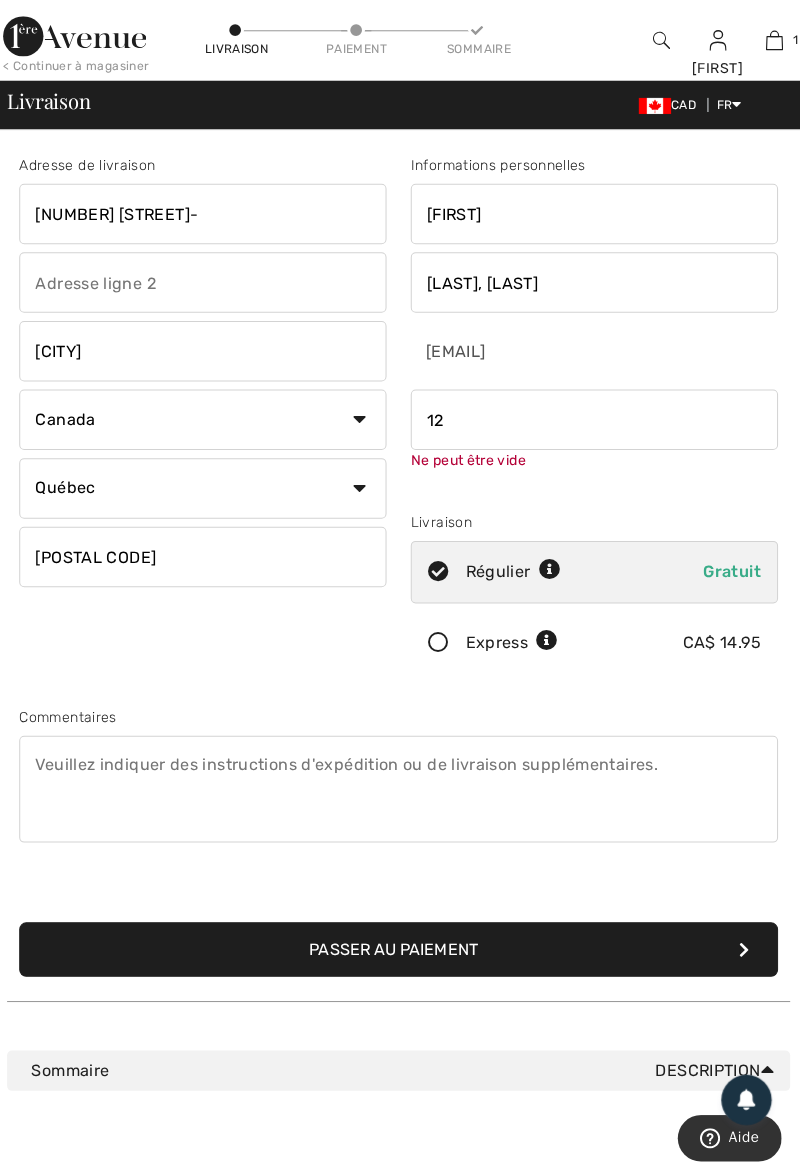 type on "1" 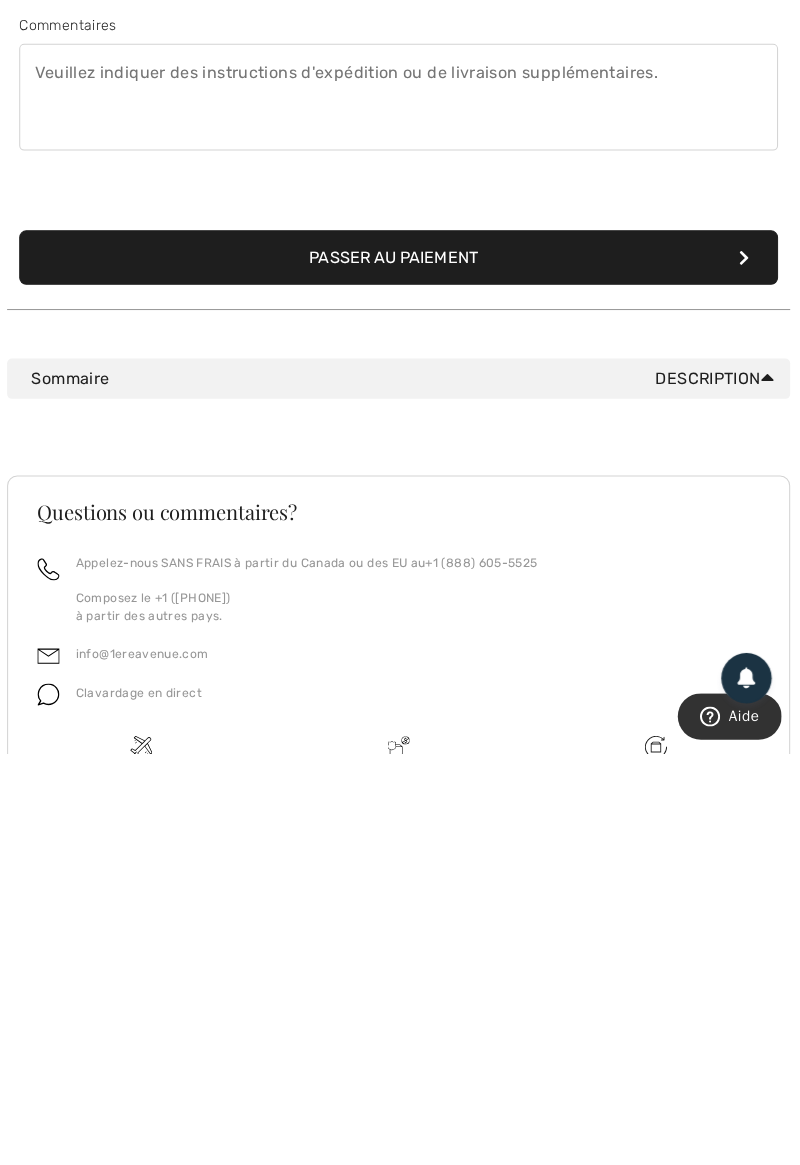 scroll, scrollTop: 275, scrollLeft: 0, axis: vertical 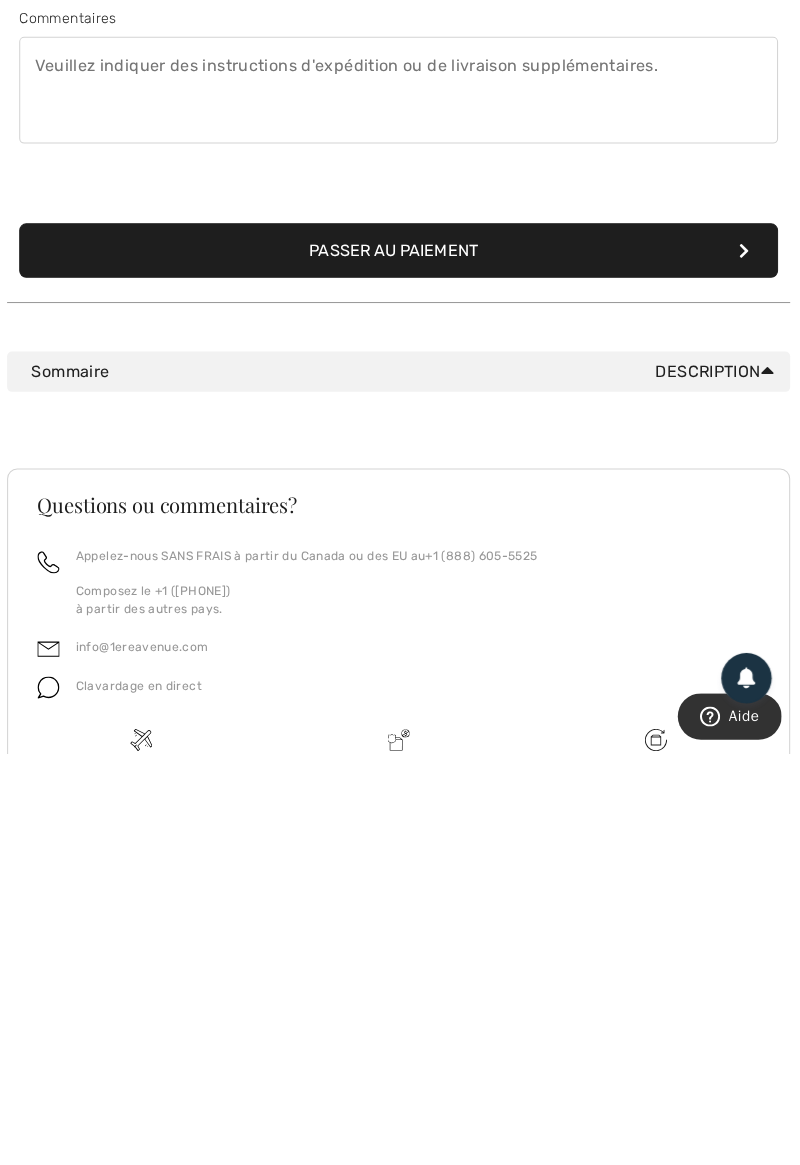 type on "263811403" 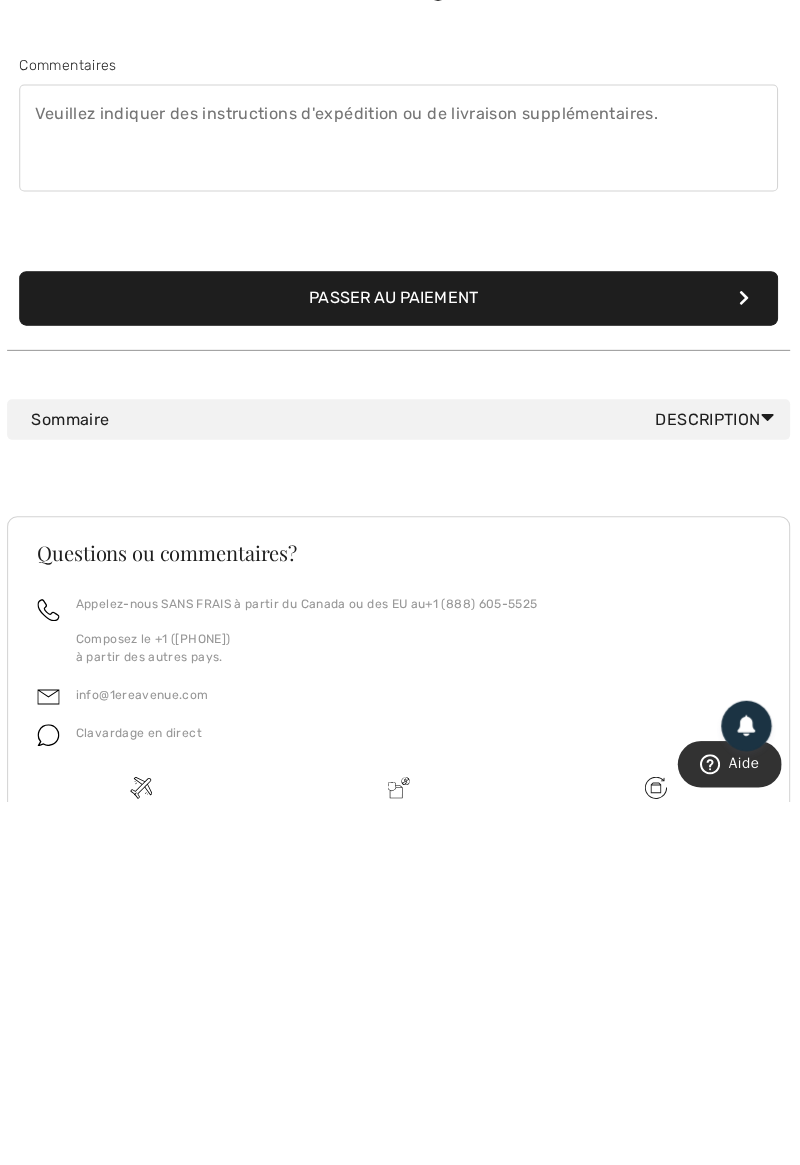 scroll, scrollTop: 254, scrollLeft: 0, axis: vertical 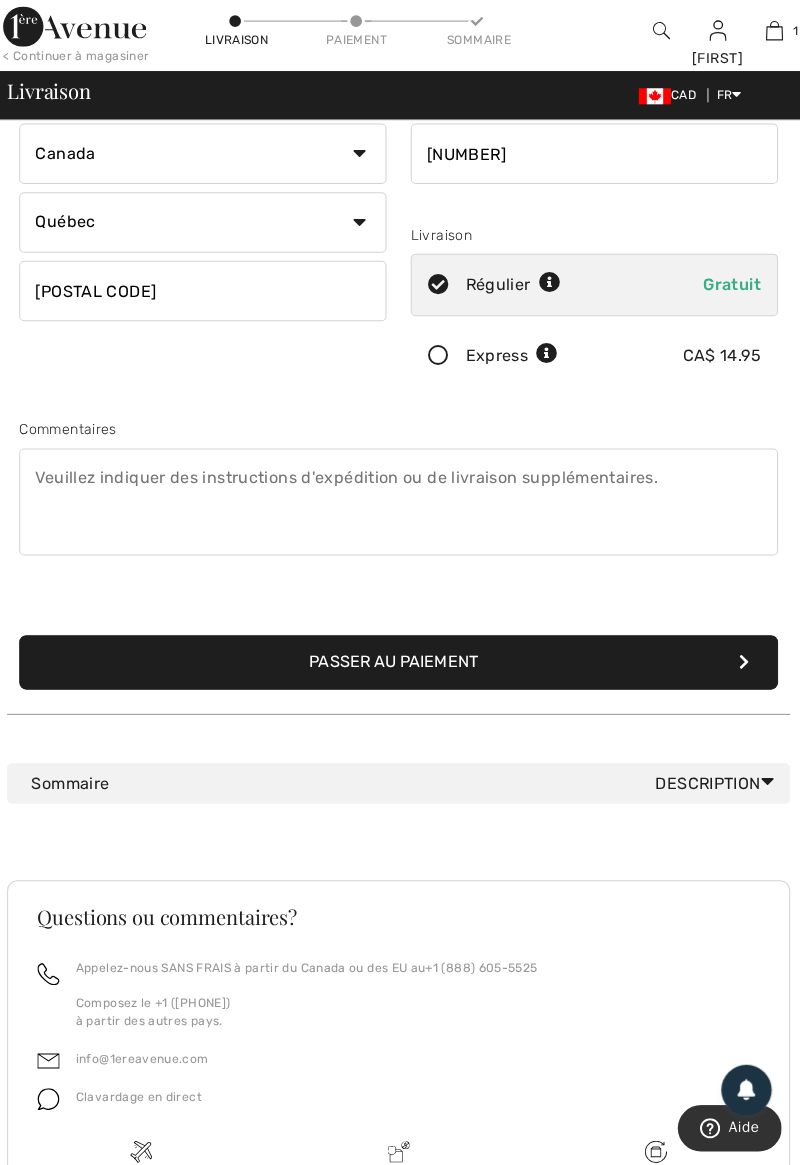 click on "Passer au paiement" at bounding box center [400, 666] 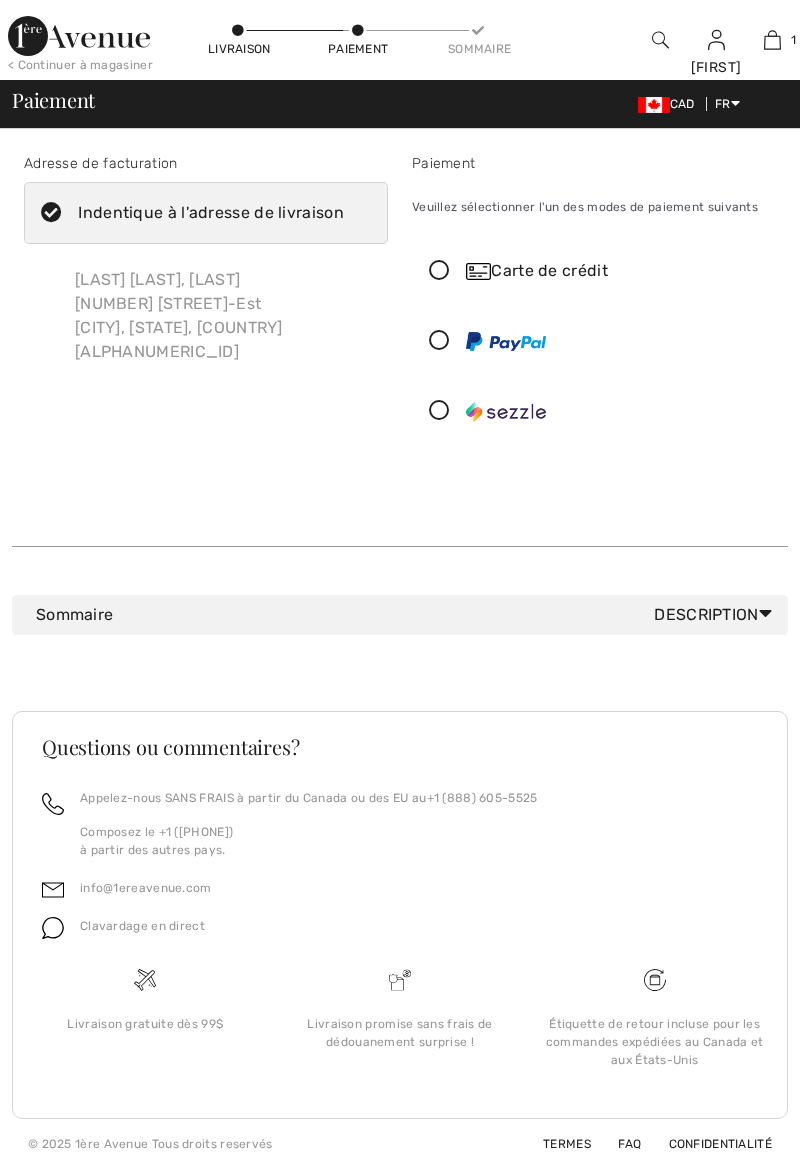 scroll, scrollTop: 0, scrollLeft: 0, axis: both 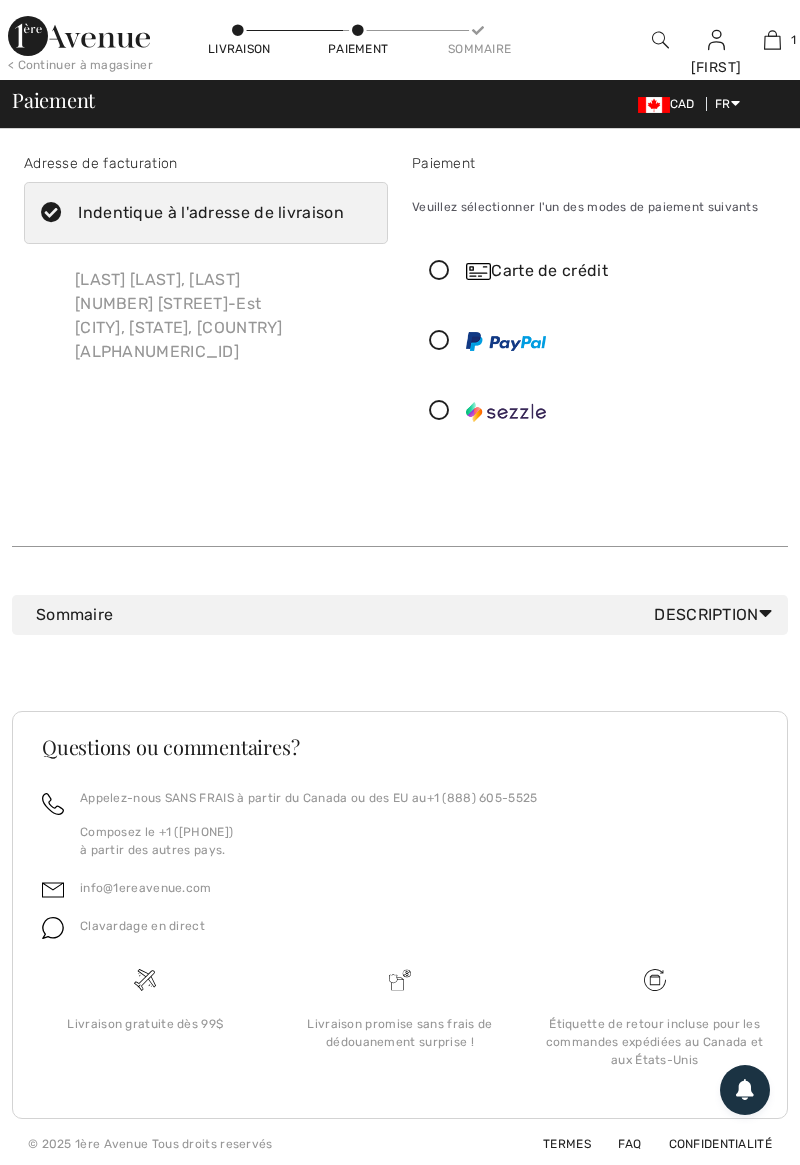 checkbox on "true" 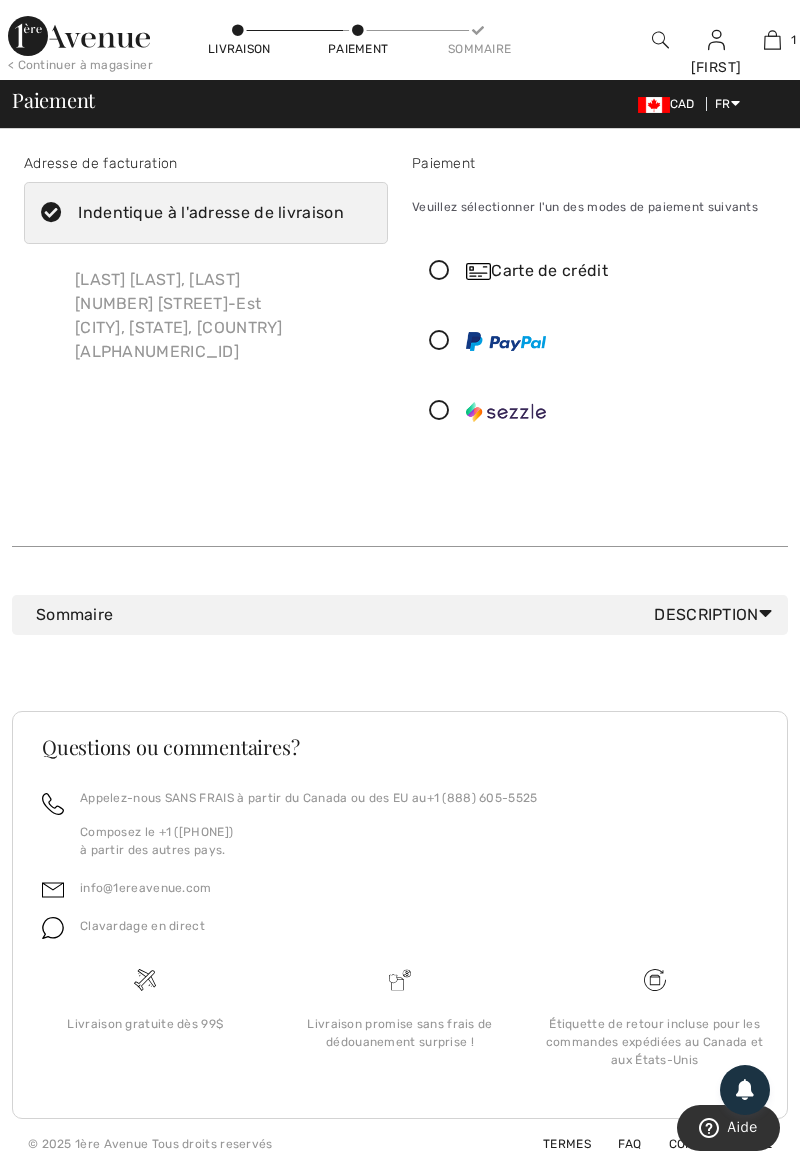 click at bounding box center [439, 341] 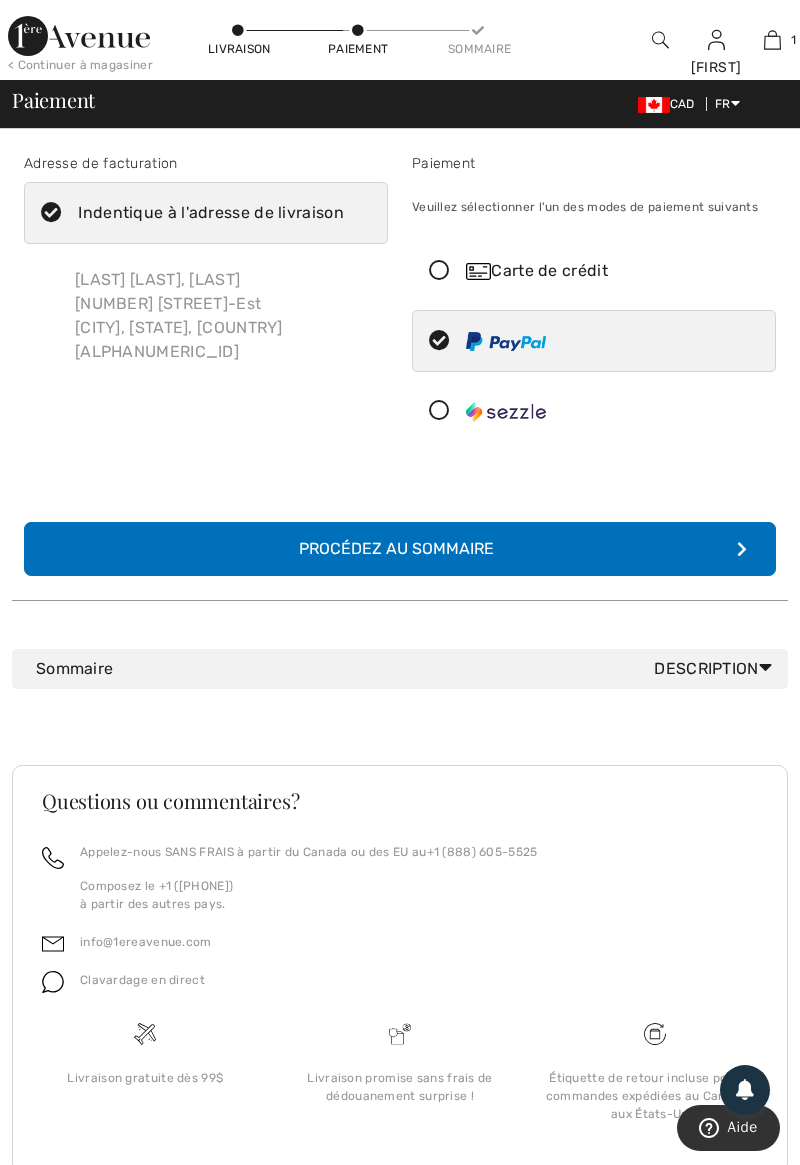 click on "Complétez votre commande avec PayPal
Procédez au sommaire" at bounding box center (400, 549) 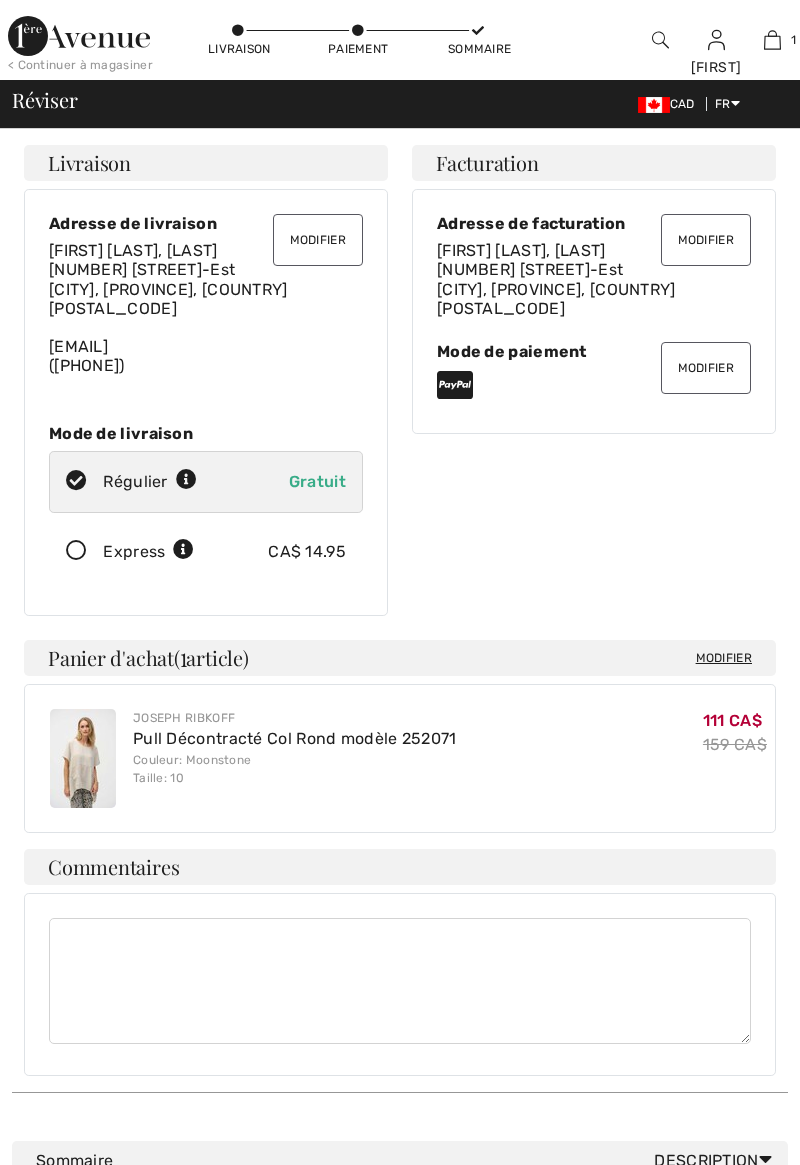 scroll, scrollTop: 0, scrollLeft: 0, axis: both 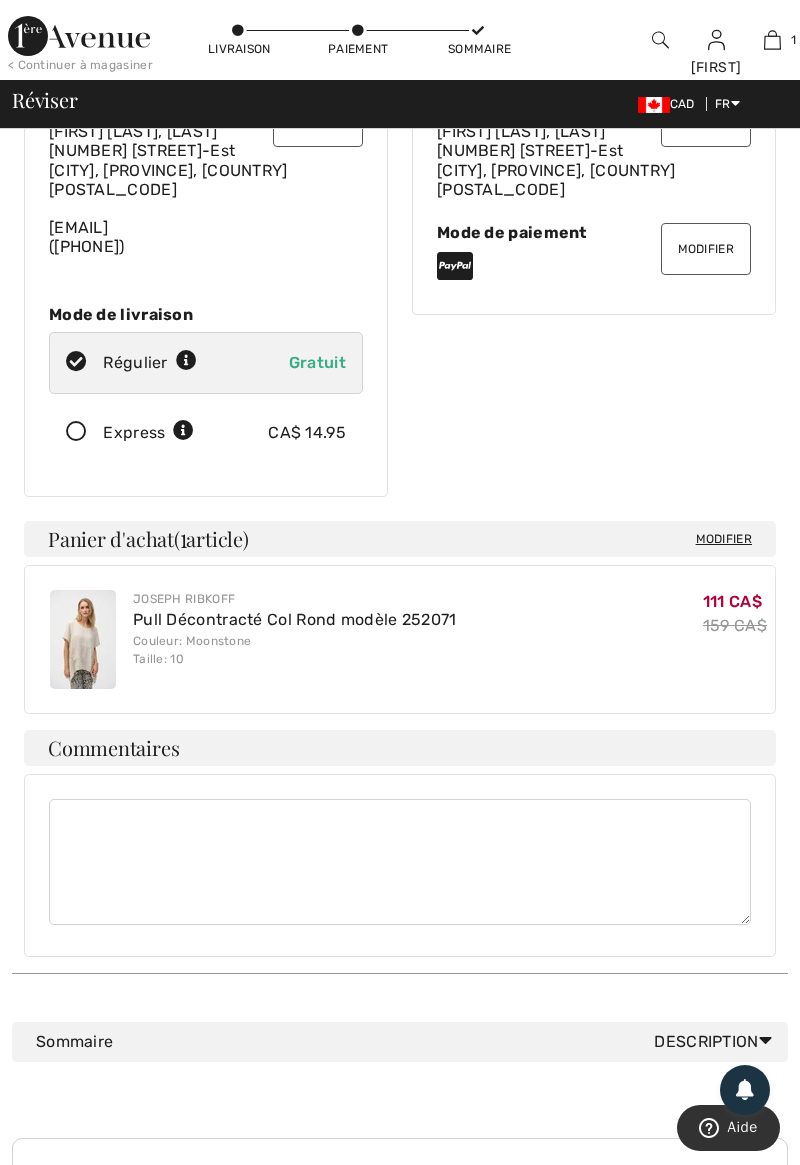 click on "Description" at bounding box center [717, 1042] 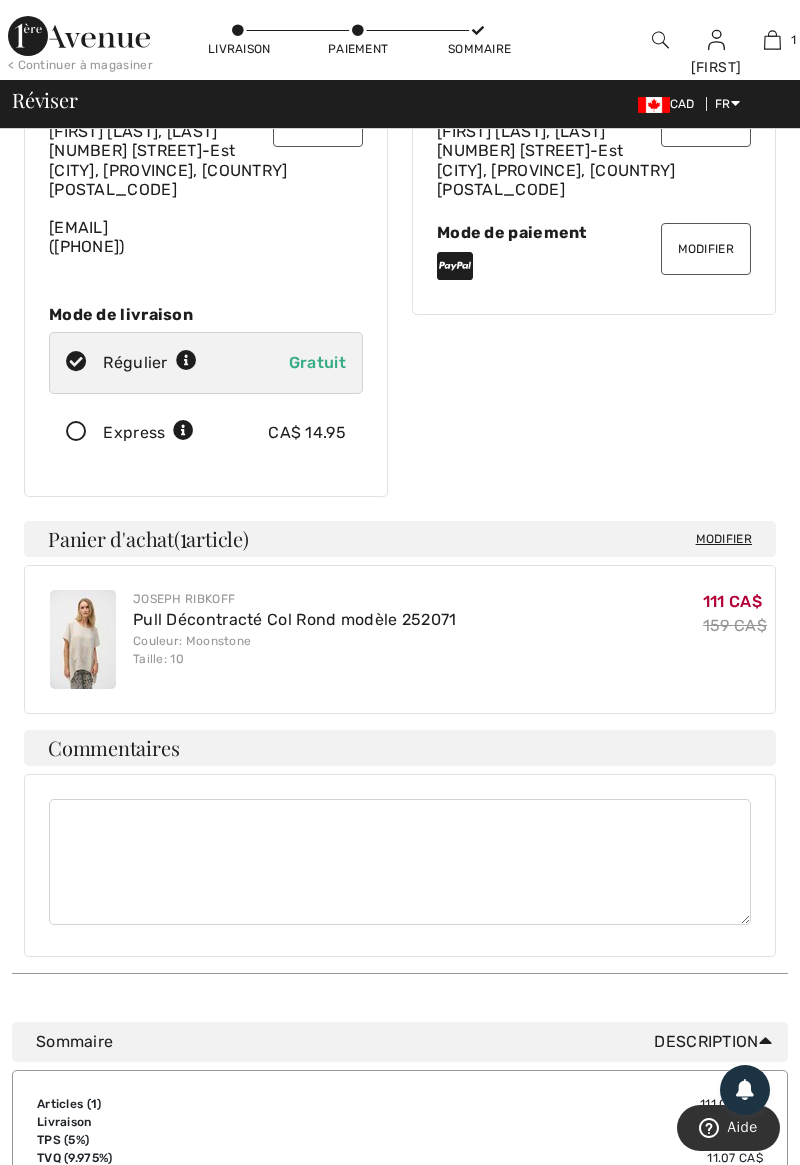 click on "Description" at bounding box center [717, 1042] 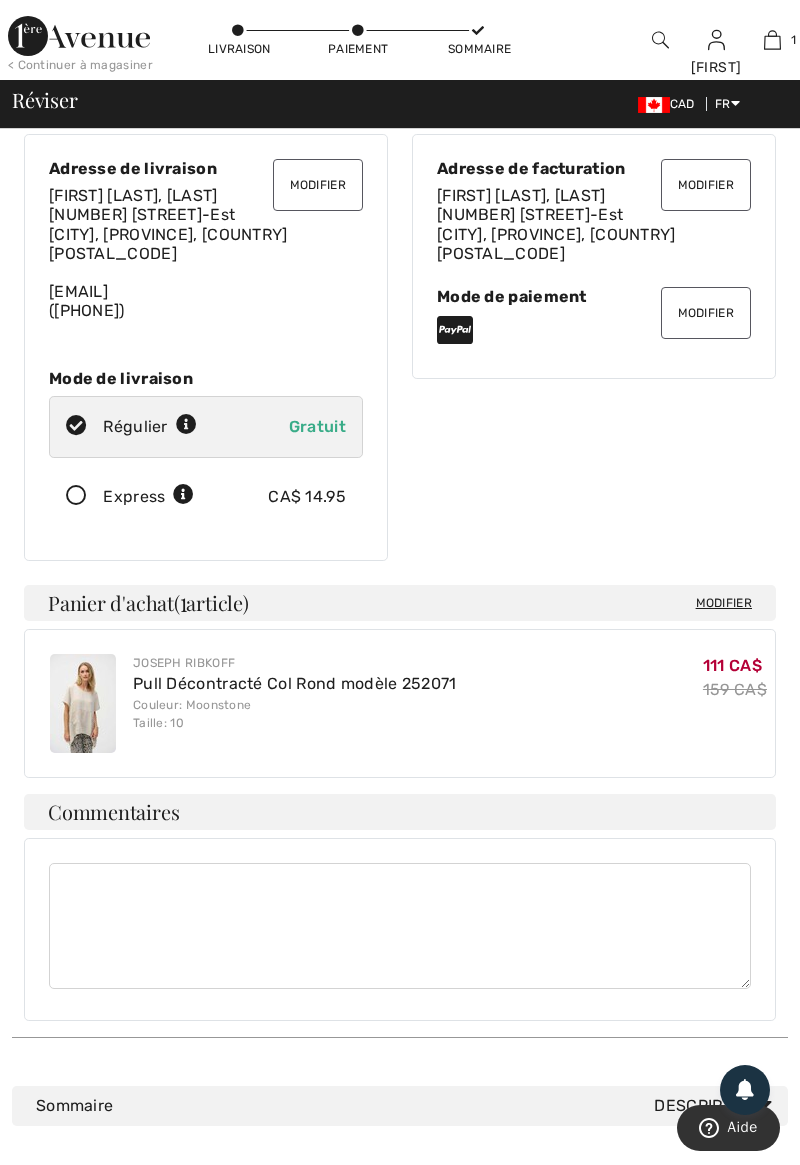scroll, scrollTop: 56, scrollLeft: 0, axis: vertical 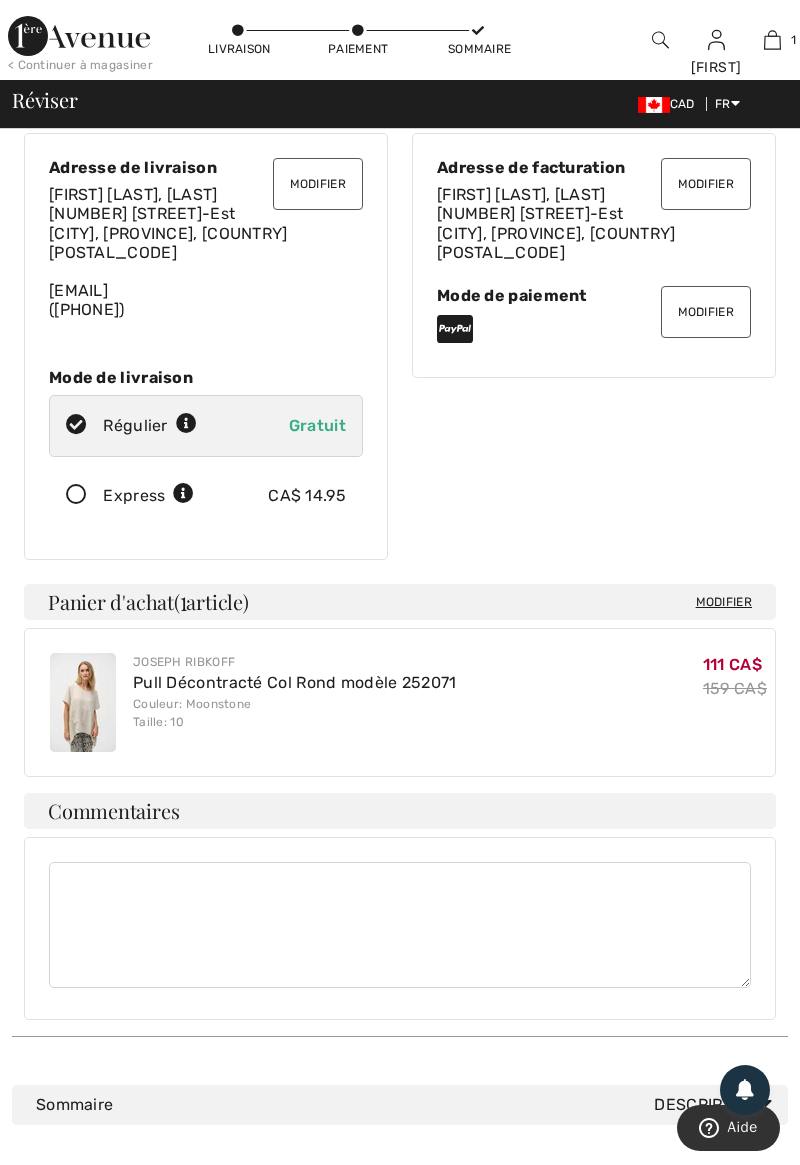 click on "Sommaire			 Description" at bounding box center [408, 1105] 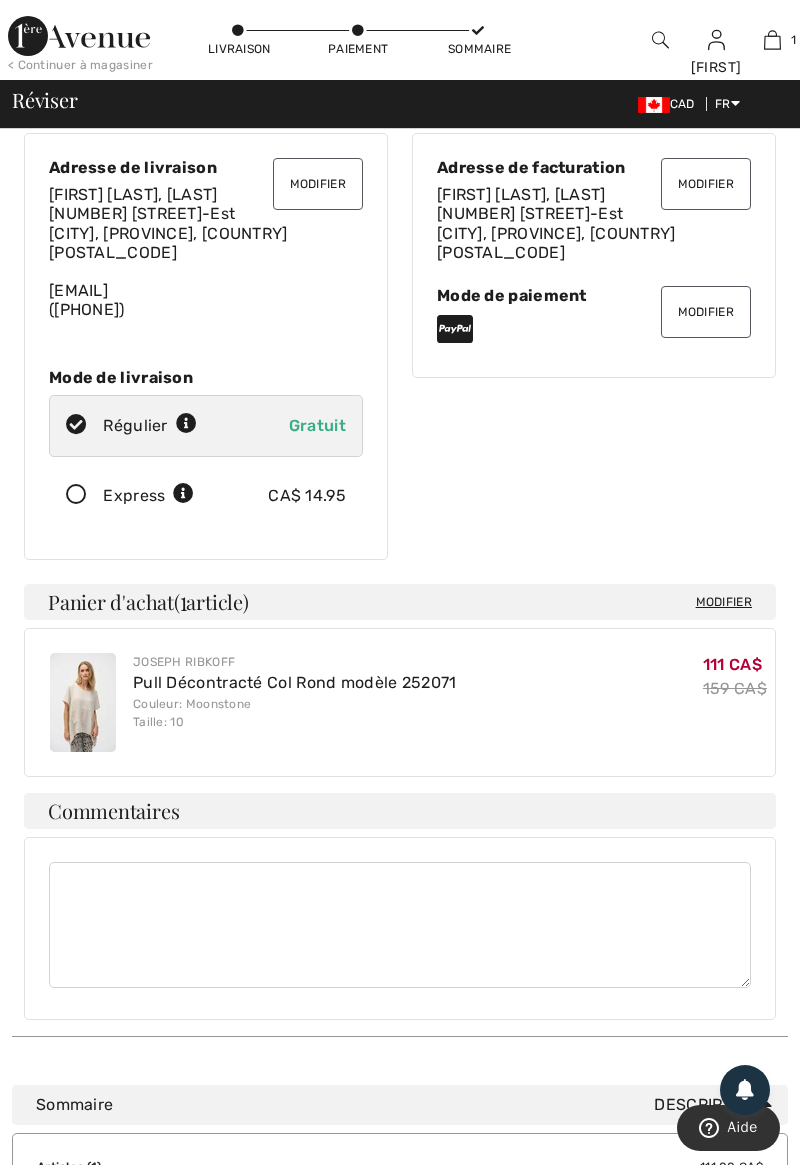 click on "Description" at bounding box center [717, 1105] 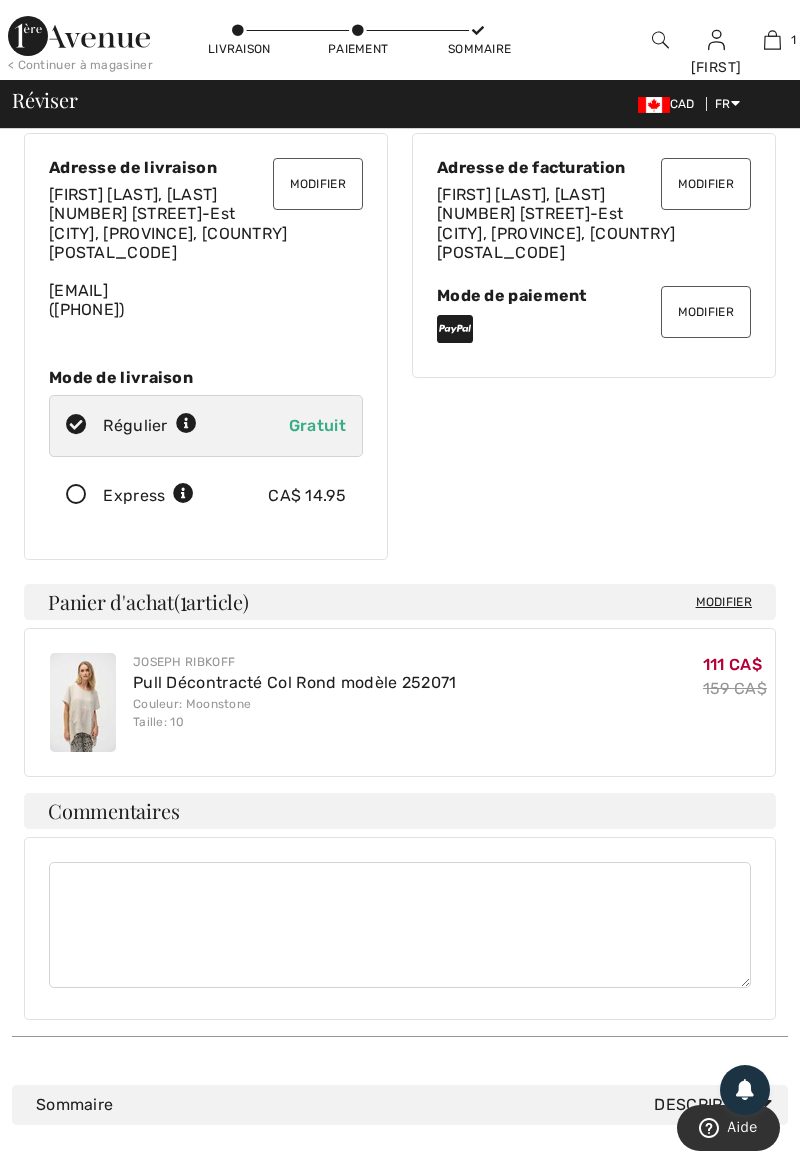 click at bounding box center (765, 1103) 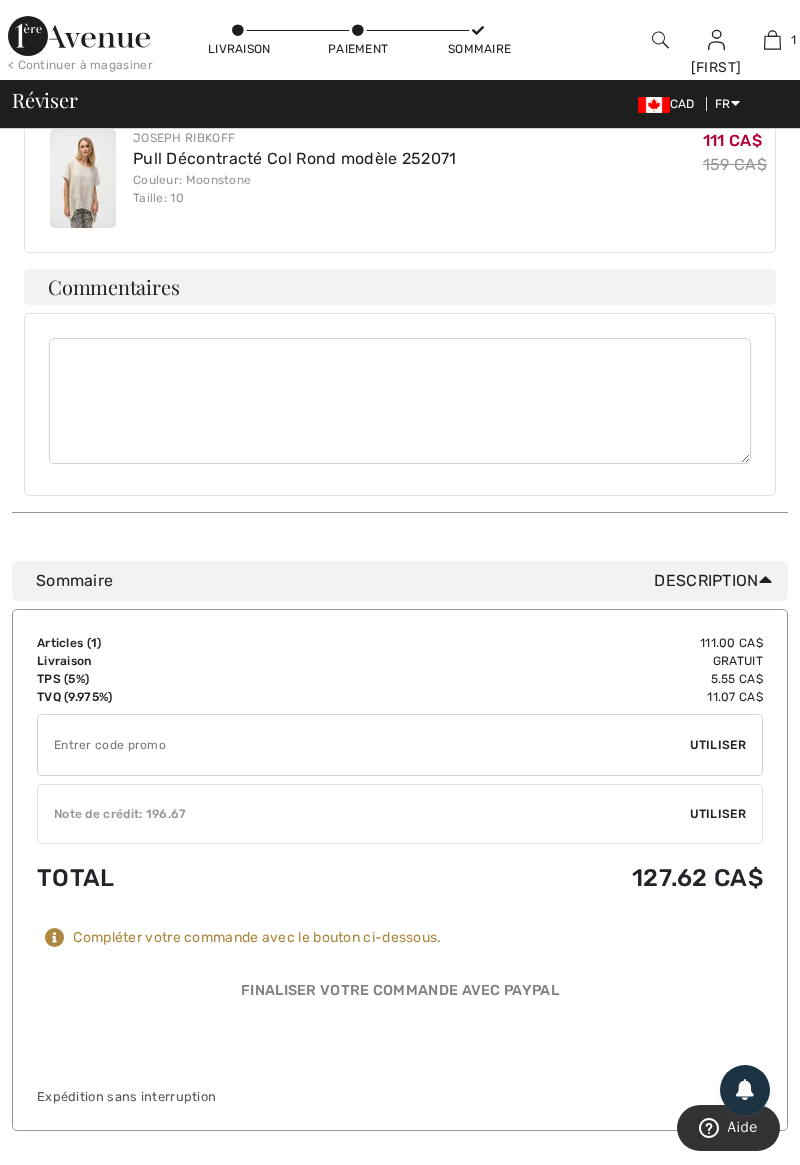 scroll, scrollTop: 580, scrollLeft: 0, axis: vertical 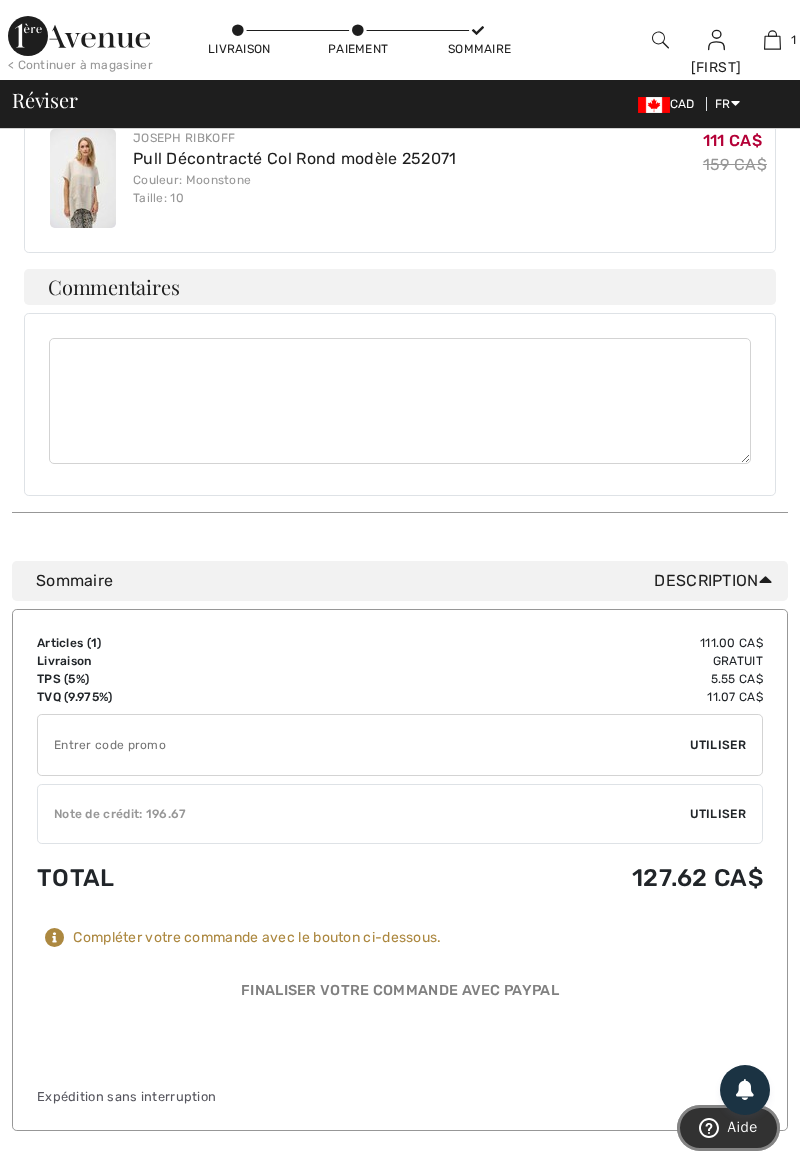 click on "Aide" at bounding box center [742, 1127] 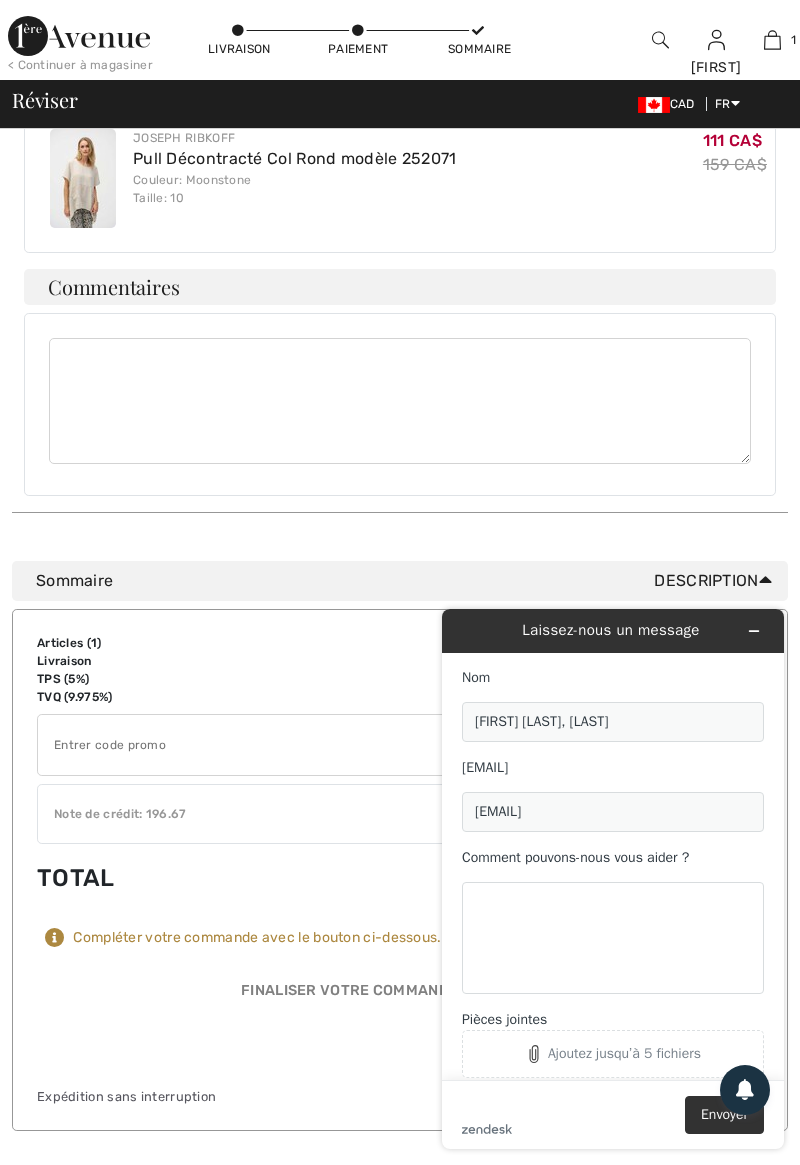 scroll, scrollTop: 0, scrollLeft: 0, axis: both 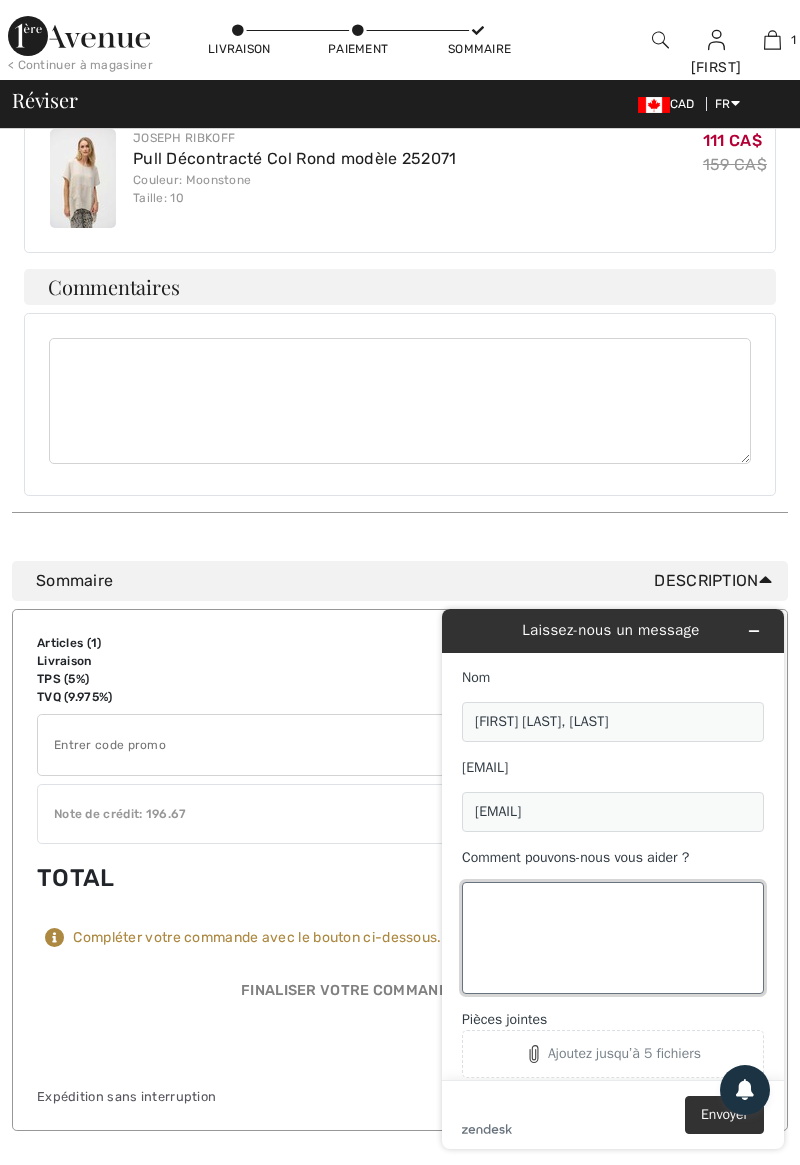 click on "Comment pouvons-nous vous aider ?" at bounding box center (613, 938) 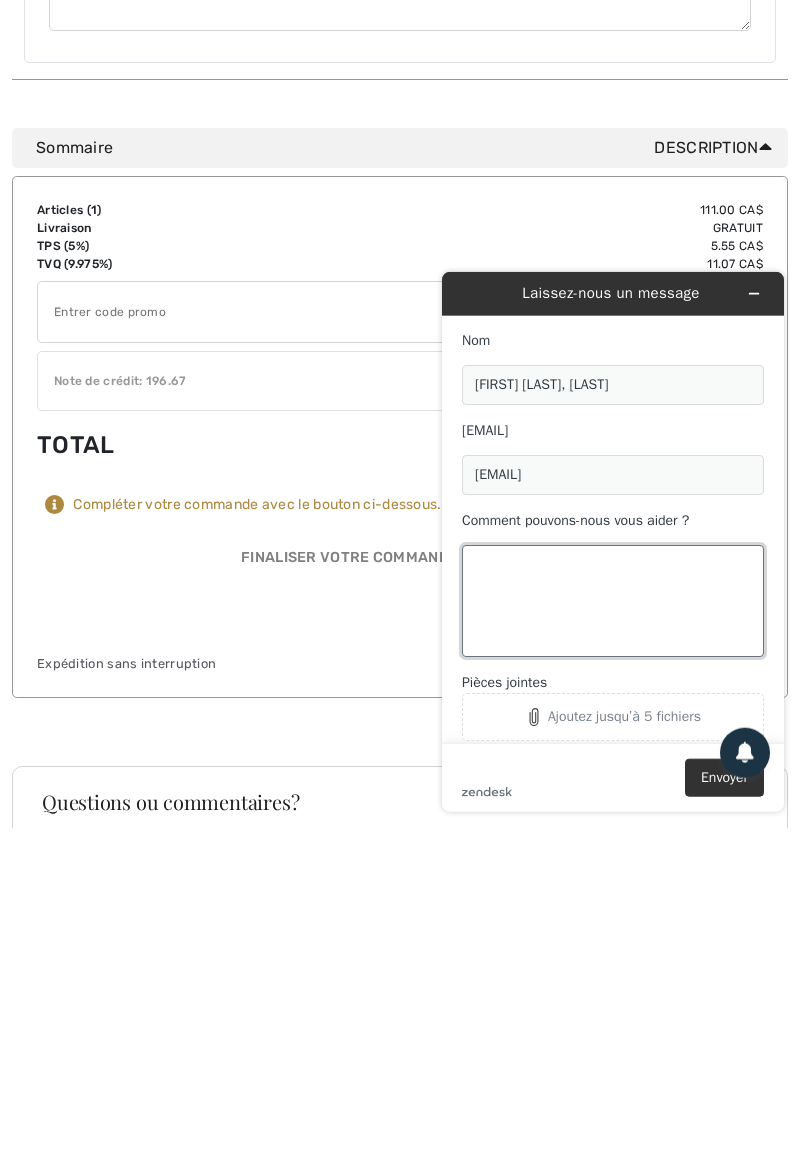 scroll, scrollTop: 850, scrollLeft: 0, axis: vertical 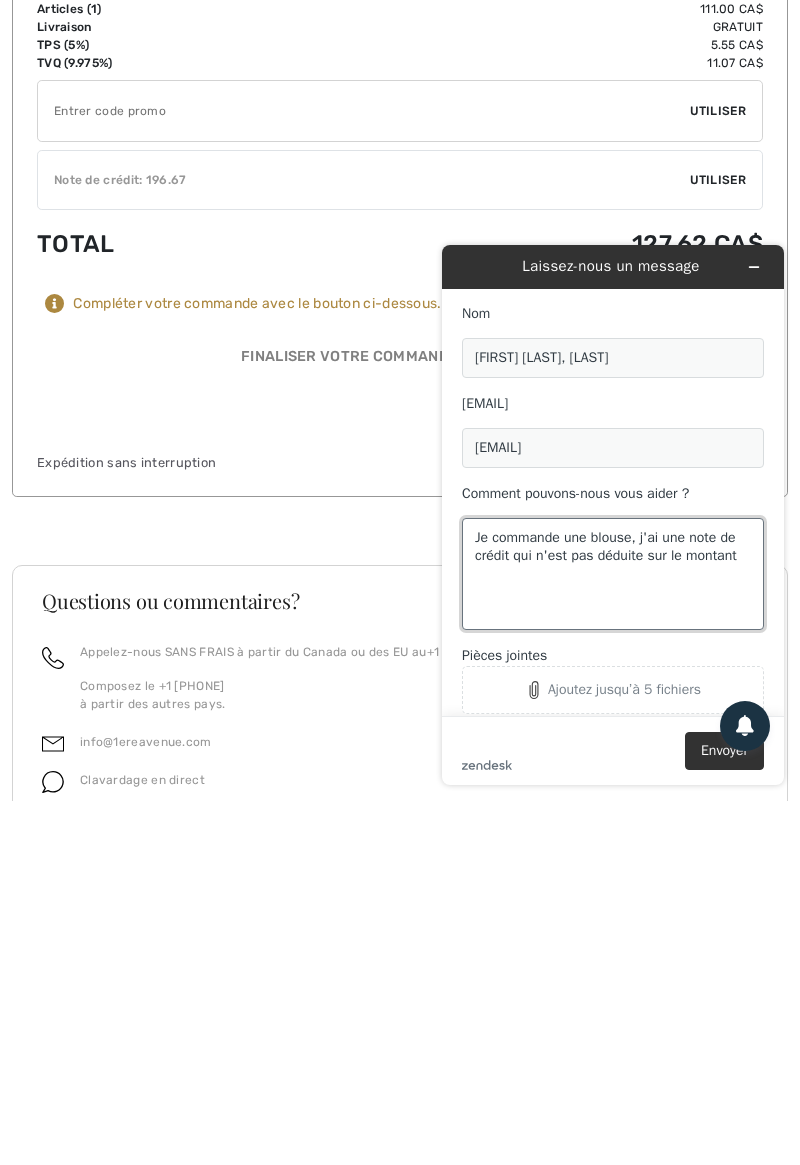 click on "Je commande une blouse, j'ai une note de crédit qui n'est pas déduite sur le montant" at bounding box center (613, 574) 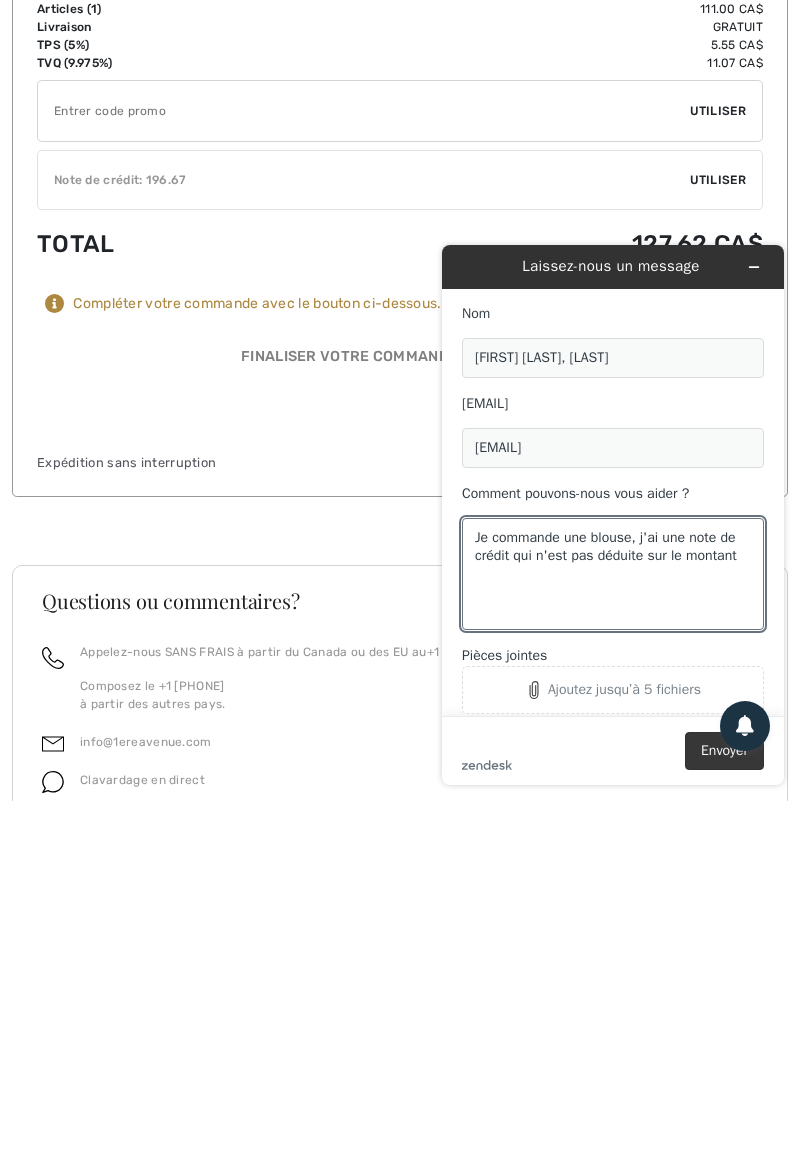 click on "Envoyer" at bounding box center (724, 751) 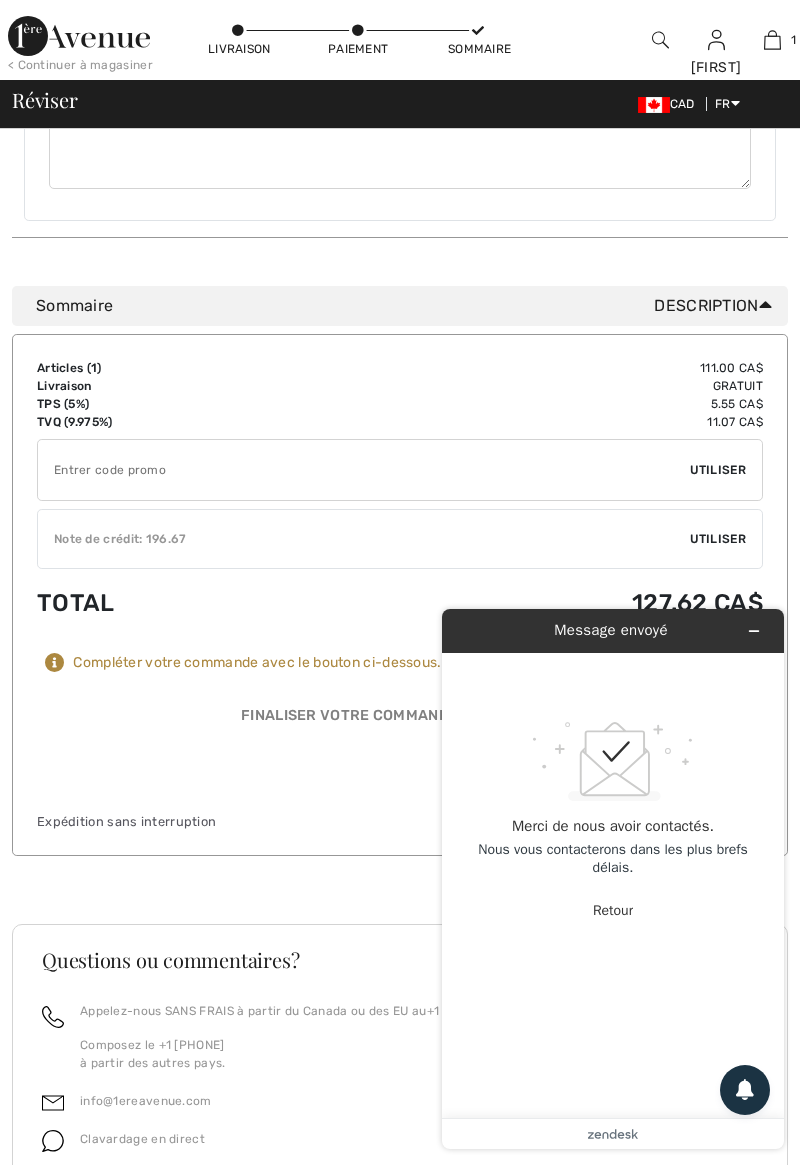 scroll, scrollTop: 856, scrollLeft: 0, axis: vertical 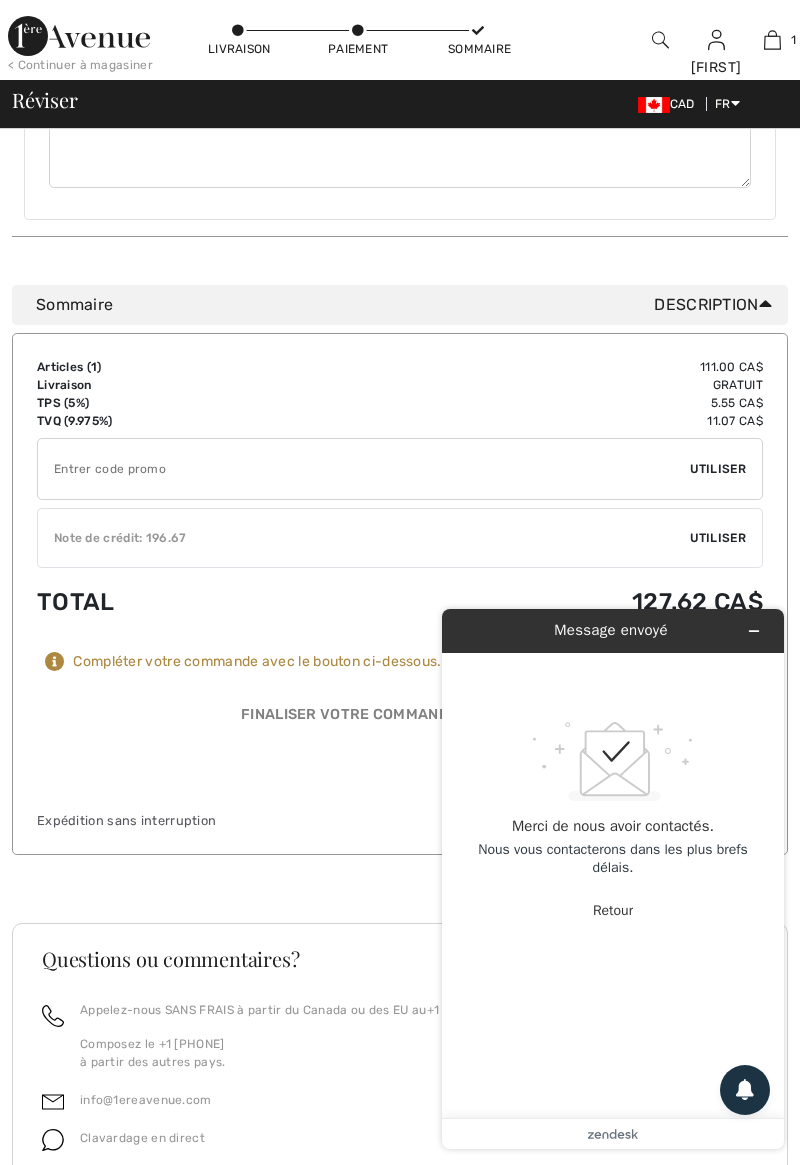 click on ".custom-cls-1{fill:#ccc;}.cls-2{fill:#cccccb;}.cls-3{fill:#f8f8f8;}.cls-4{fill:none;}.cls-5{fill:#30aabc;} Merci de nous avoir contactés. Nous vous contacterons dans les plus brefs délais. Retour" at bounding box center [615, 885] 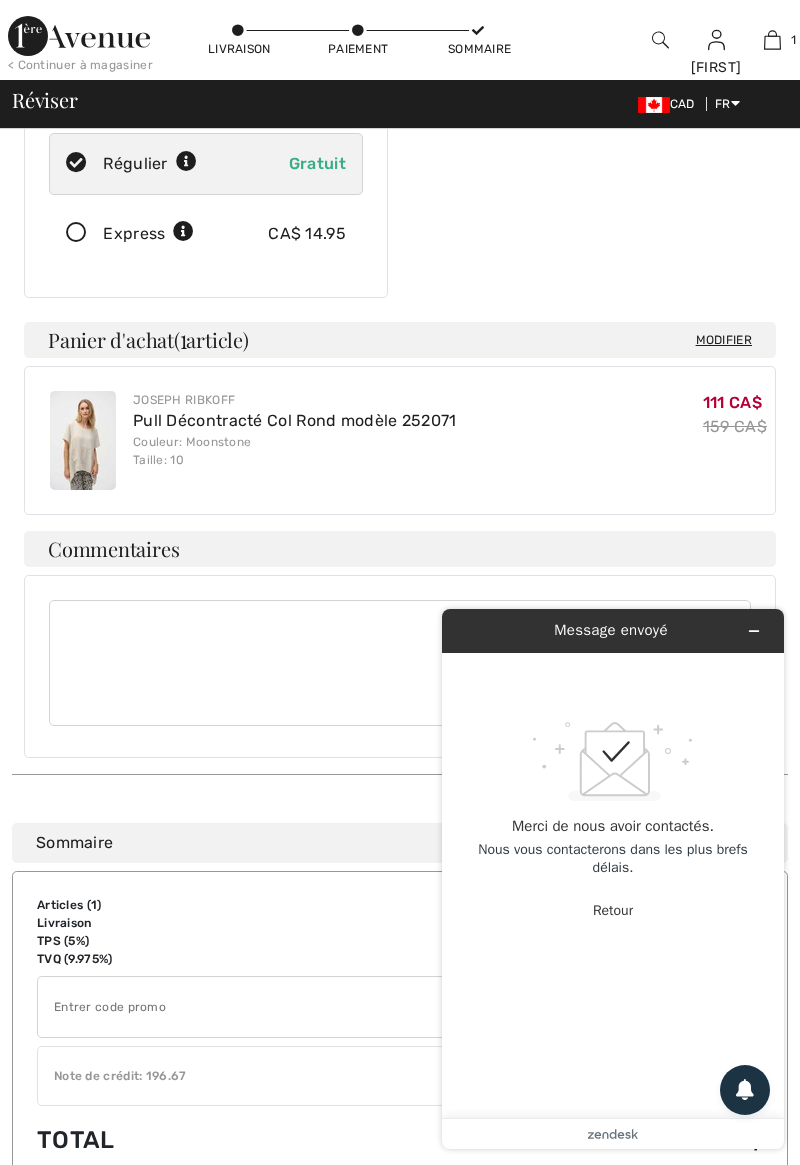 scroll, scrollTop: 314, scrollLeft: 0, axis: vertical 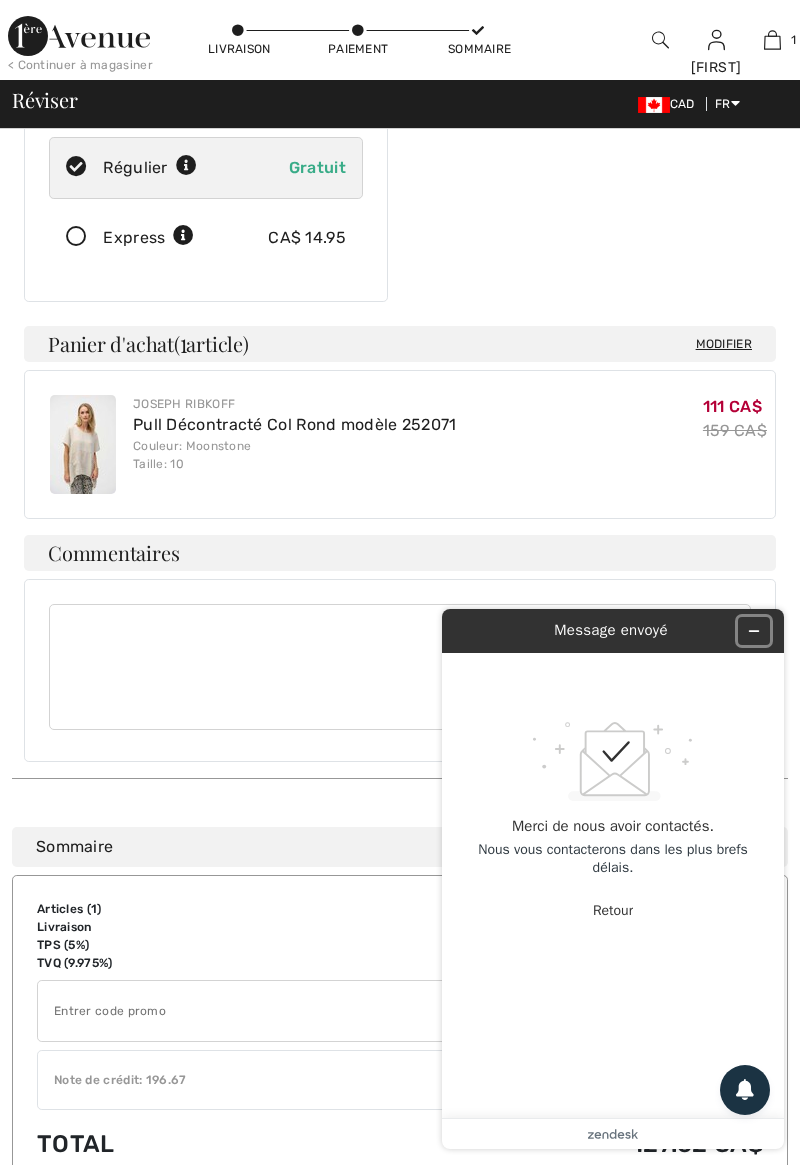 click at bounding box center [754, 631] 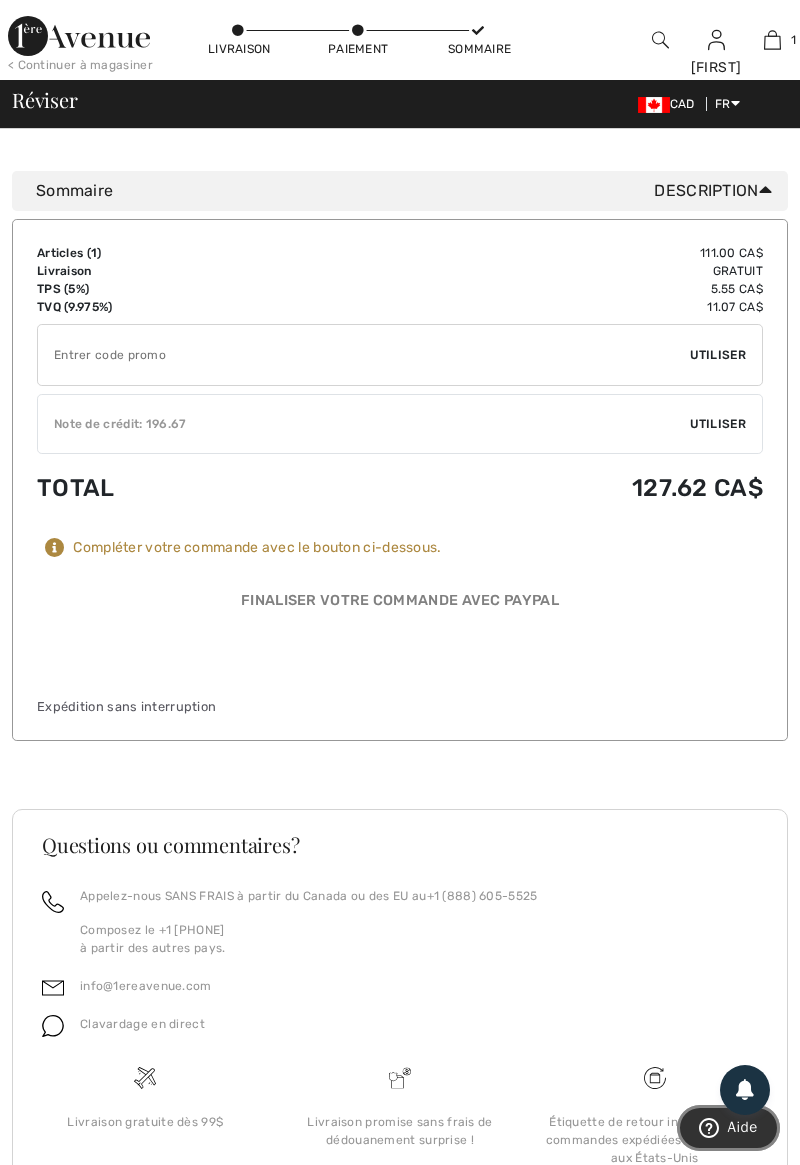 scroll, scrollTop: 988, scrollLeft: 0, axis: vertical 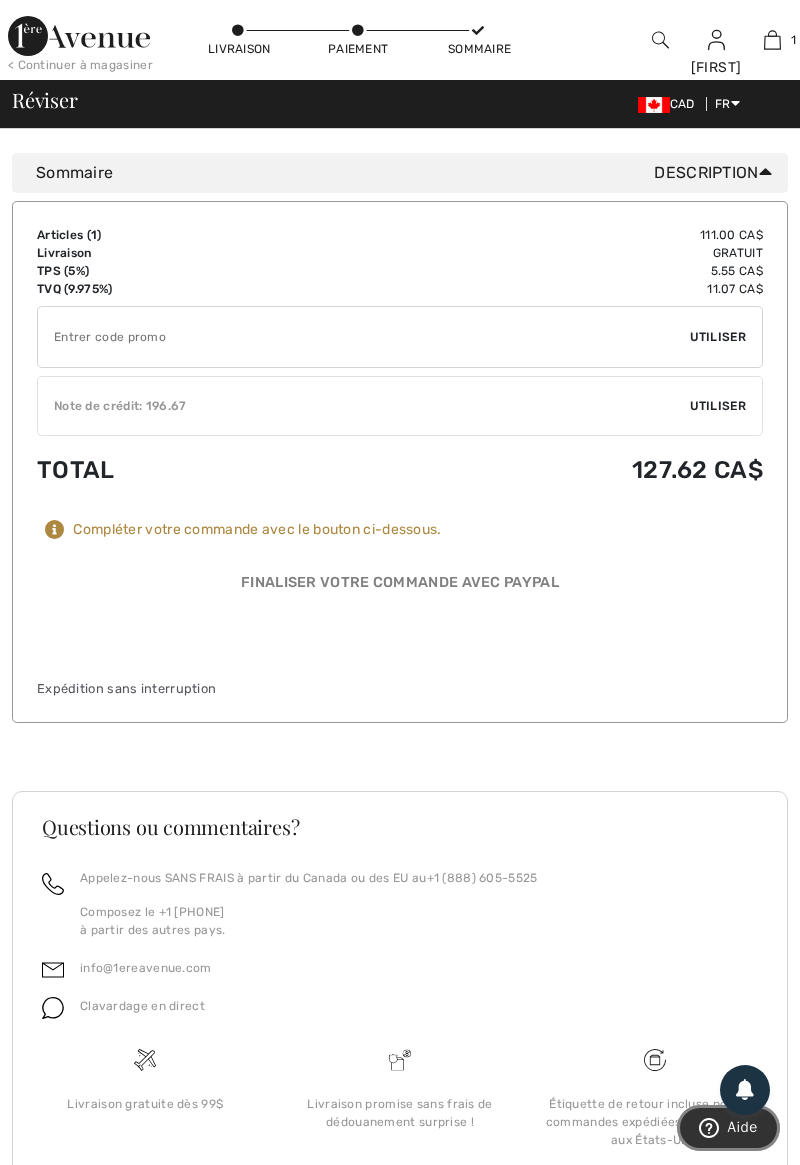 click on "Aide" at bounding box center [728, 1128] 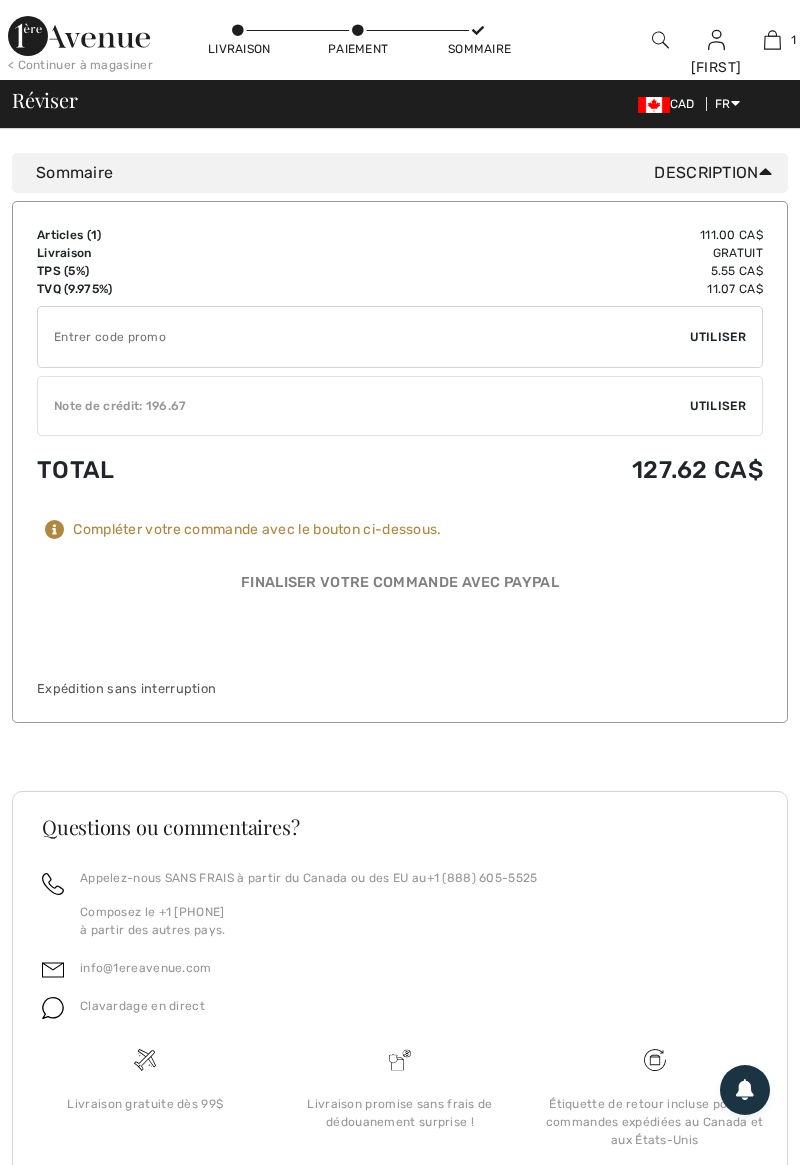 scroll, scrollTop: 0, scrollLeft: 0, axis: both 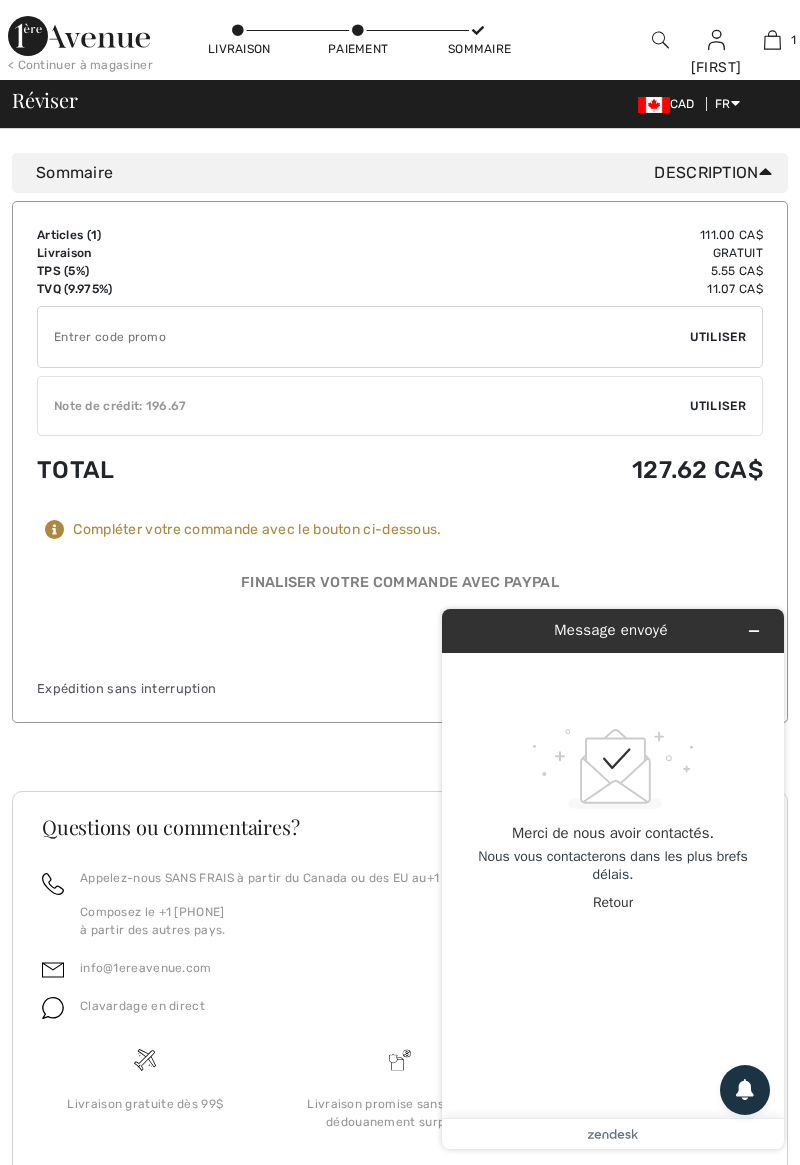 click on ".custom-cls-1{fill:#ccc;}.cls-2{fill:#cccccb;}.cls-3{fill:#f8f8f8;}.cls-4{fill:none;}.cls-5{fill:#30aabc;} Merci de nous avoir contactés. Nous vous contacterons dans les plus brefs délais. Retour" at bounding box center (615, 885) 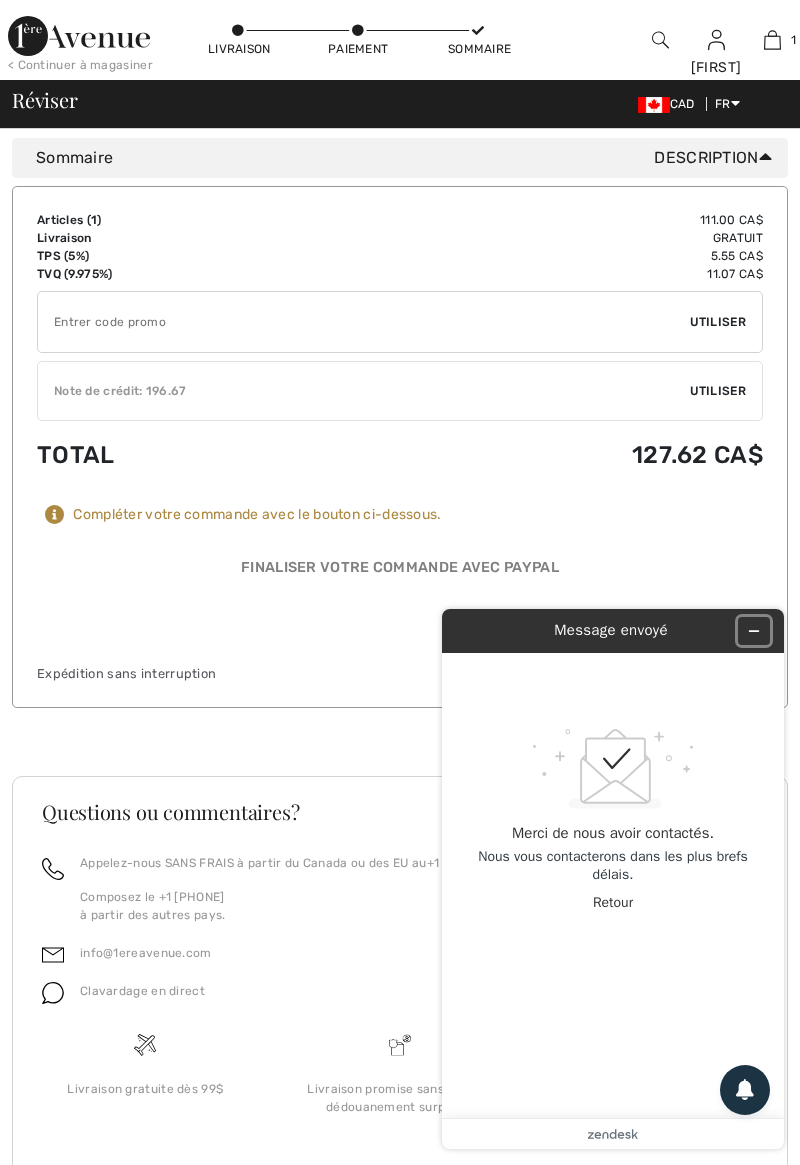 click at bounding box center (754, 631) 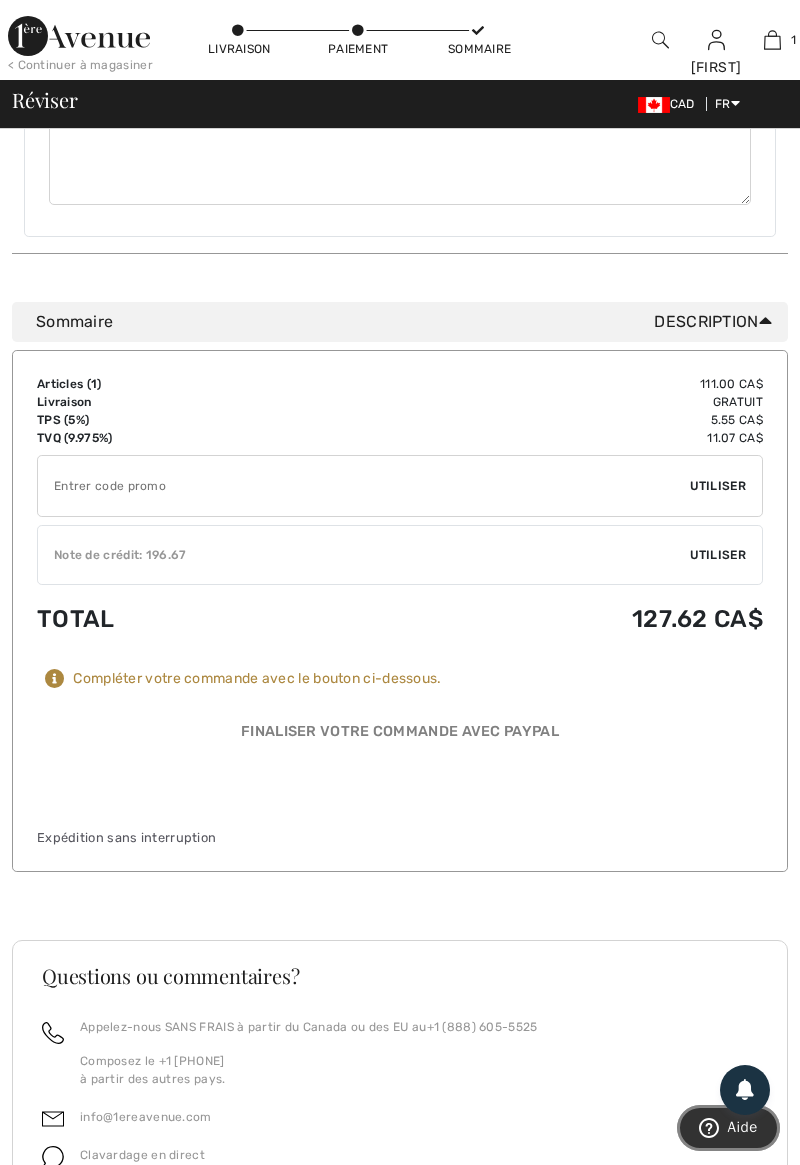scroll, scrollTop: 842, scrollLeft: 0, axis: vertical 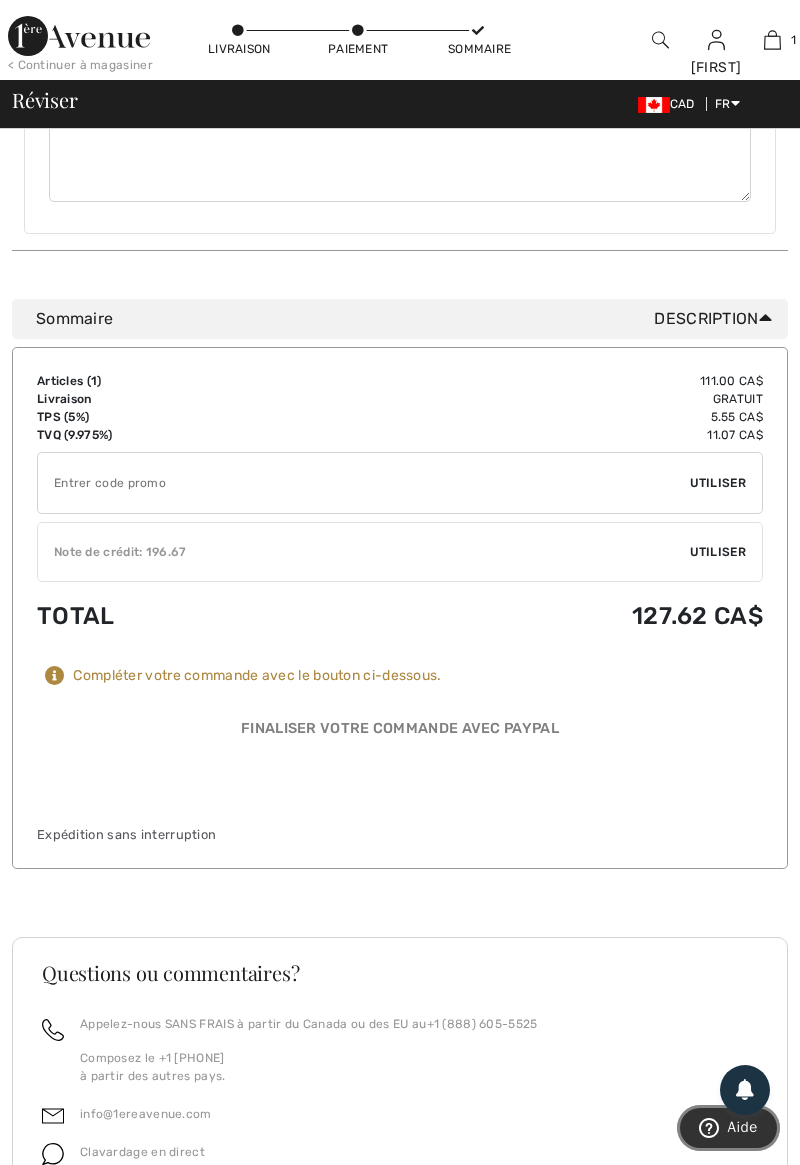 click on "Aide" at bounding box center (728, 1128) 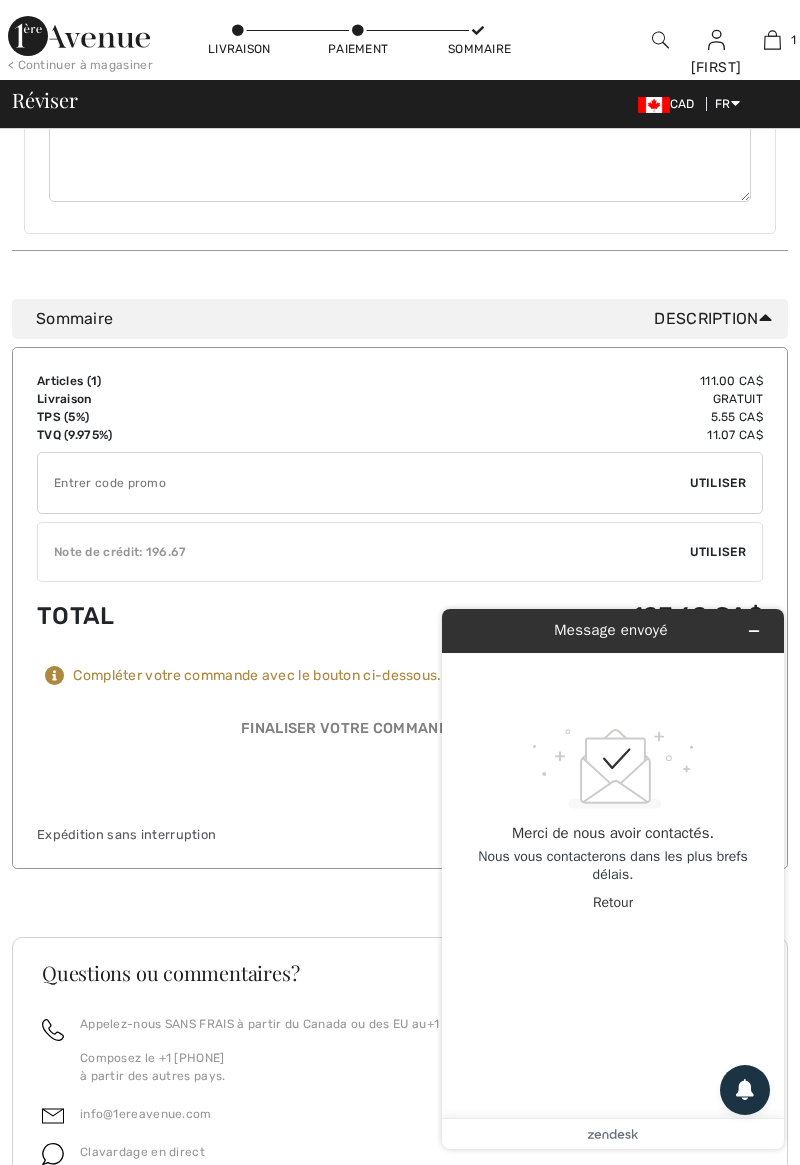 scroll, scrollTop: 0, scrollLeft: 0, axis: both 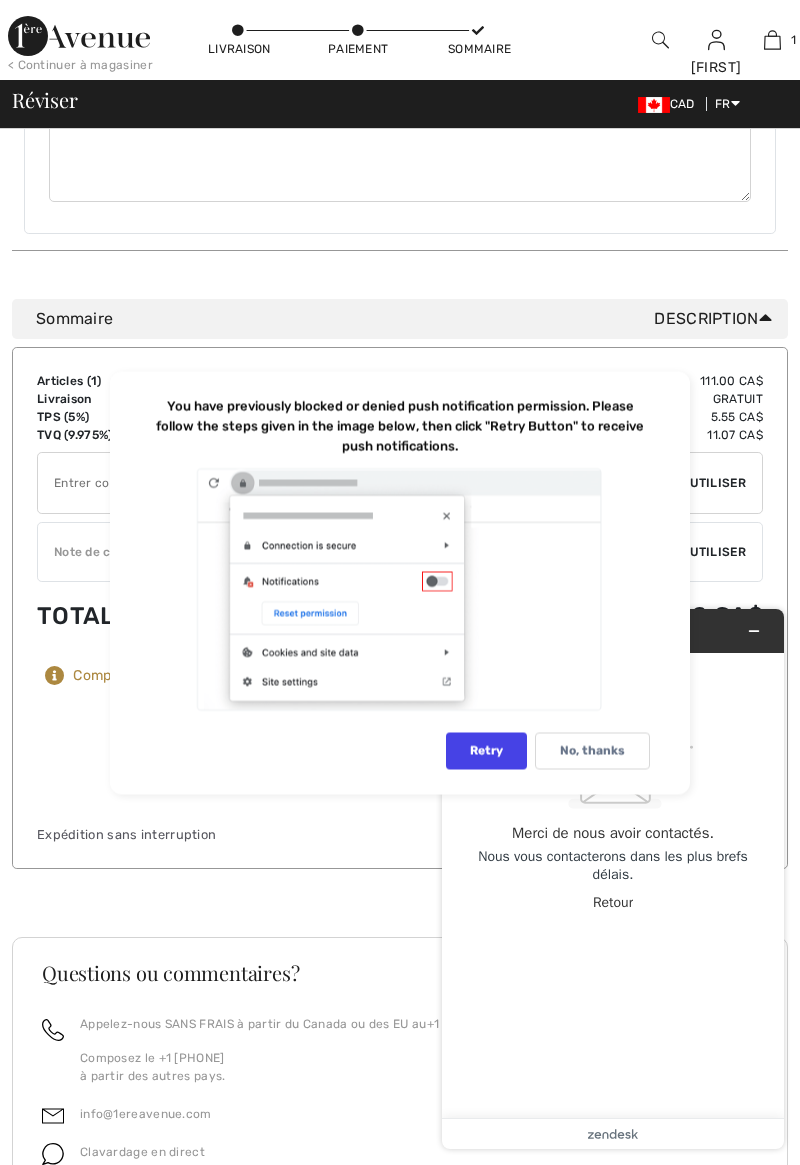 click at bounding box center [400, 589] 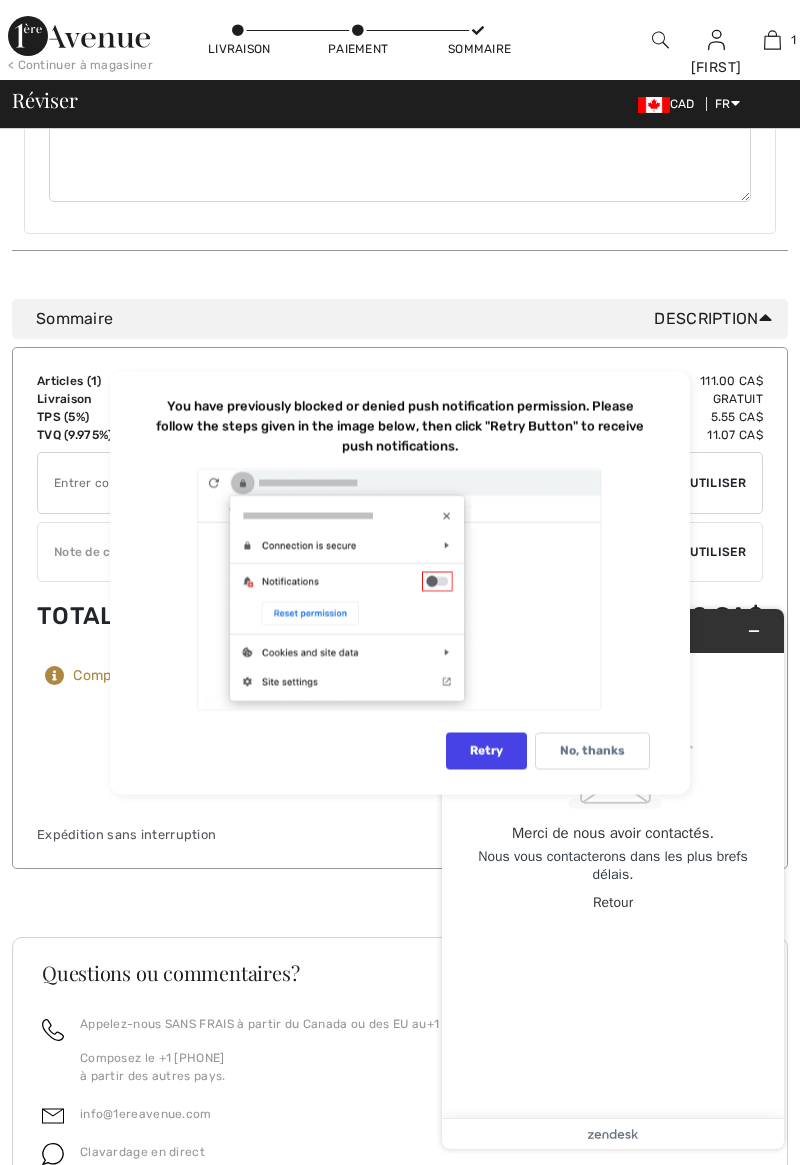 click on ".custom-cls-1{fill:#ccc;}.cls-2{fill:#cccccb;}.cls-3{fill:#f8f8f8;}.cls-4{fill:none;}.cls-5{fill:#30aabc;} Merci de nous avoir contactés. Nous vous contacterons dans les plus brefs délais. Retour" at bounding box center (615, 885) 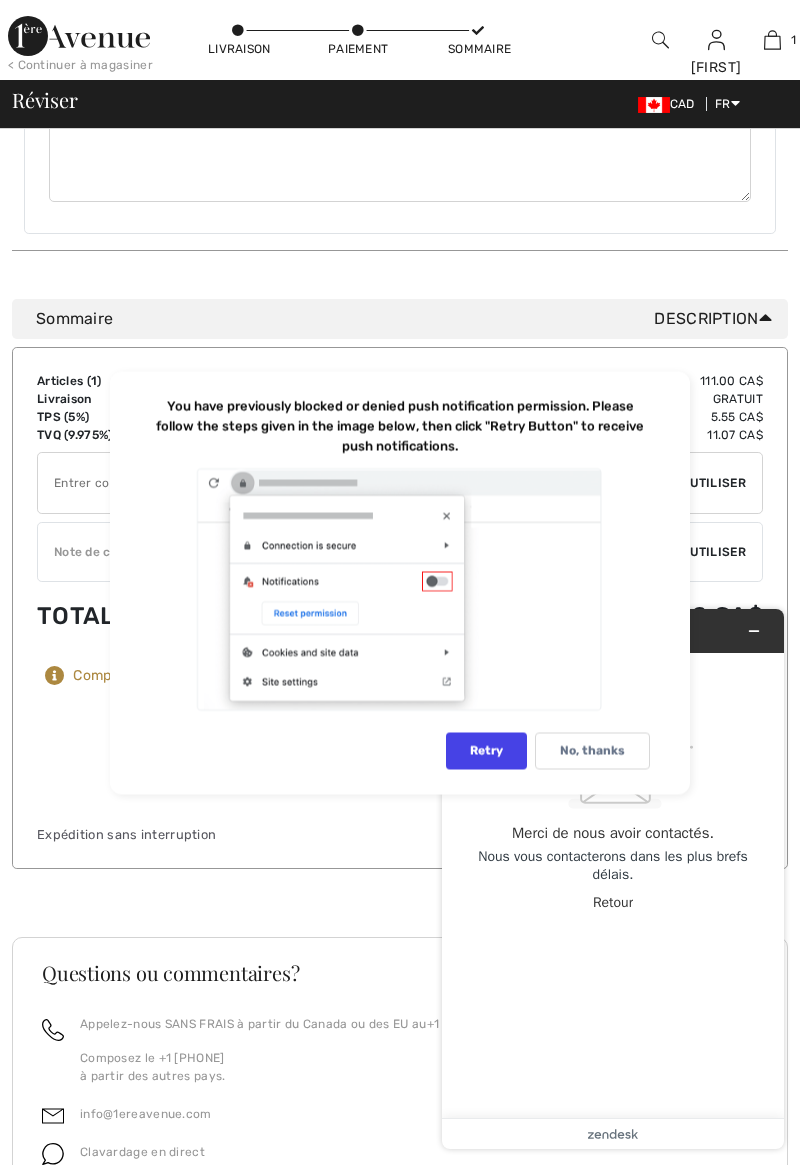 click on "No, thanks" at bounding box center [592, 750] 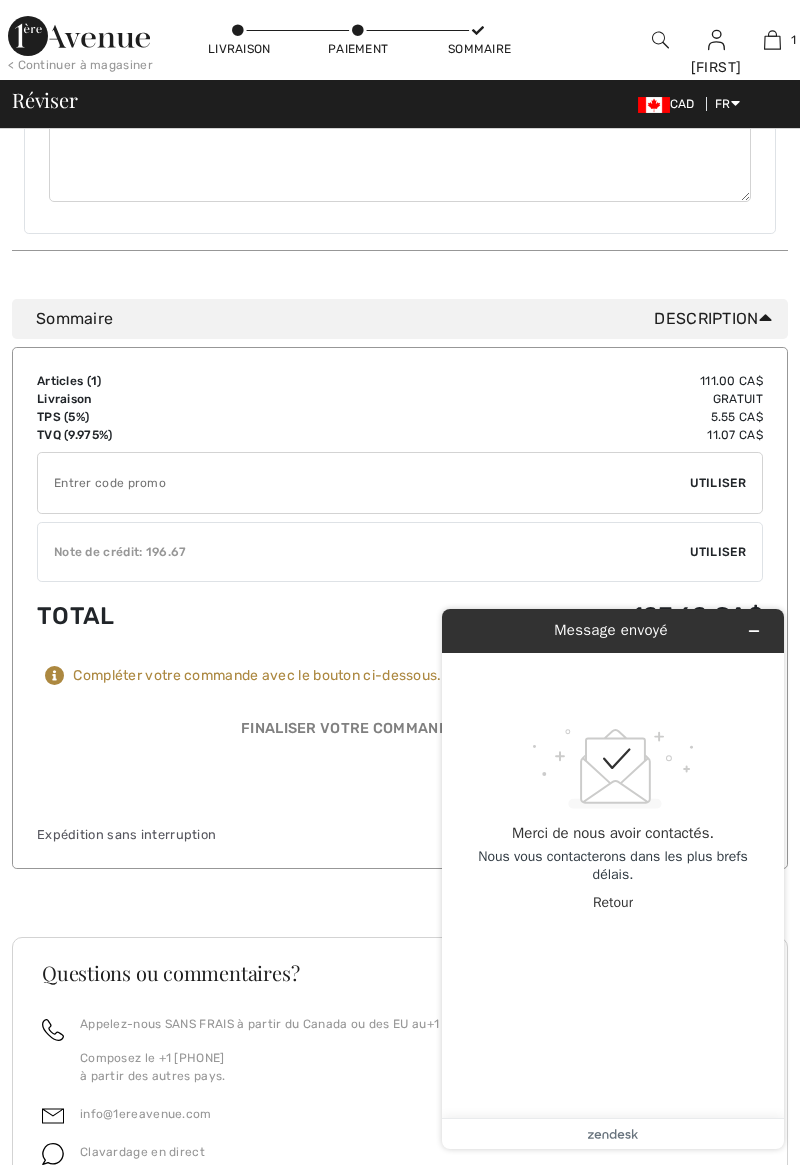 click on "Note de crédit: 196.67" at bounding box center [364, 552] 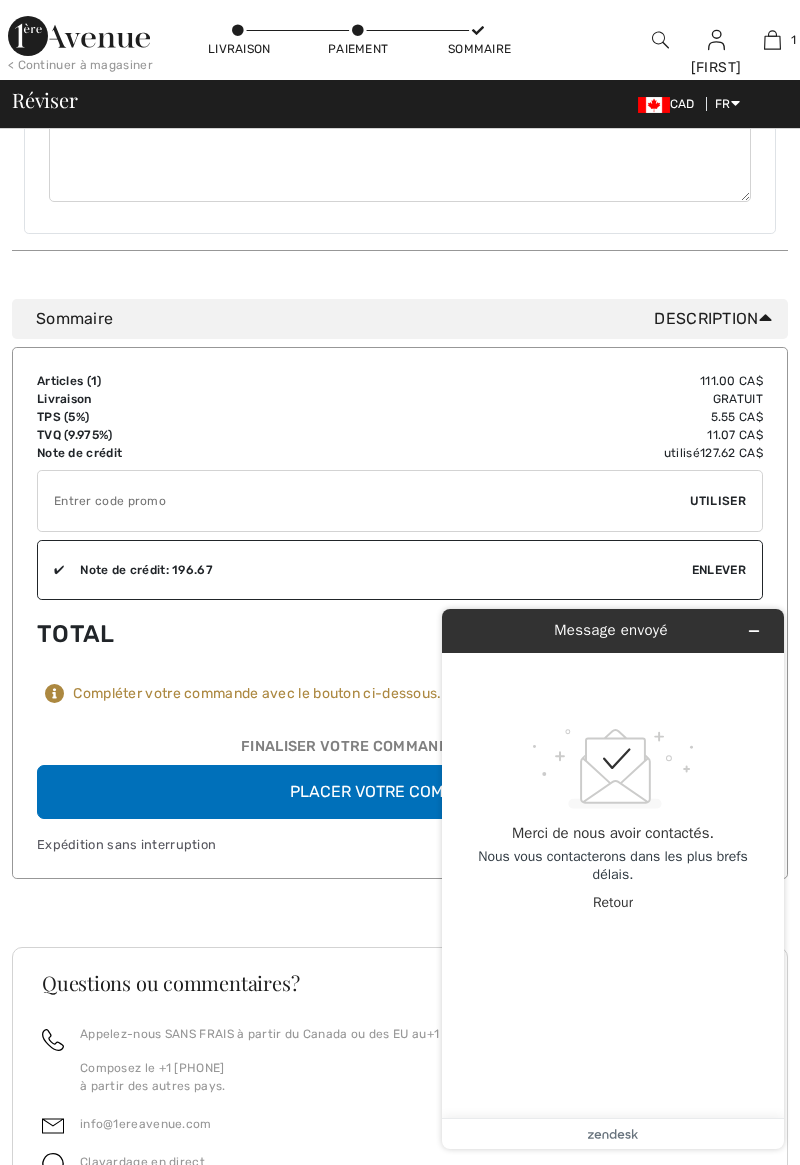 scroll, scrollTop: 824, scrollLeft: 0, axis: vertical 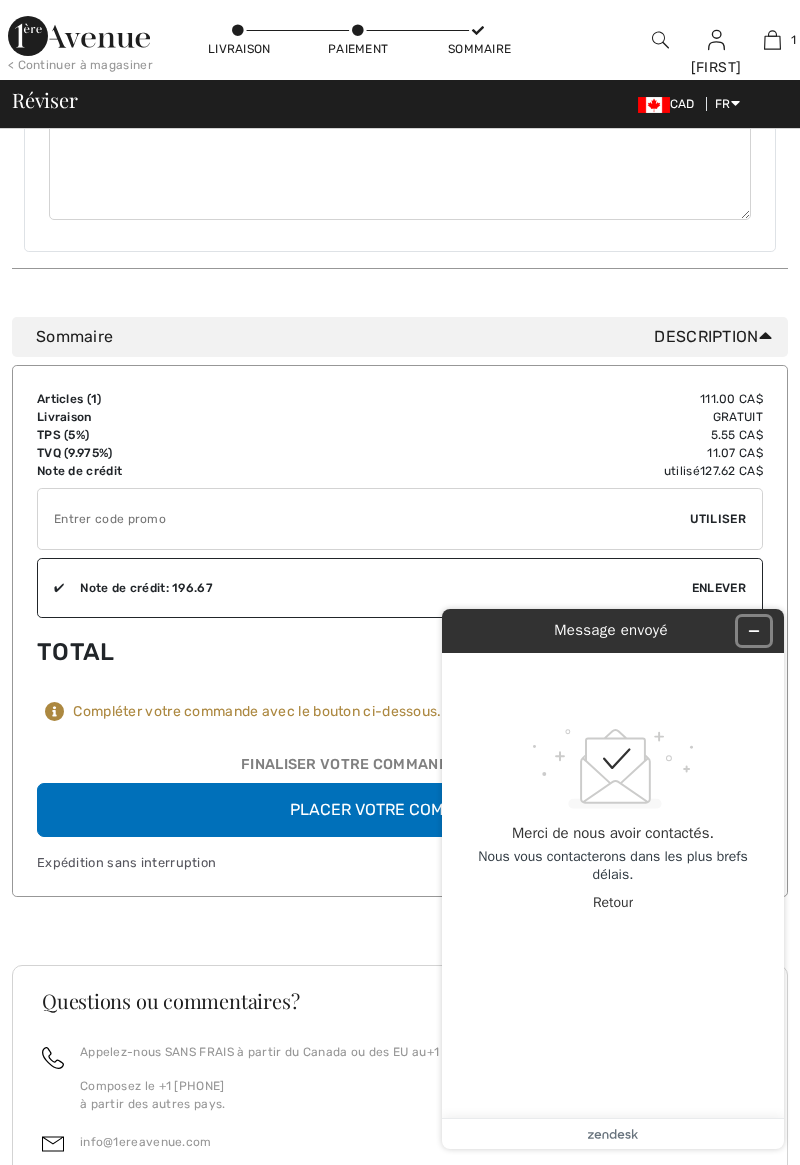 click at bounding box center (754, 631) 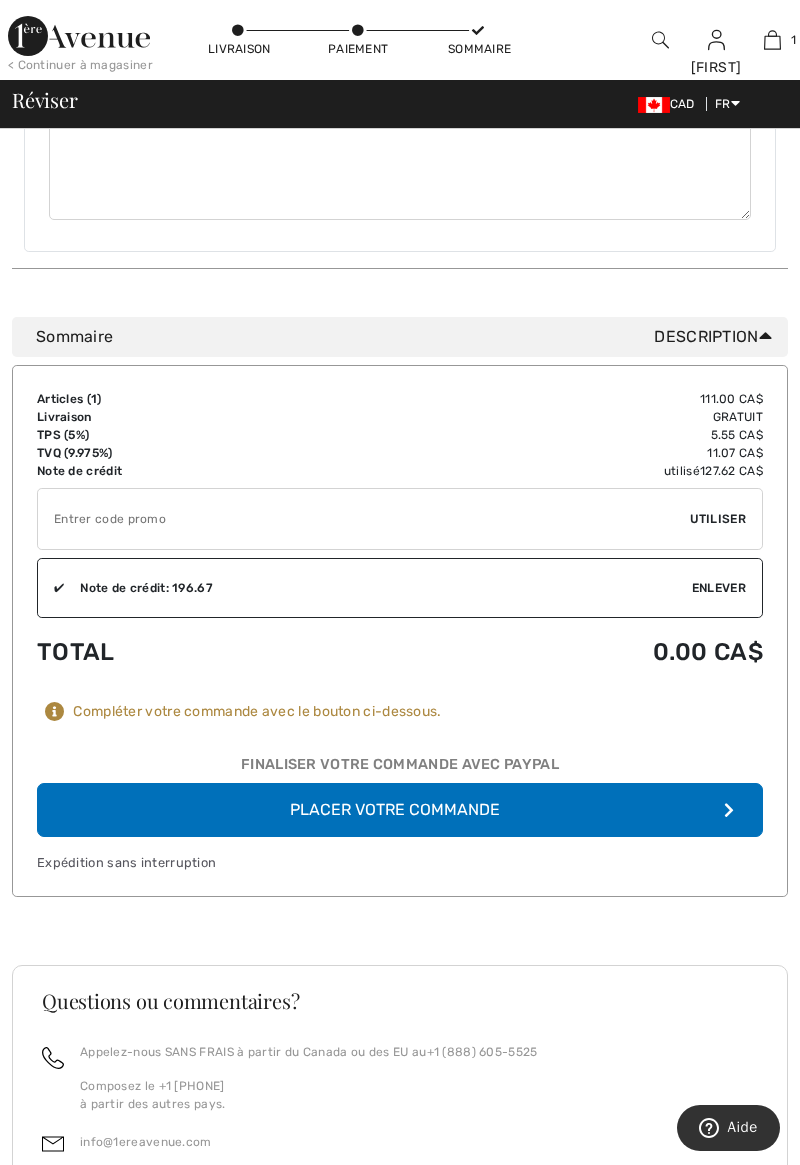 click on "Questions ou commentaires?
Appelez-nous SANS FRAIS à partir du Canada ou des EU au                             +1 (888) 605-5525
Composez le +1 (514) 225-4850 à partir des autres pays.
info@1ereavenue.com
Clavardage en direct
Livraison gratuite dès 99$
Livraison promise sans frais de dédouanement surprise !
Termes" at bounding box center [400, 1169] 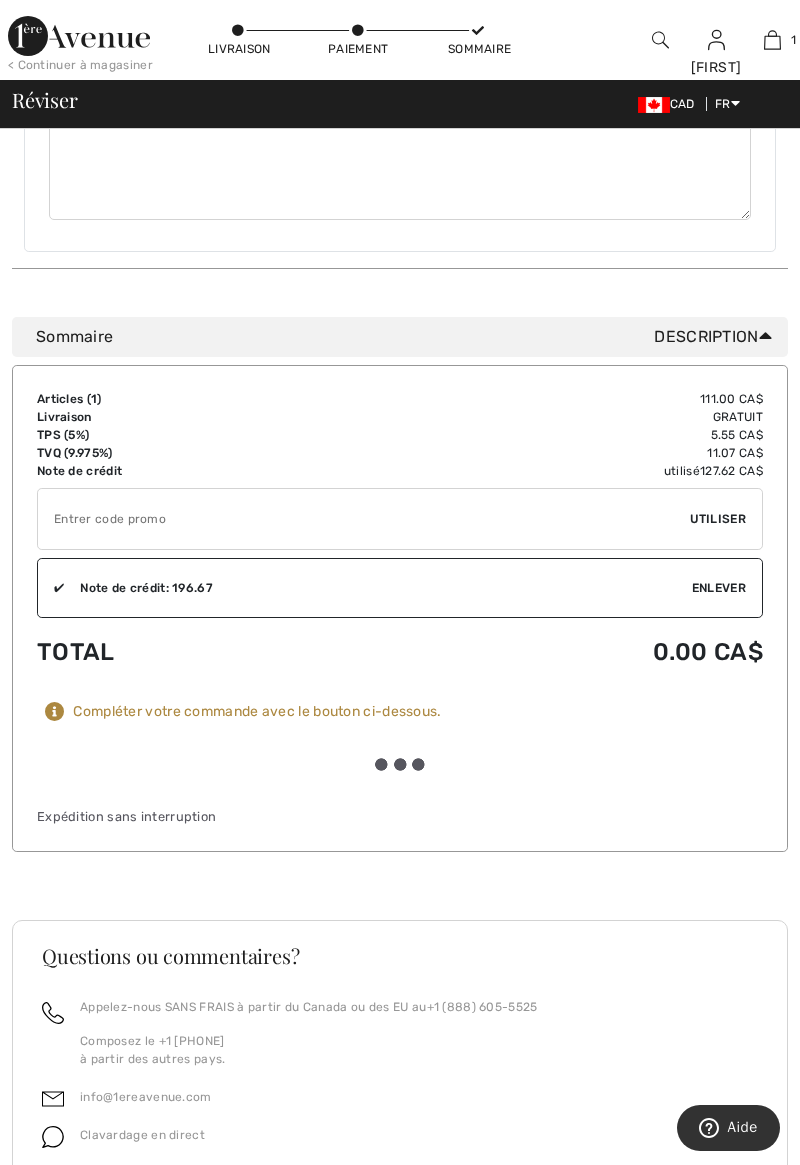 scroll, scrollTop: 824, scrollLeft: 0, axis: vertical 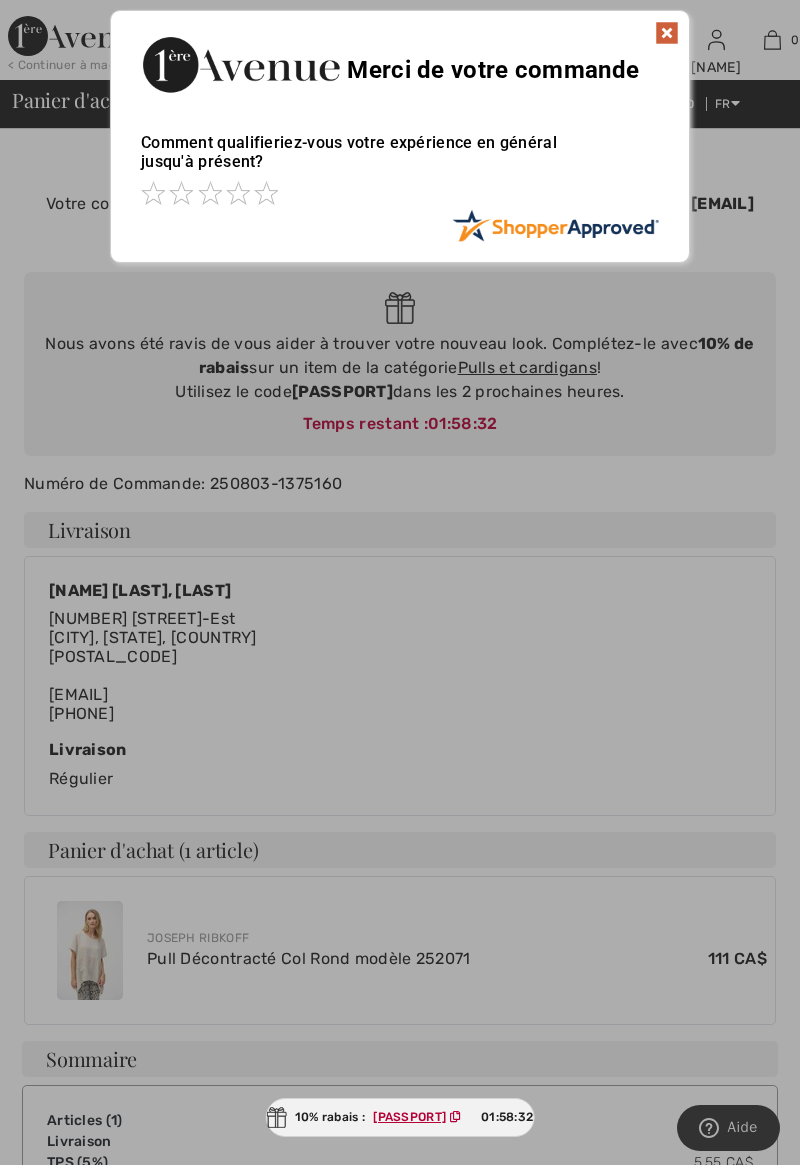 click at bounding box center (667, 33) 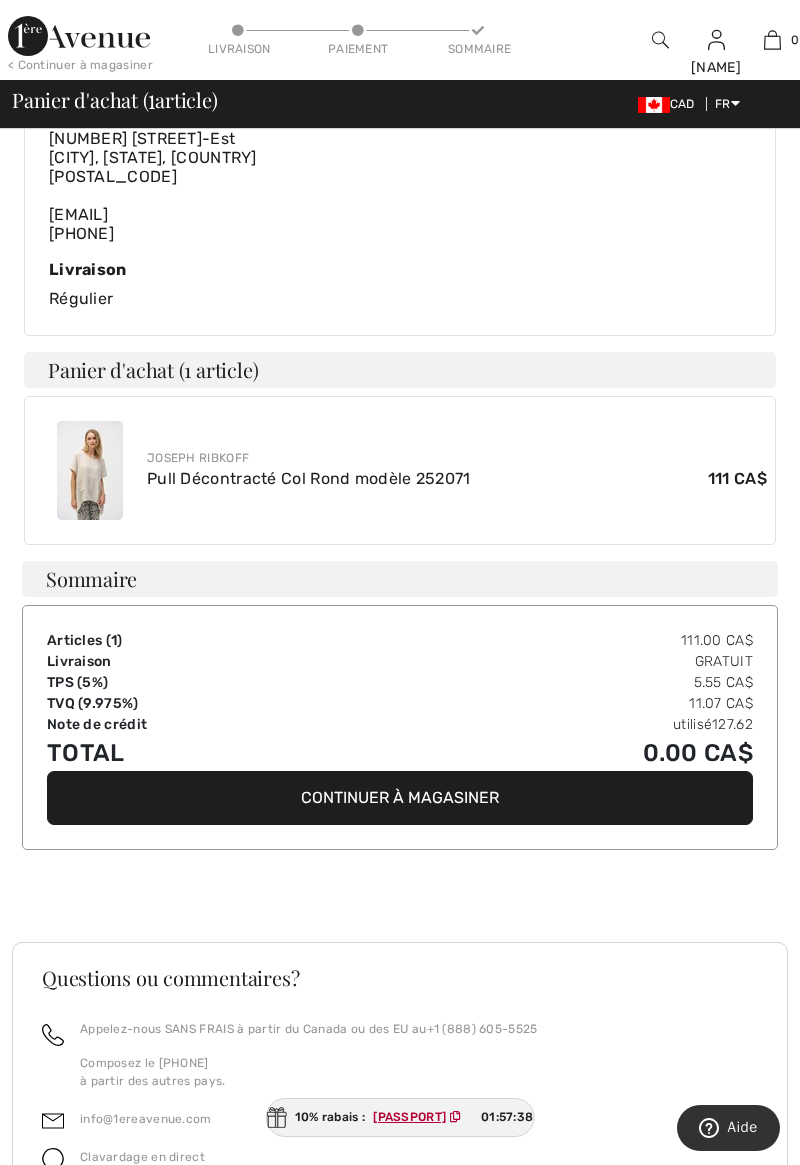 scroll, scrollTop: 639, scrollLeft: 0, axis: vertical 